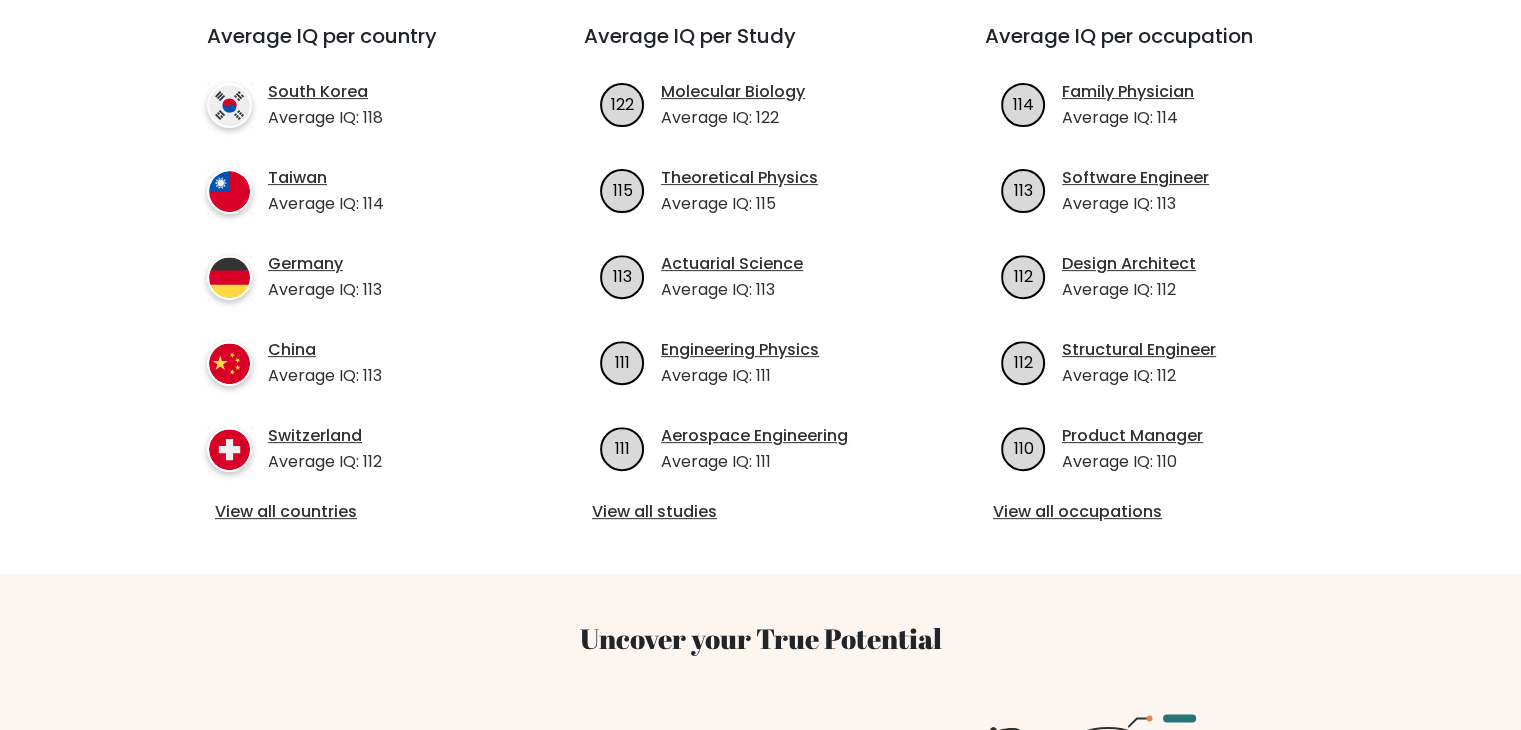 scroll, scrollTop: 295, scrollLeft: 0, axis: vertical 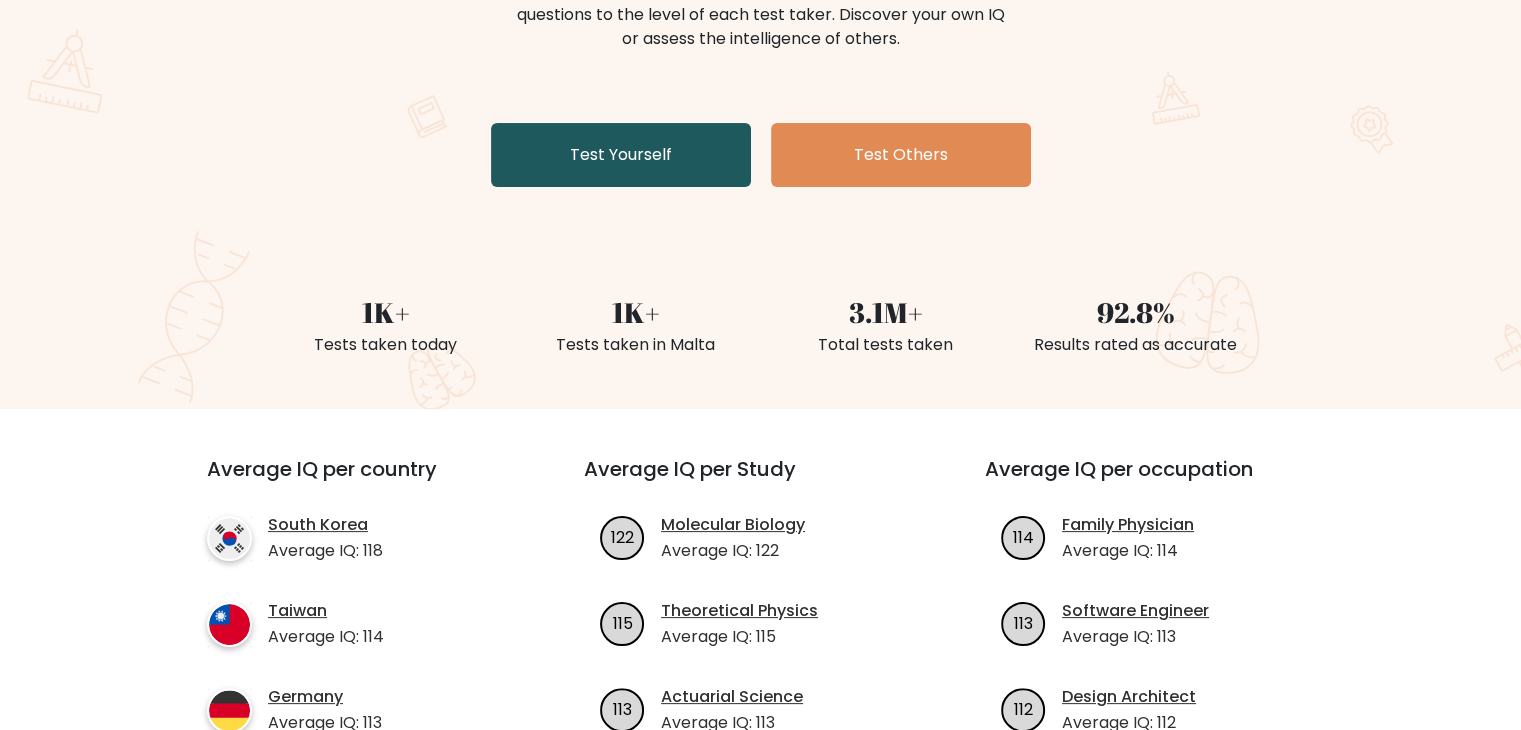 click on "Test Yourself" at bounding box center (621, 155) 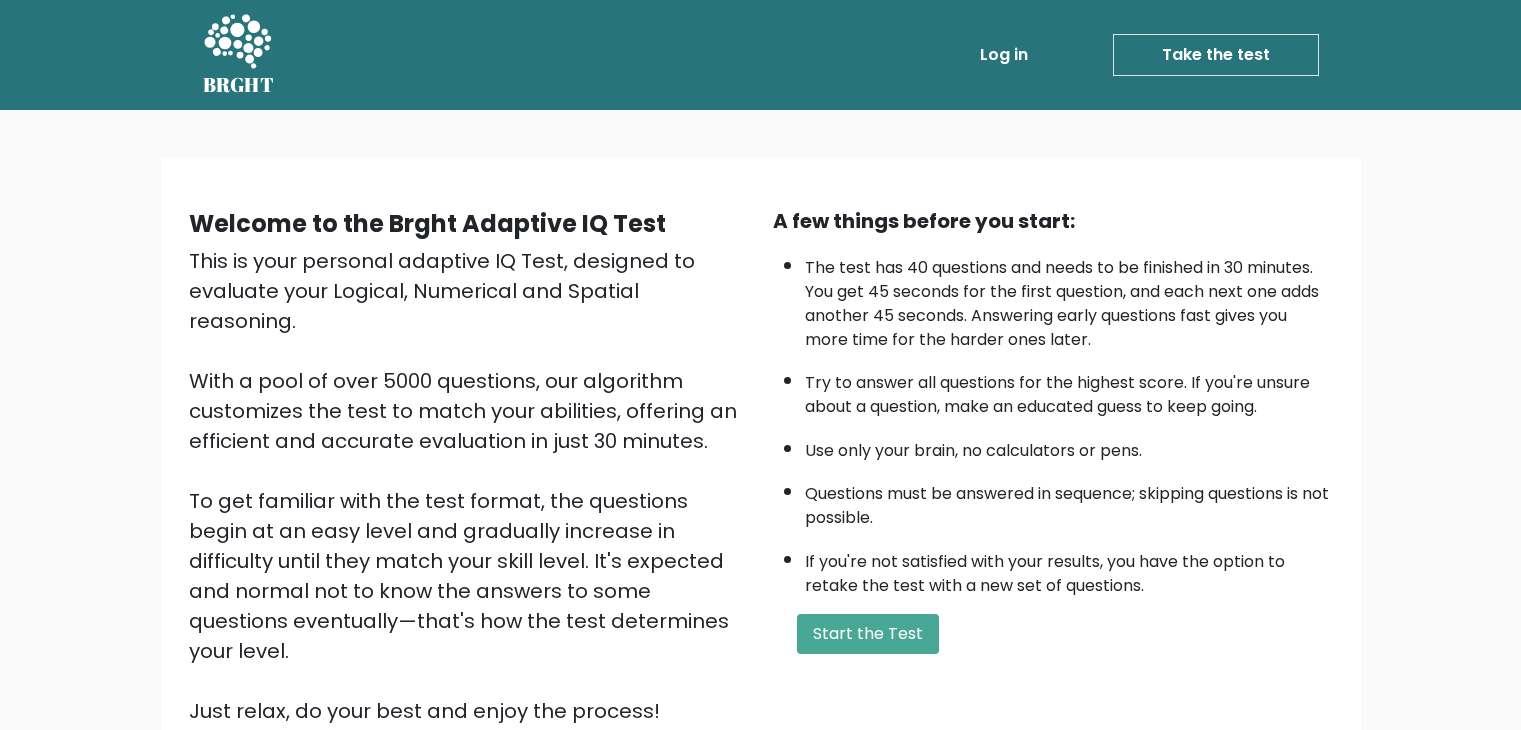 scroll, scrollTop: 0, scrollLeft: 0, axis: both 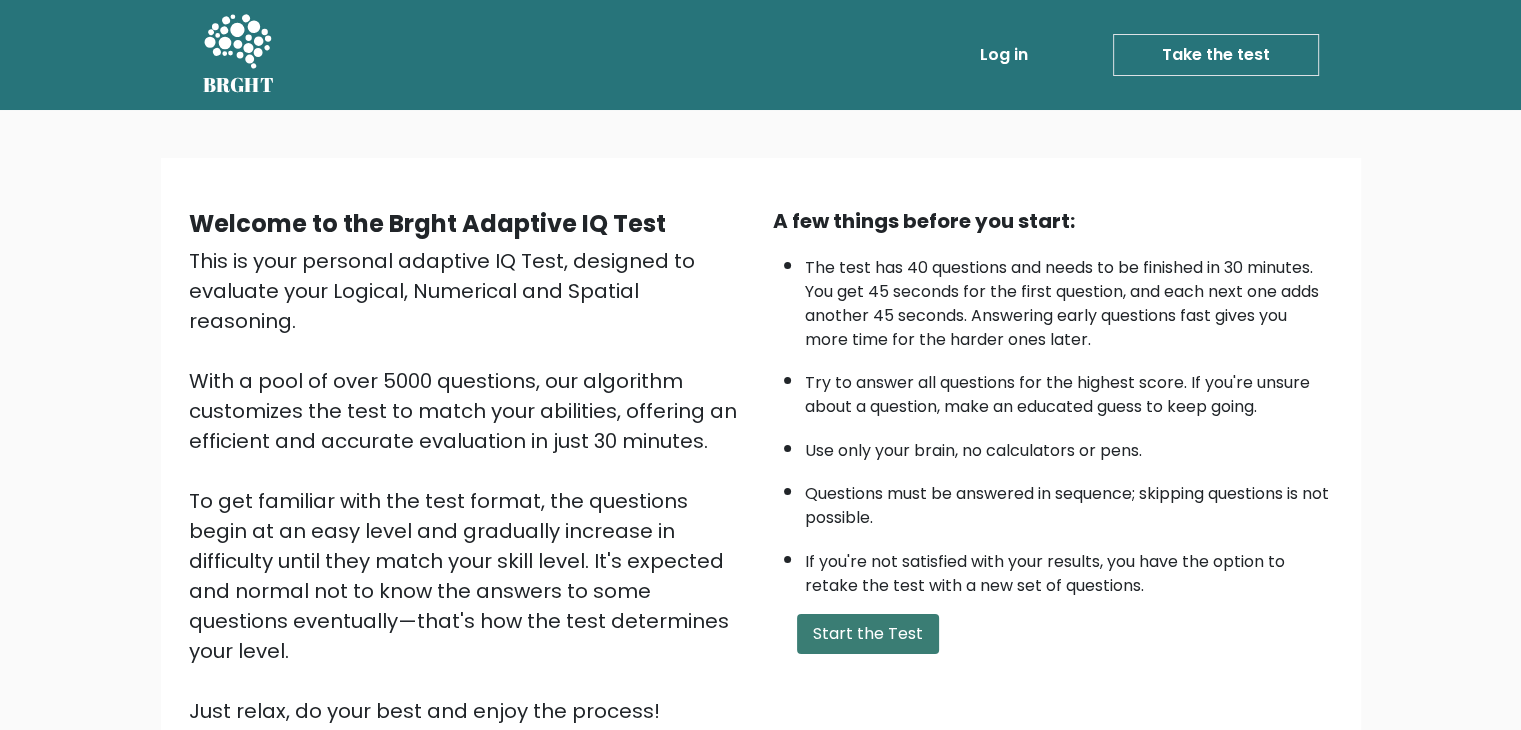 click on "Start the Test" at bounding box center [868, 634] 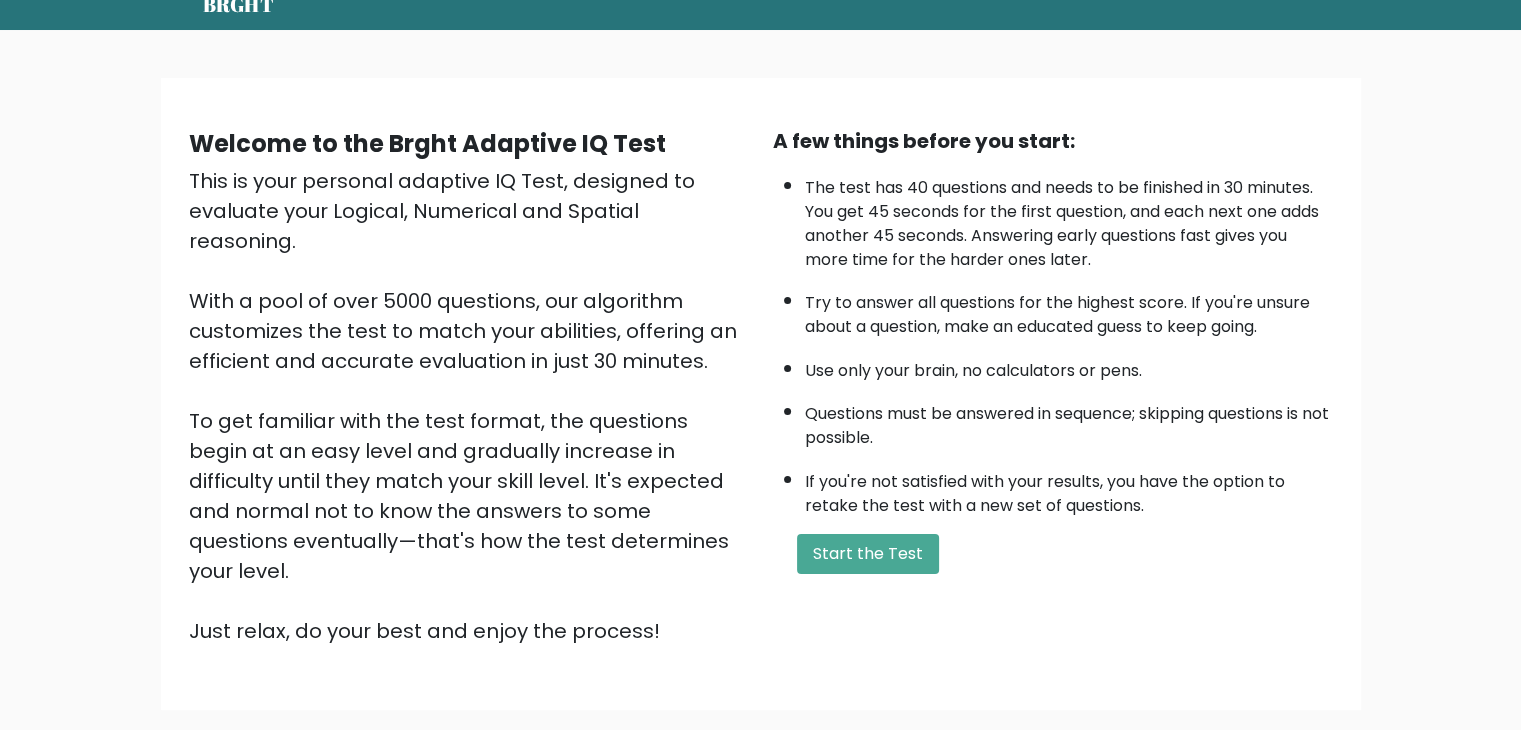 scroll, scrollTop: 83, scrollLeft: 0, axis: vertical 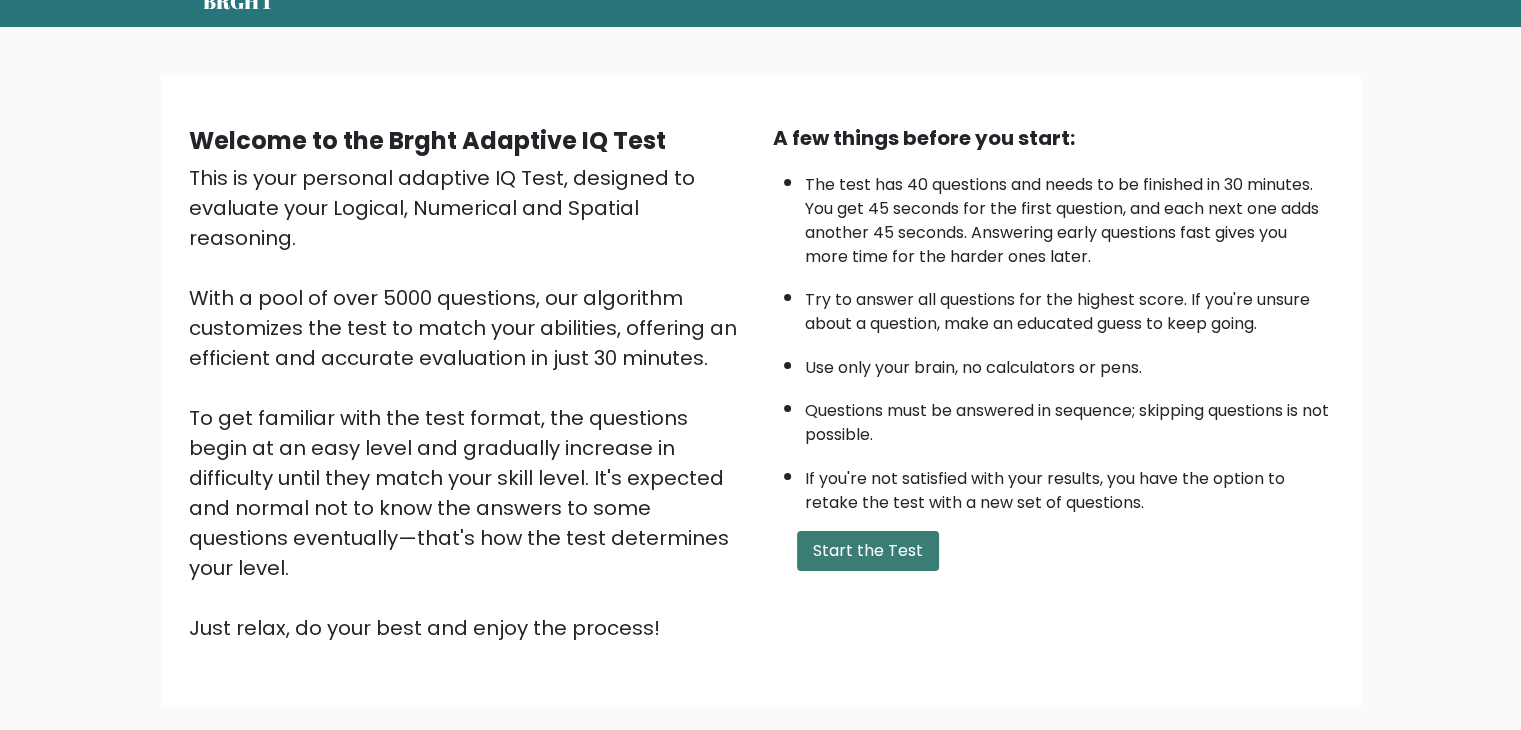 click on "Start the Test" at bounding box center (868, 551) 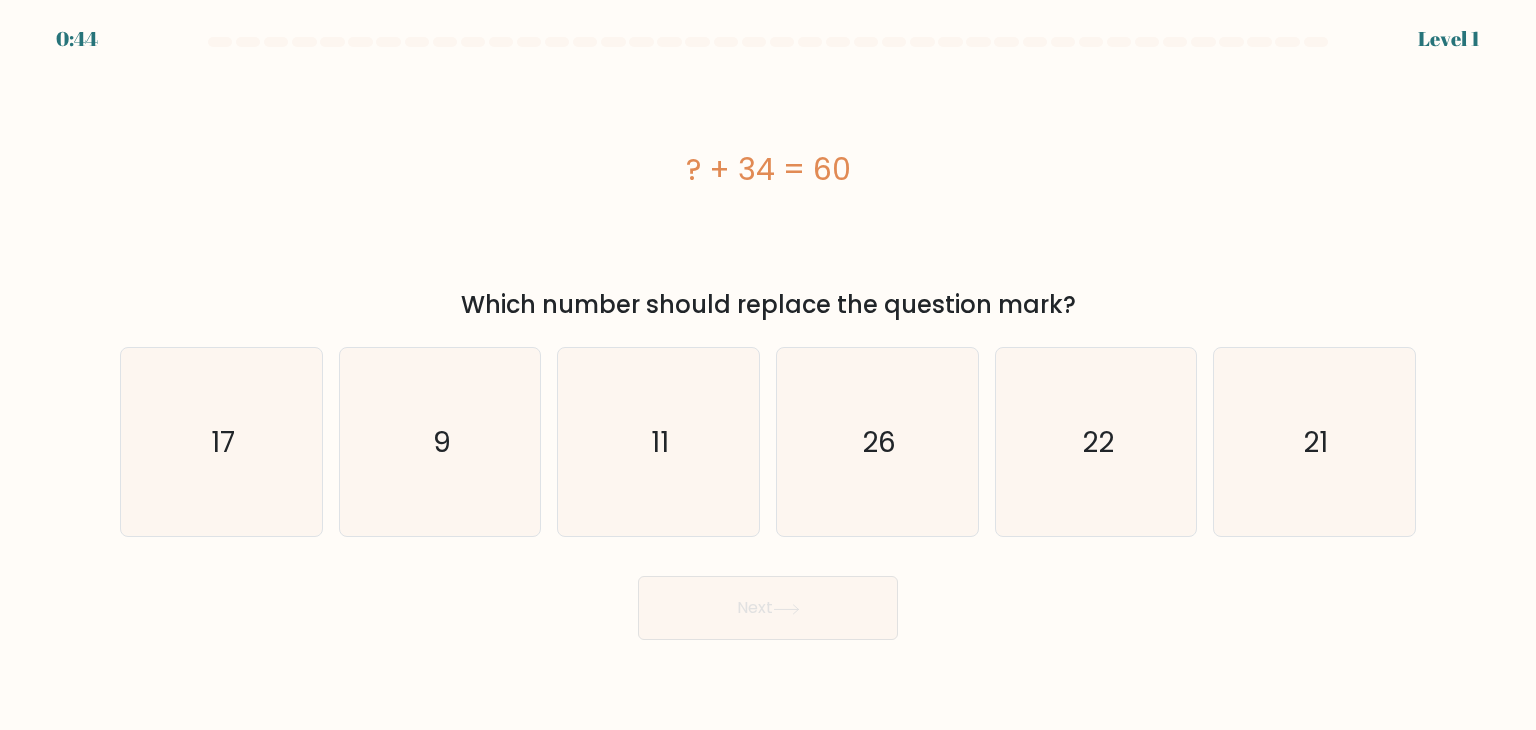 scroll, scrollTop: 0, scrollLeft: 0, axis: both 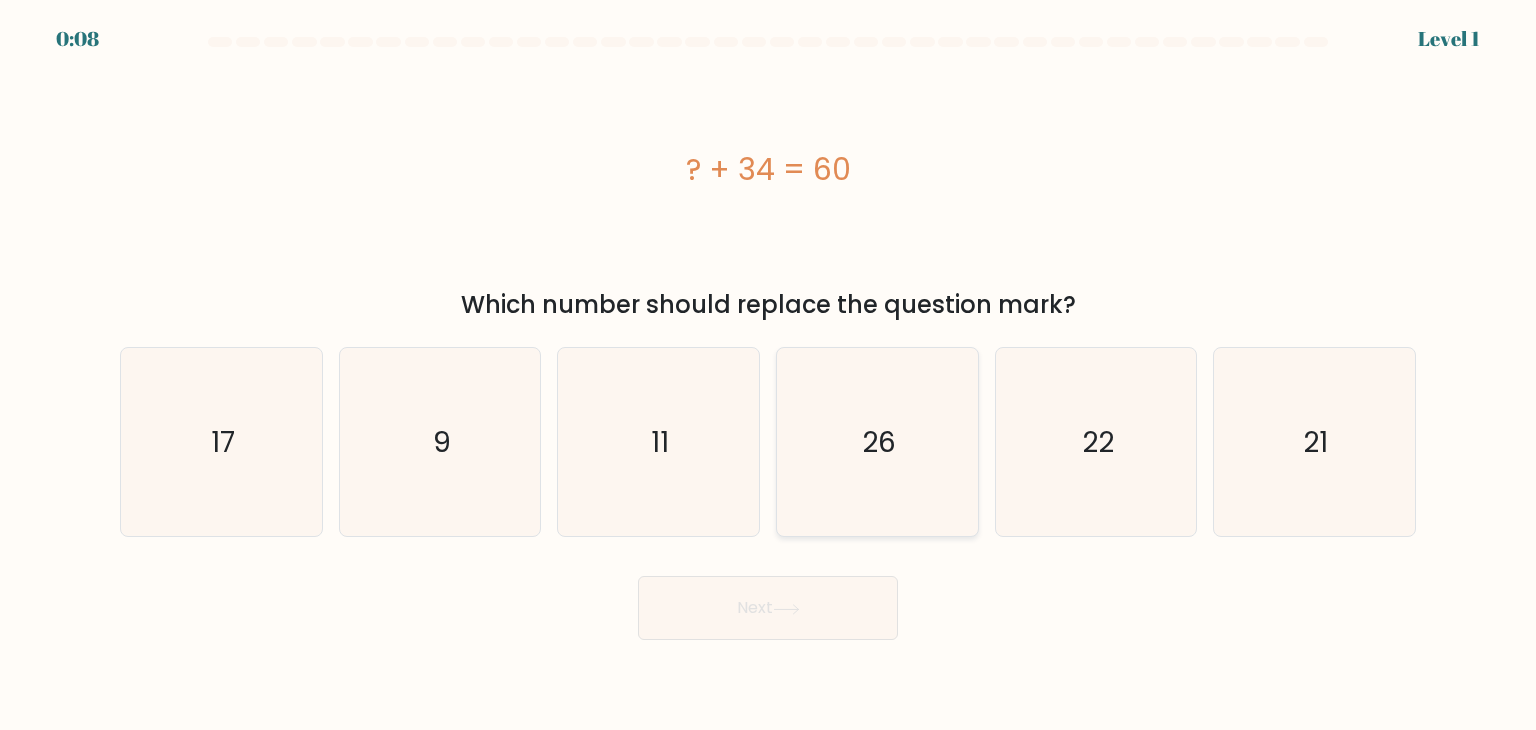 click on "26" 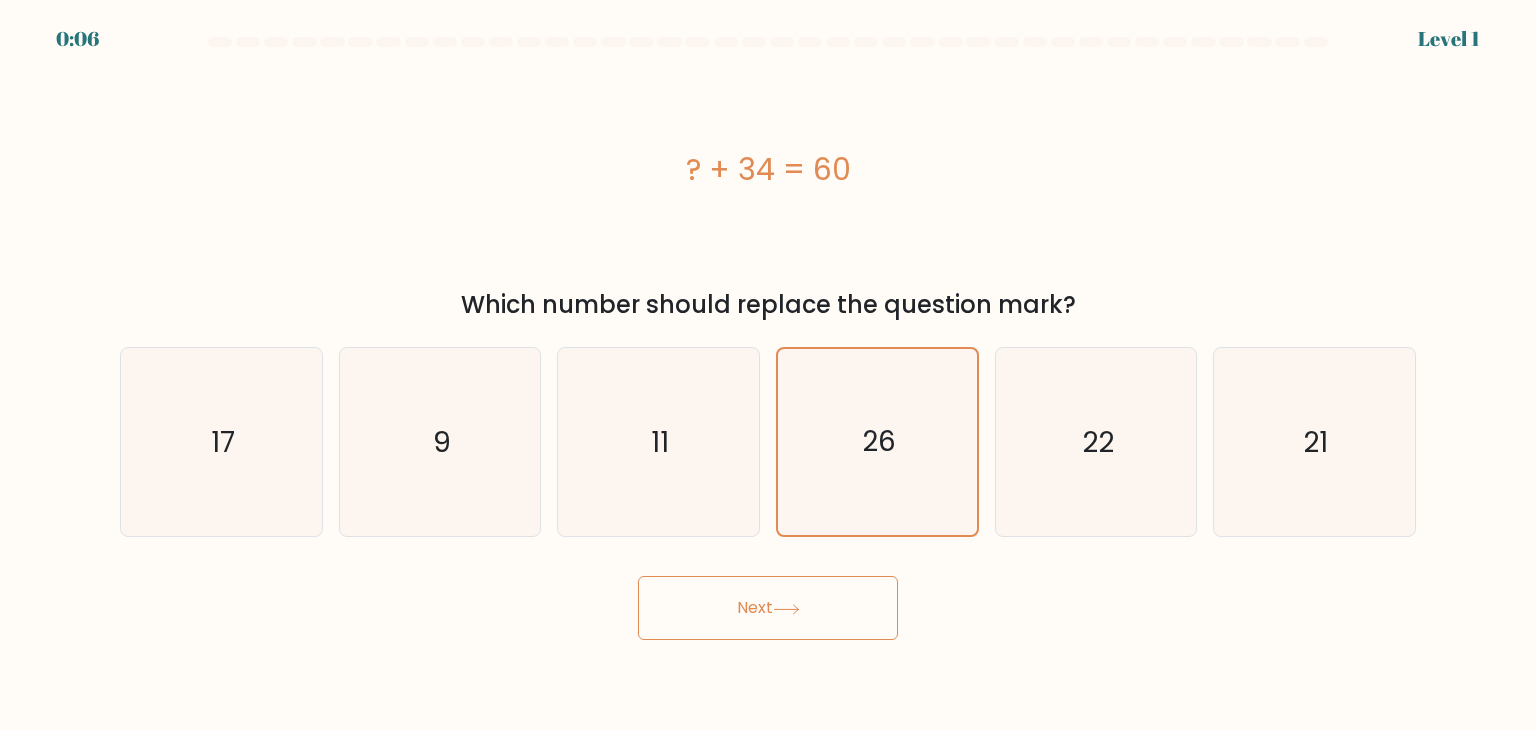 click on "Next" at bounding box center [768, 608] 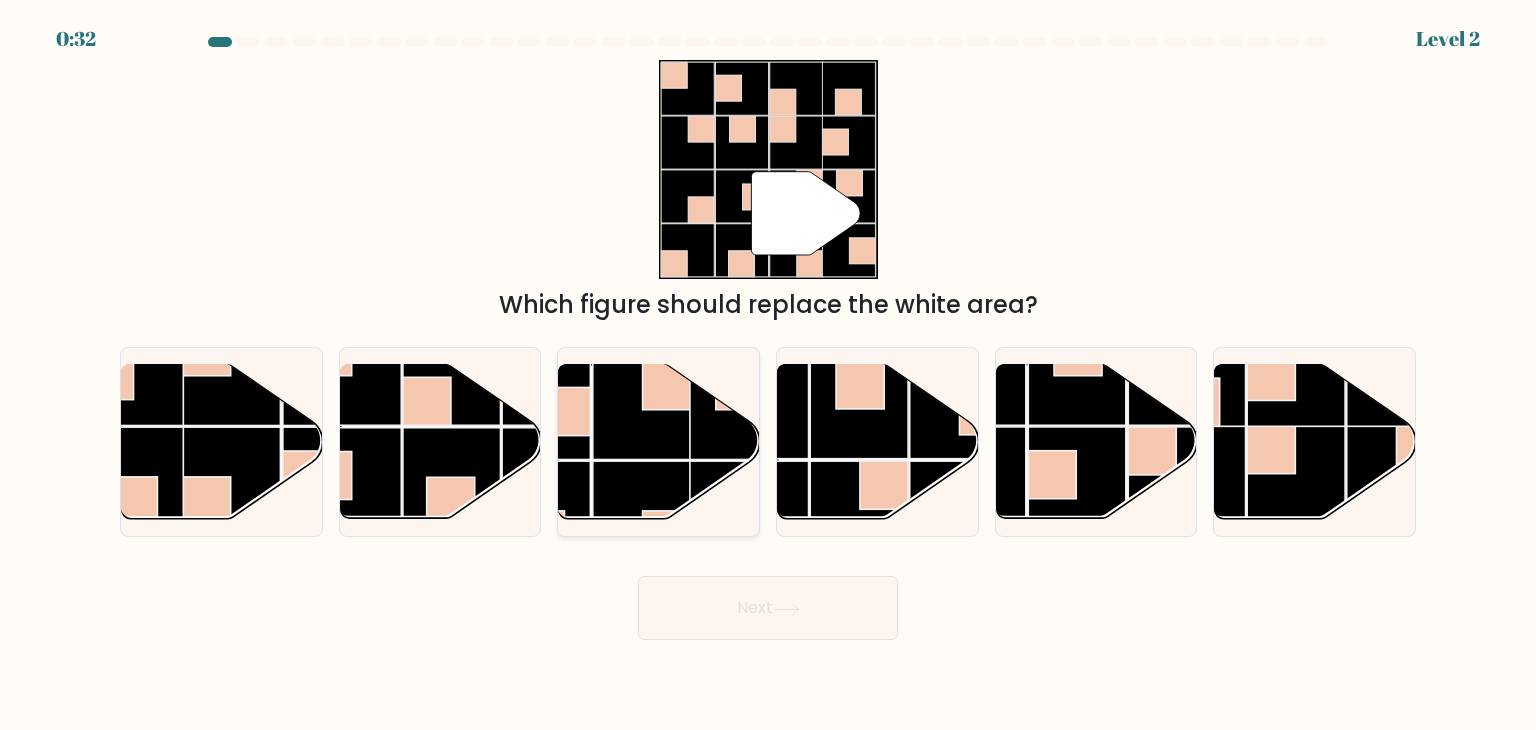 click 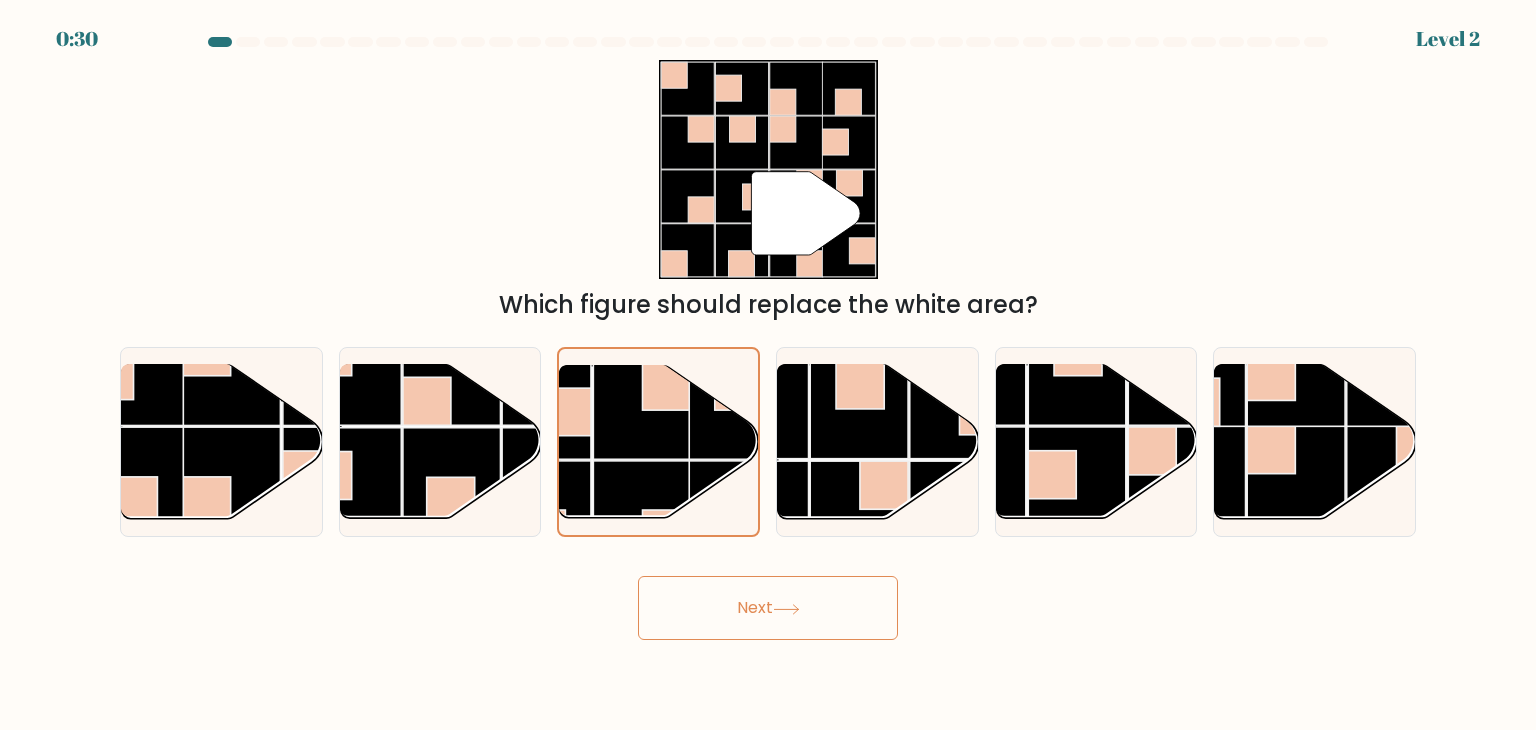 click on "Next" at bounding box center (768, 608) 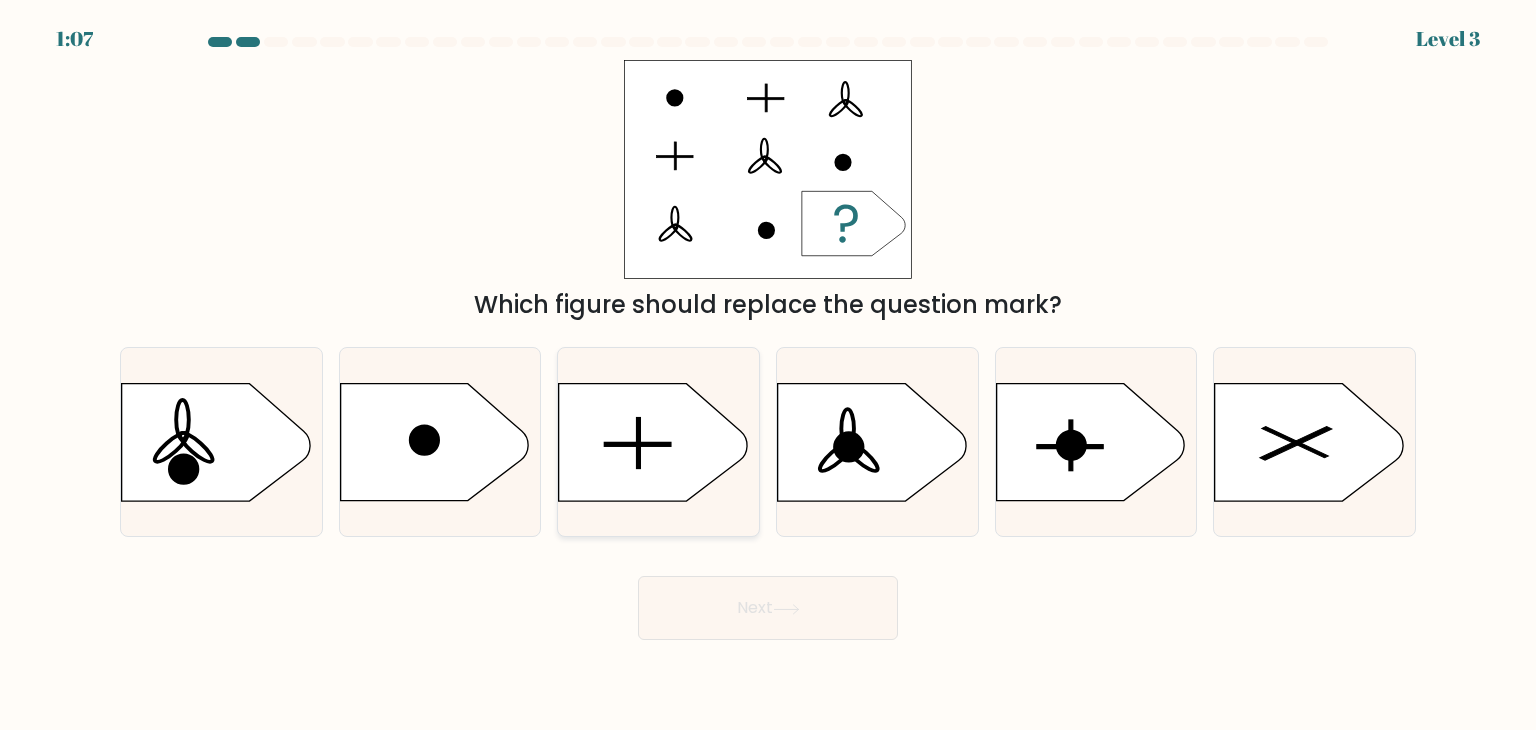 click 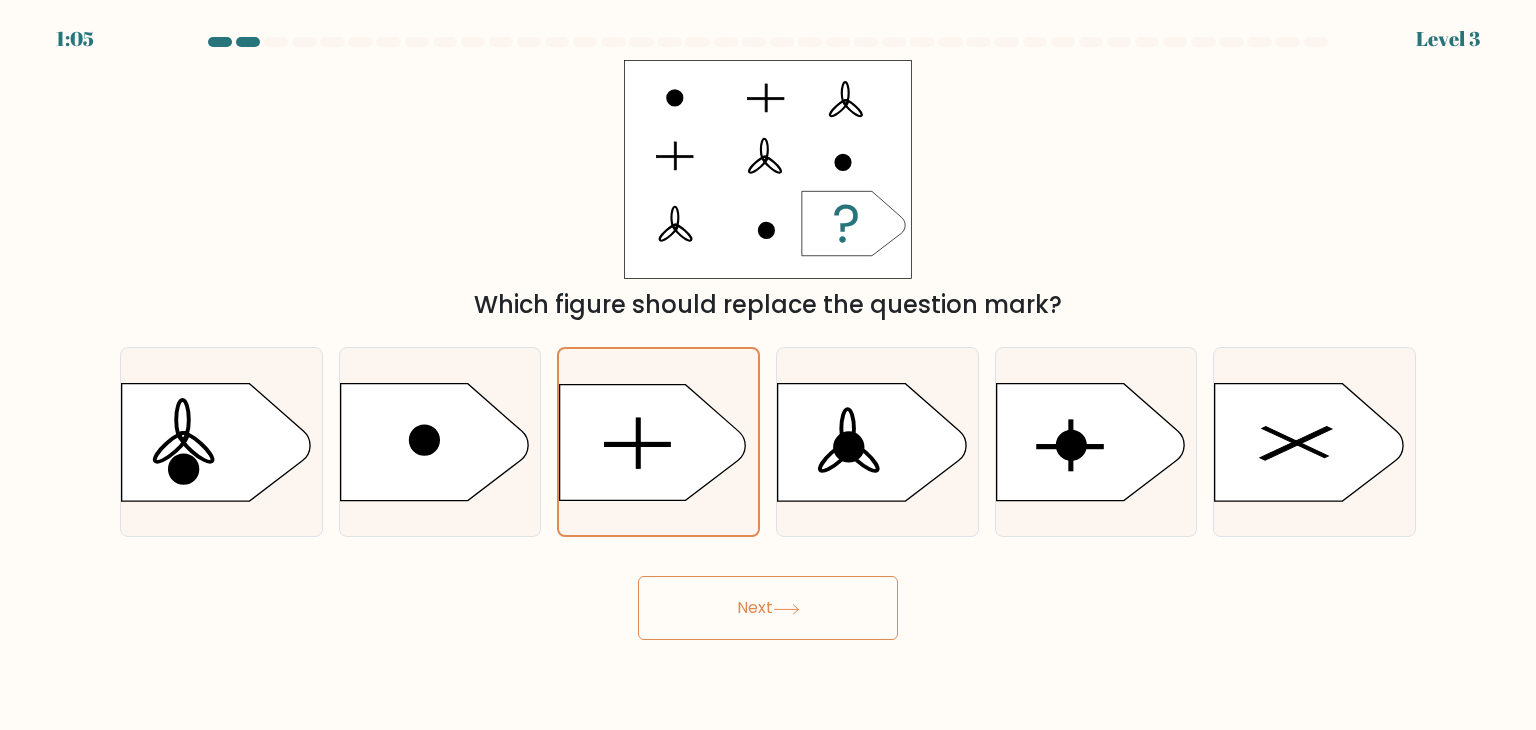 click on "Next" at bounding box center (768, 608) 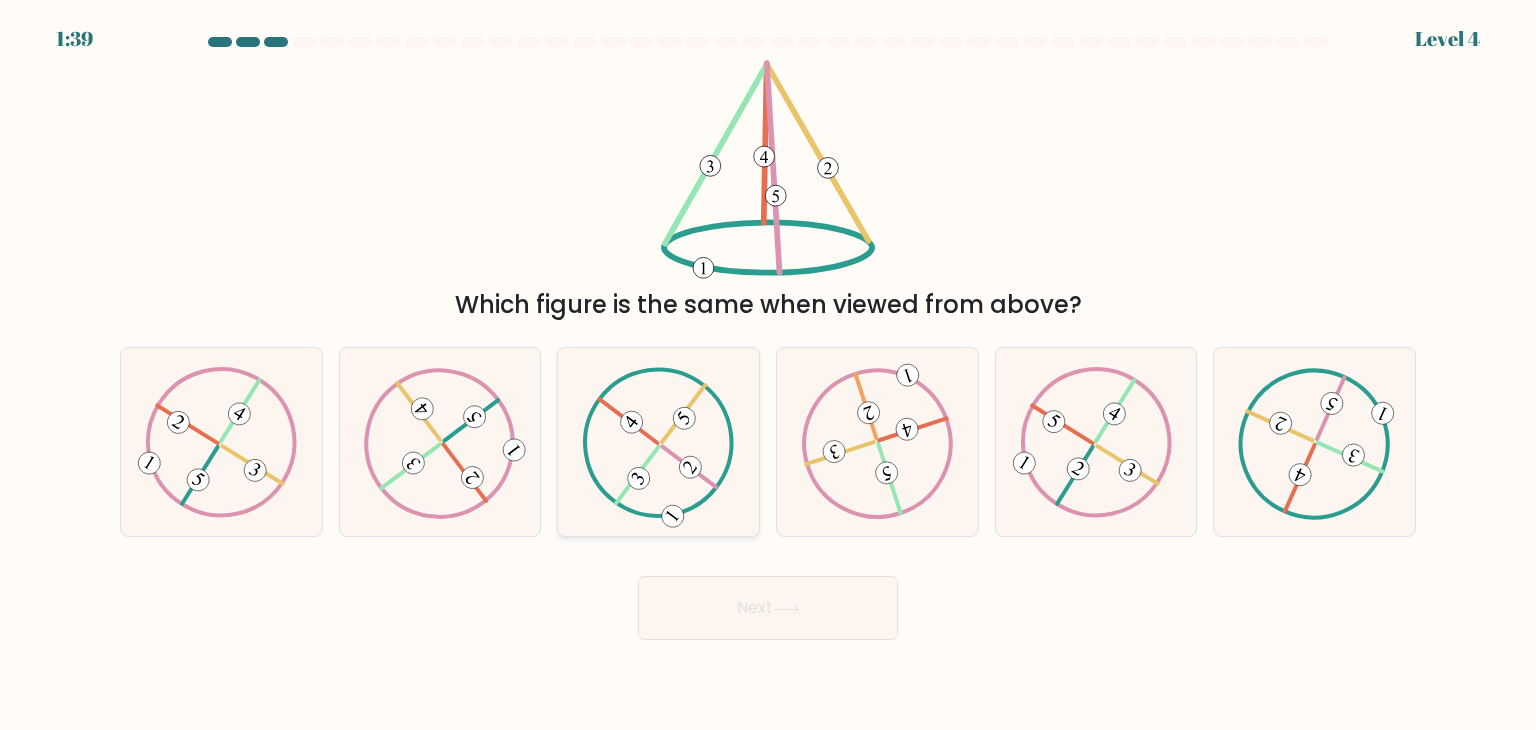 click 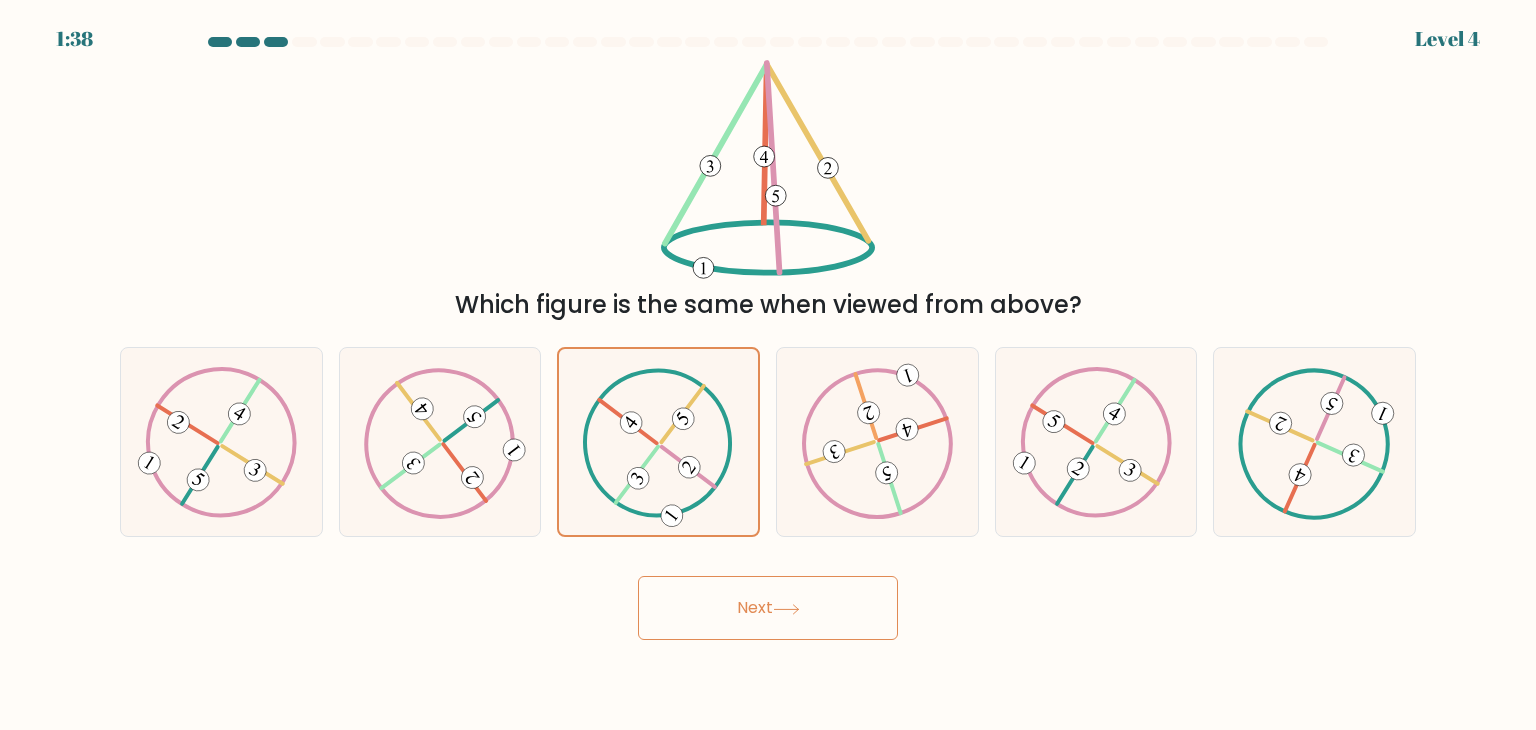 click on "Next" at bounding box center (768, 608) 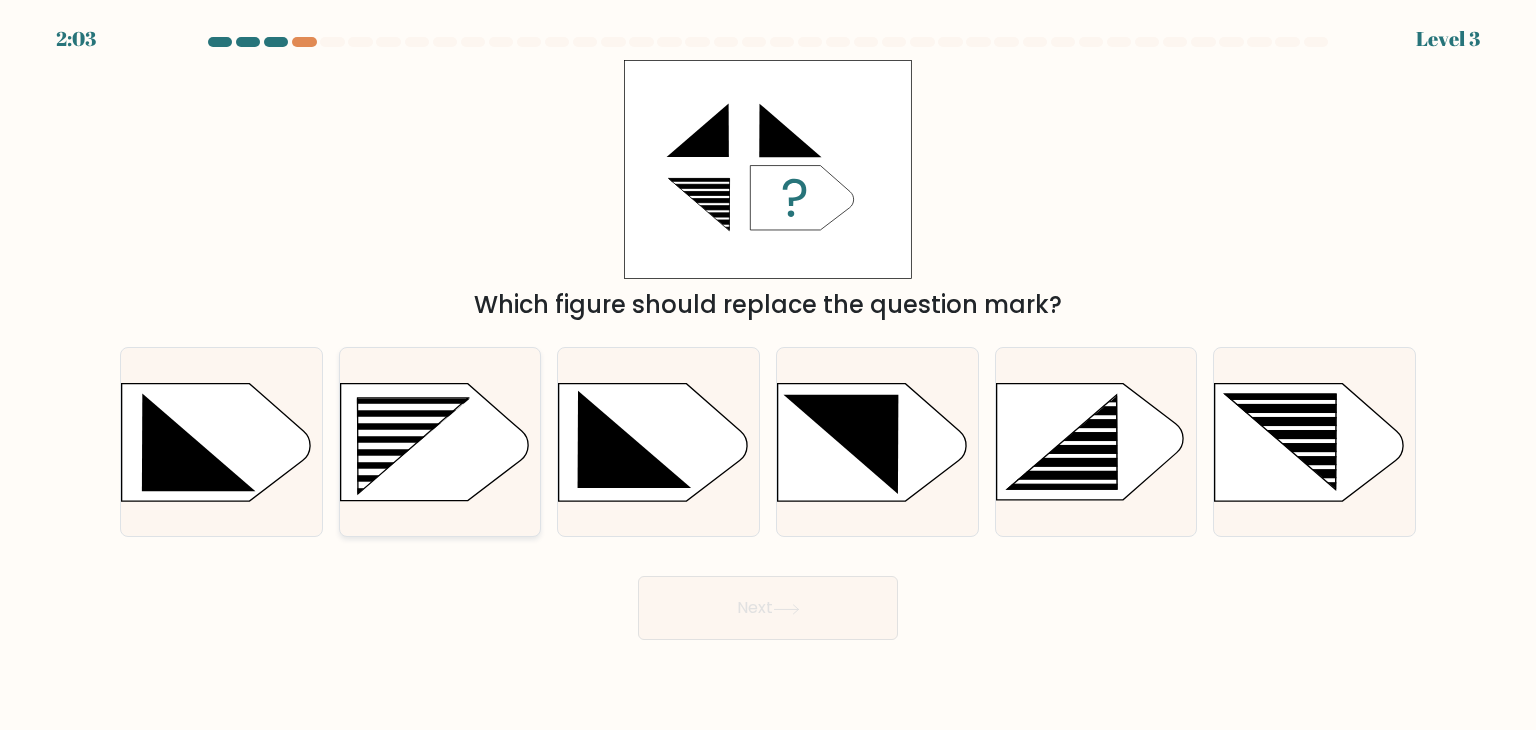 click 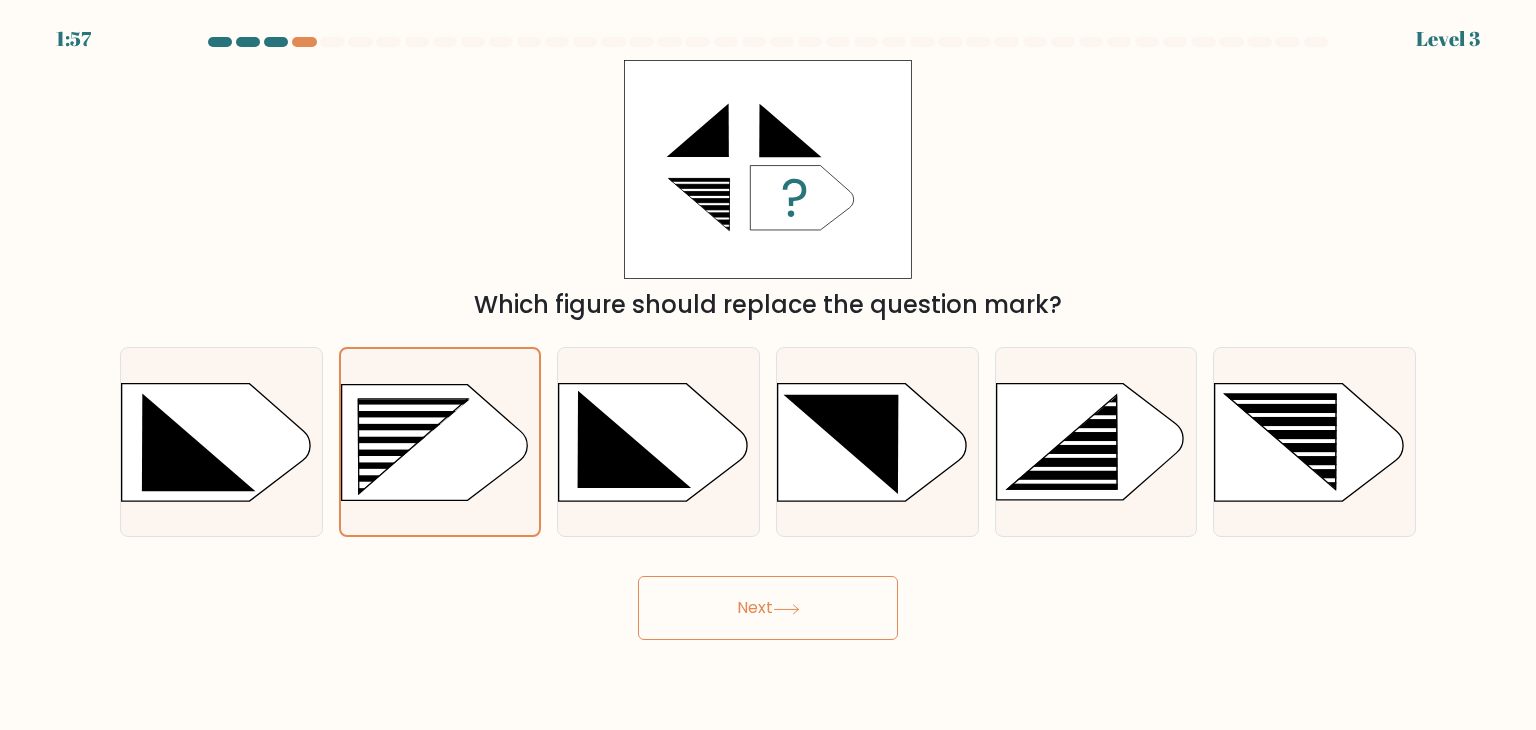 click on "Next" at bounding box center (768, 608) 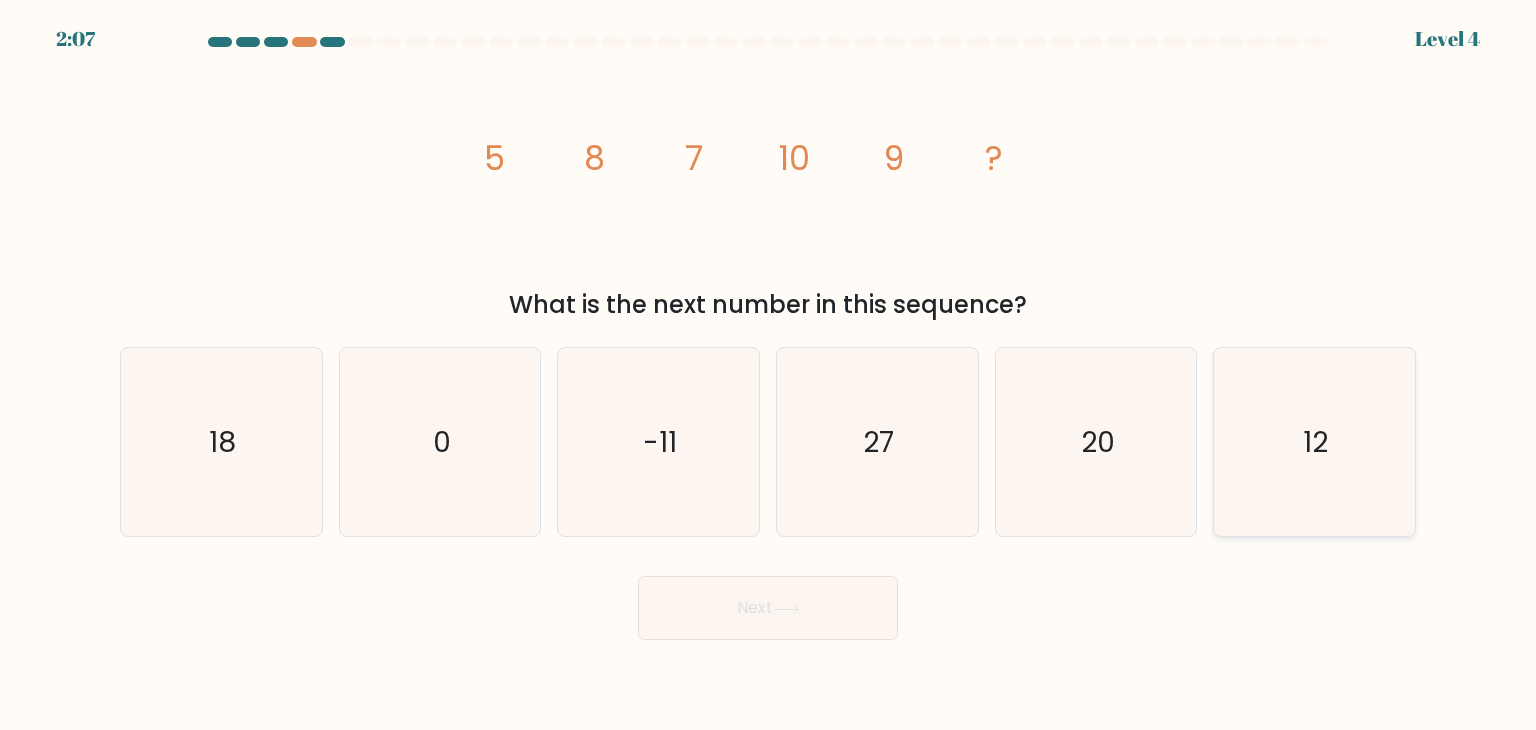 click on "12" 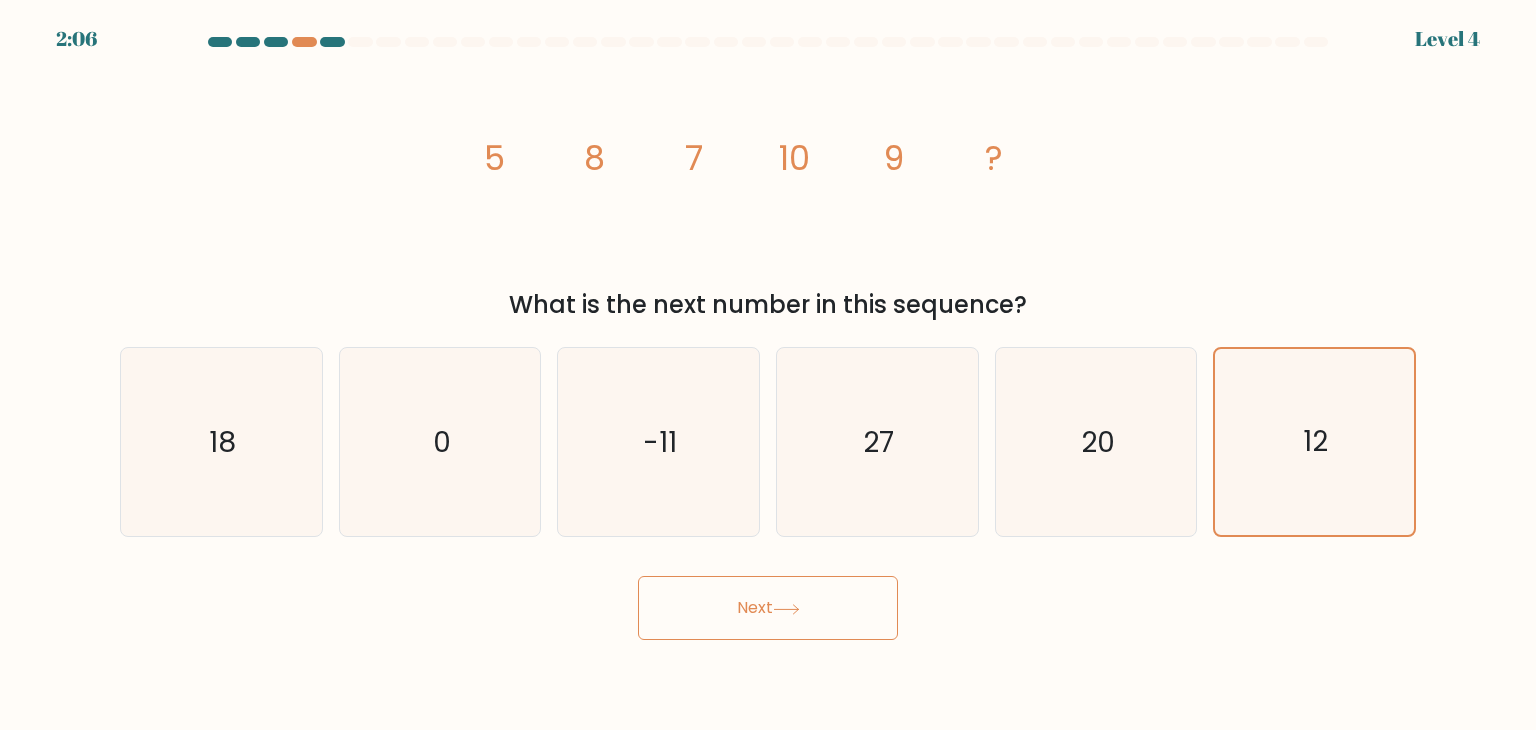click on "Next" at bounding box center [768, 608] 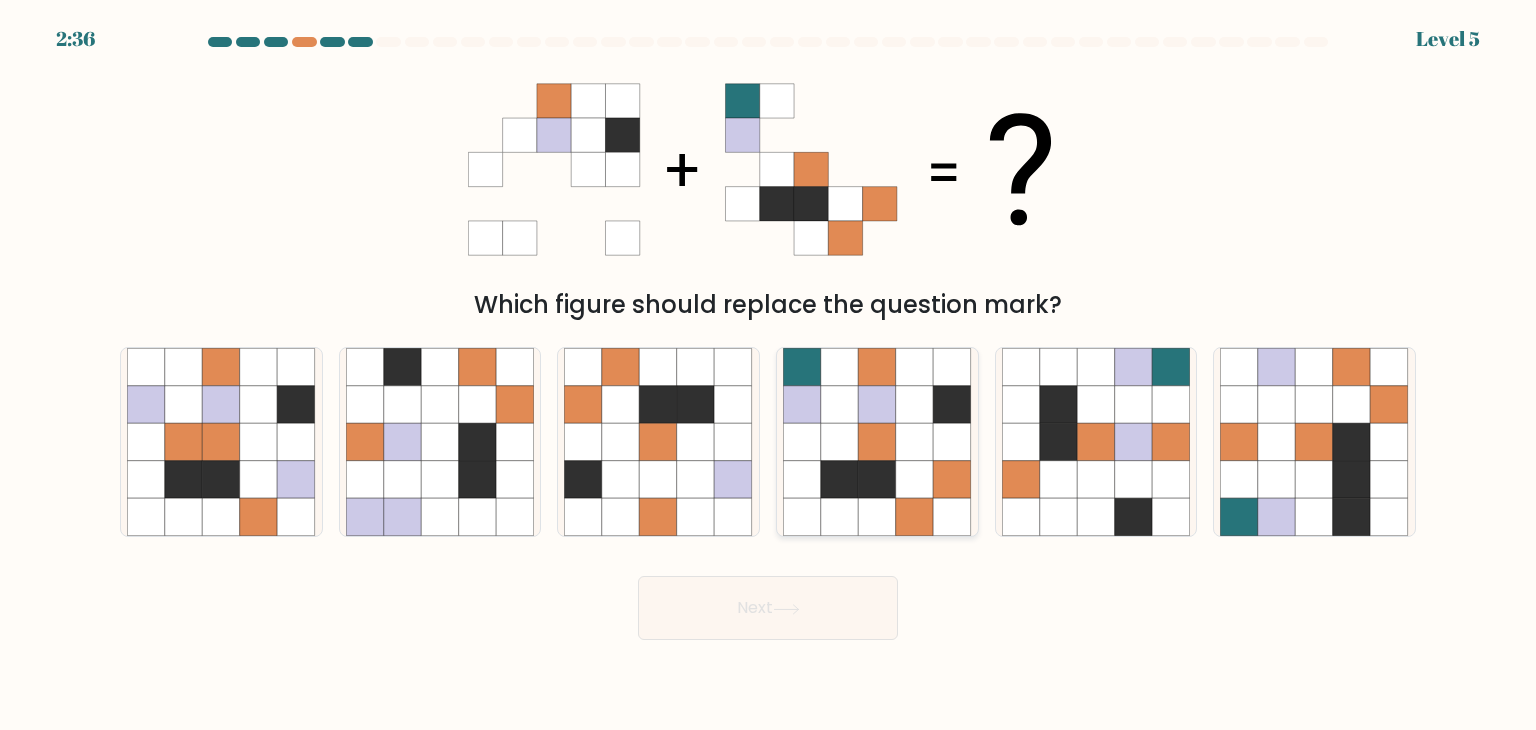 click 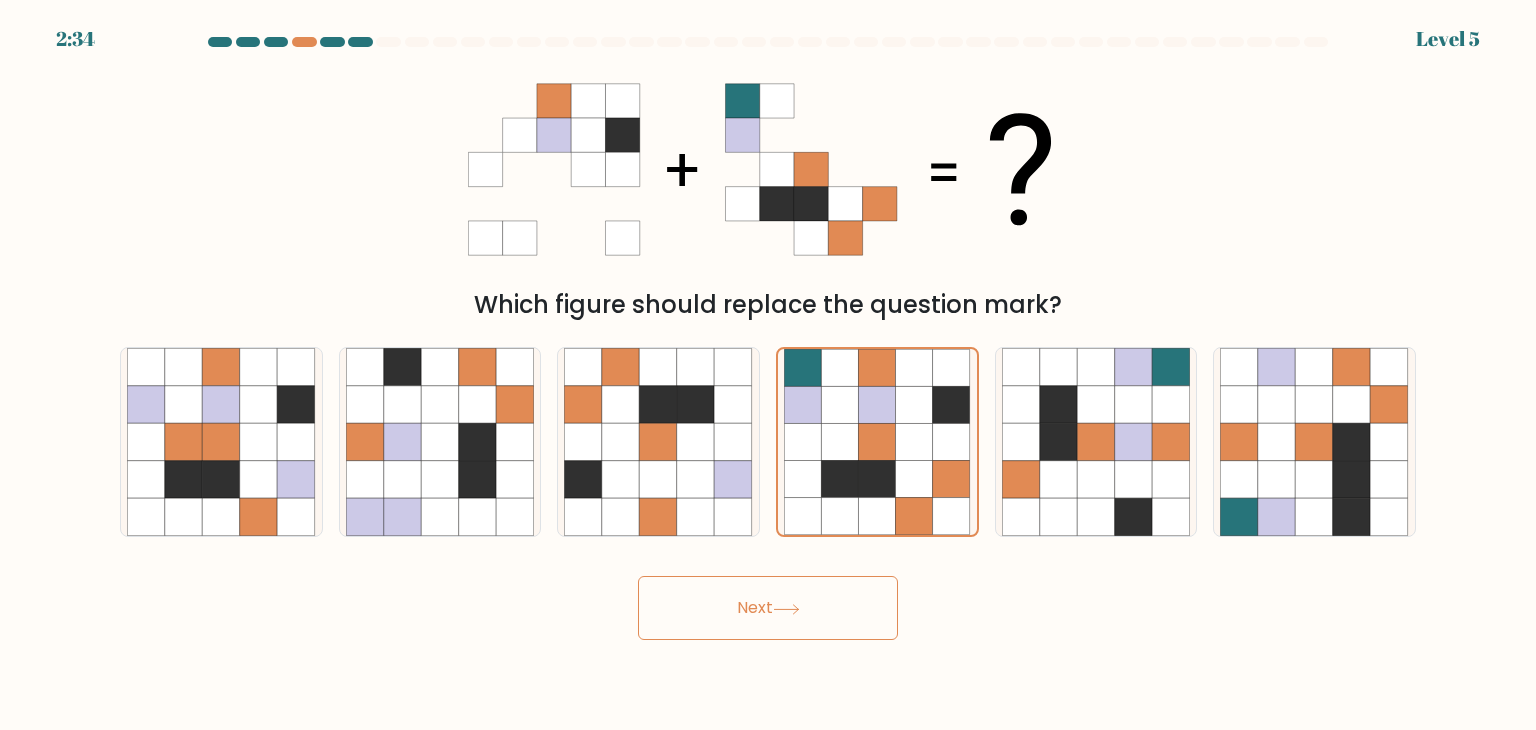 click on "Next" at bounding box center [768, 608] 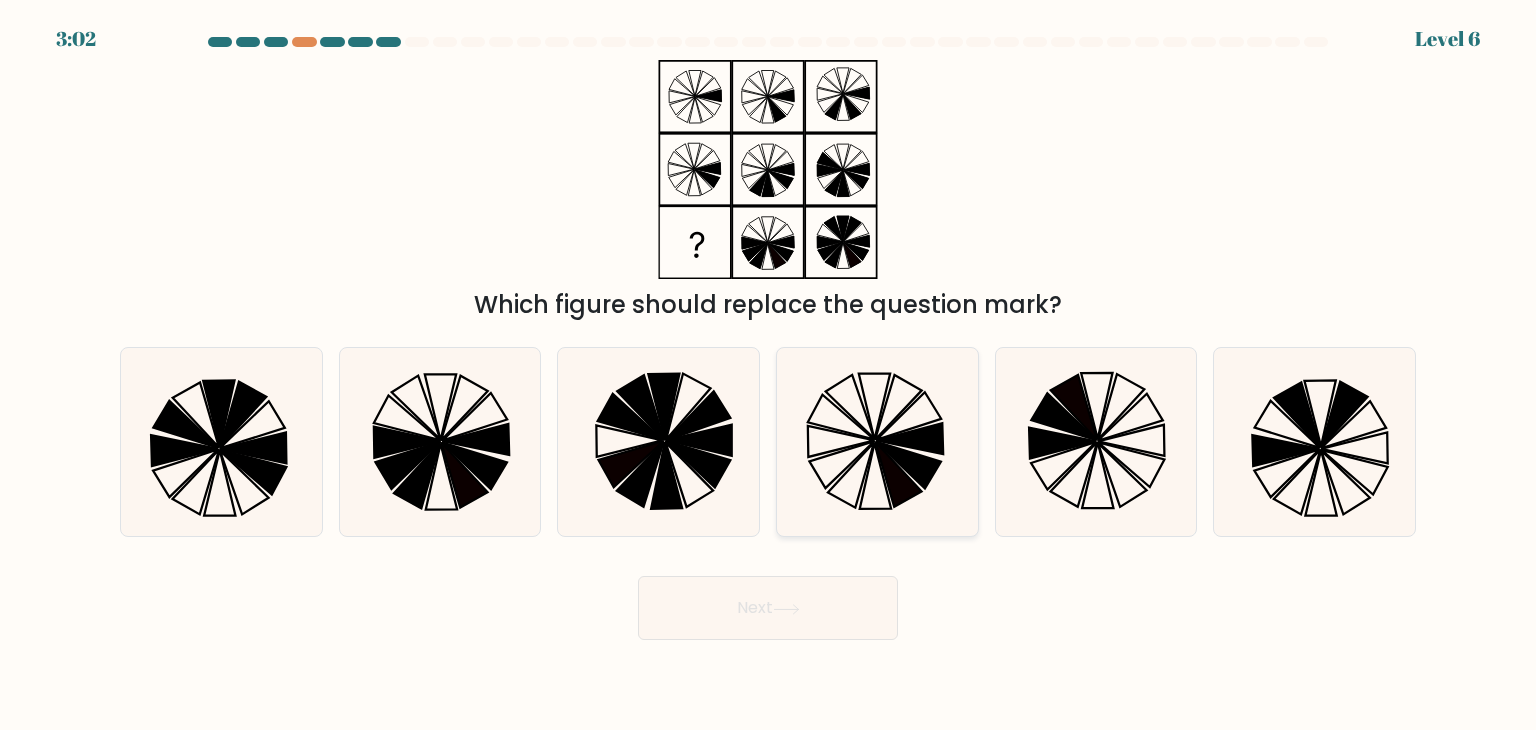 click 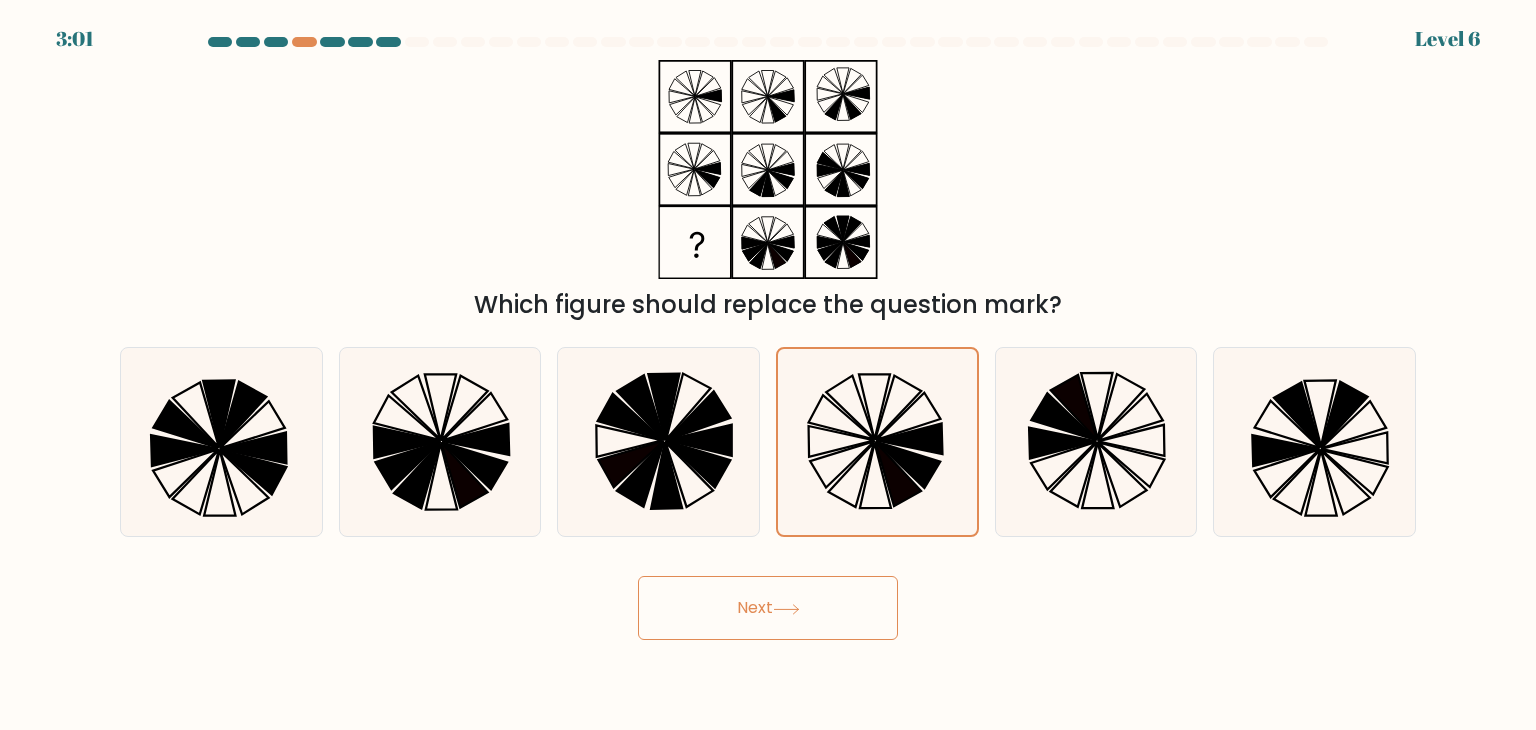 click on "Next" at bounding box center (768, 608) 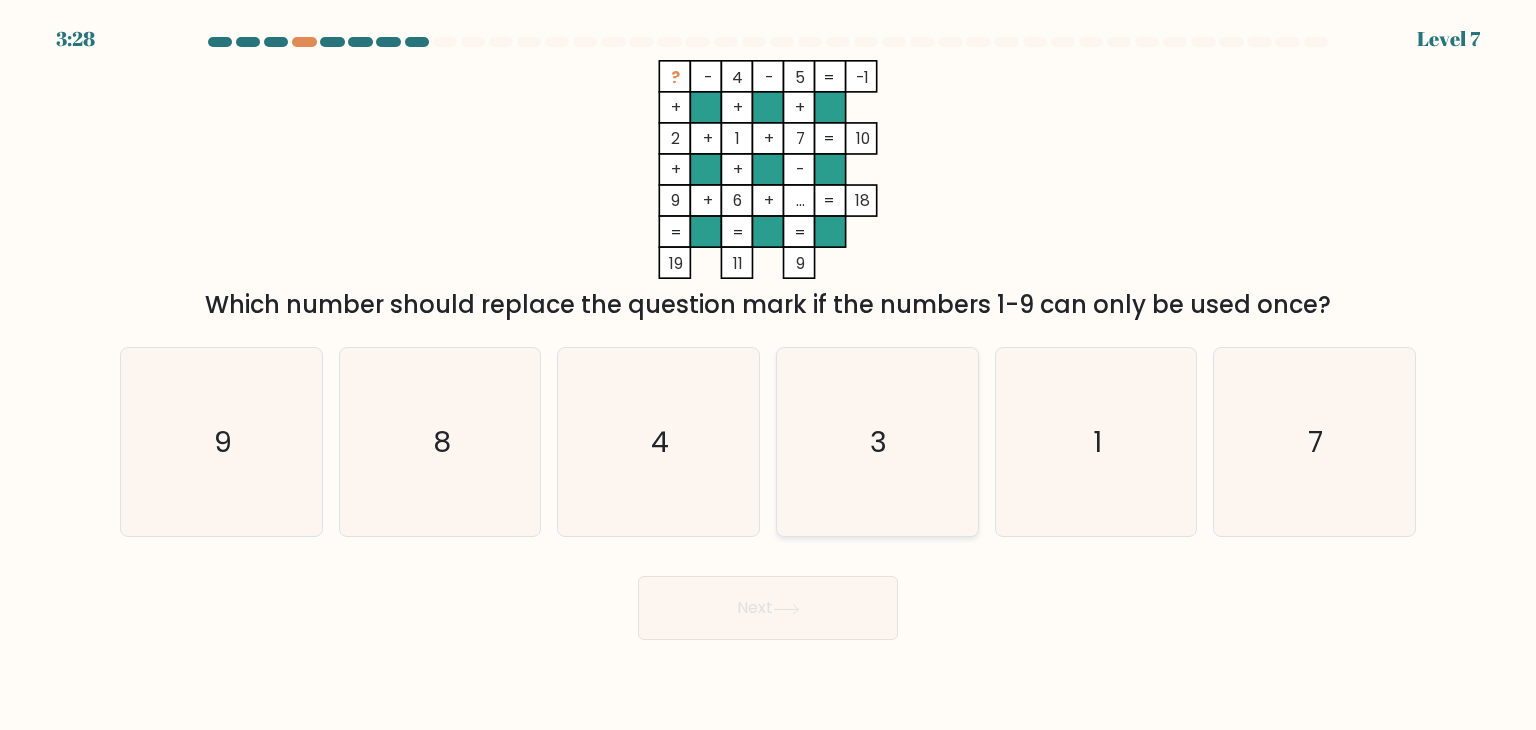 click on "3" 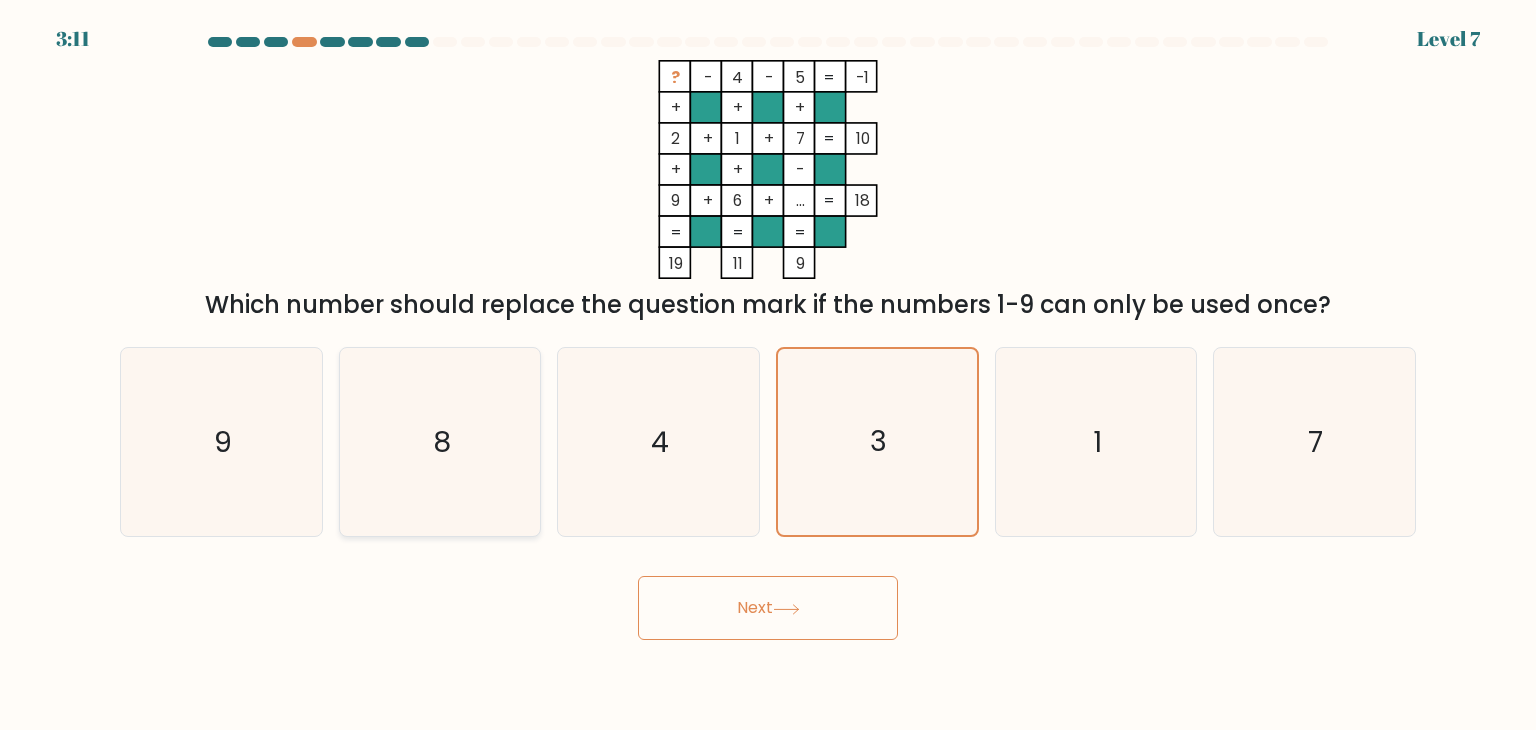 click on "8" 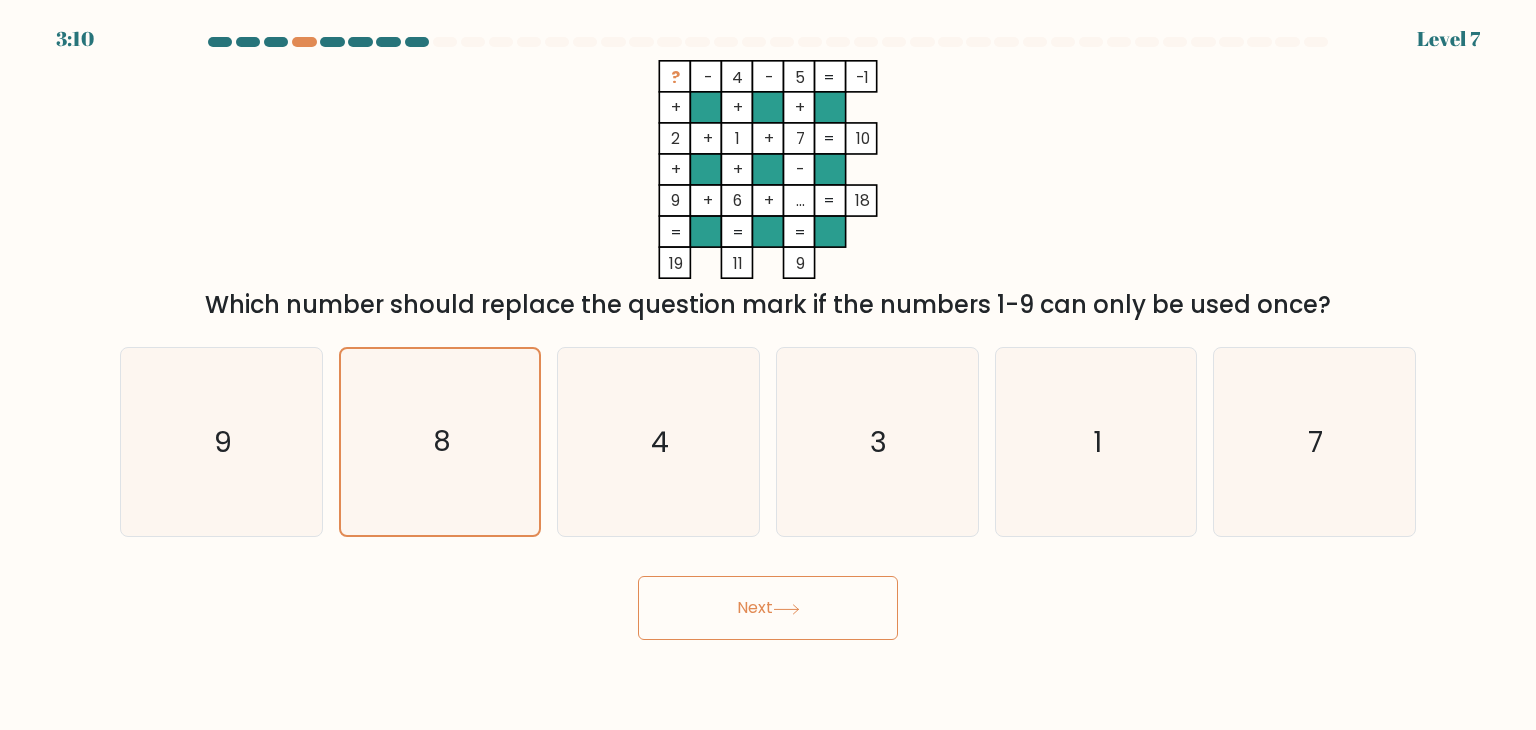 click on "Next" at bounding box center (768, 608) 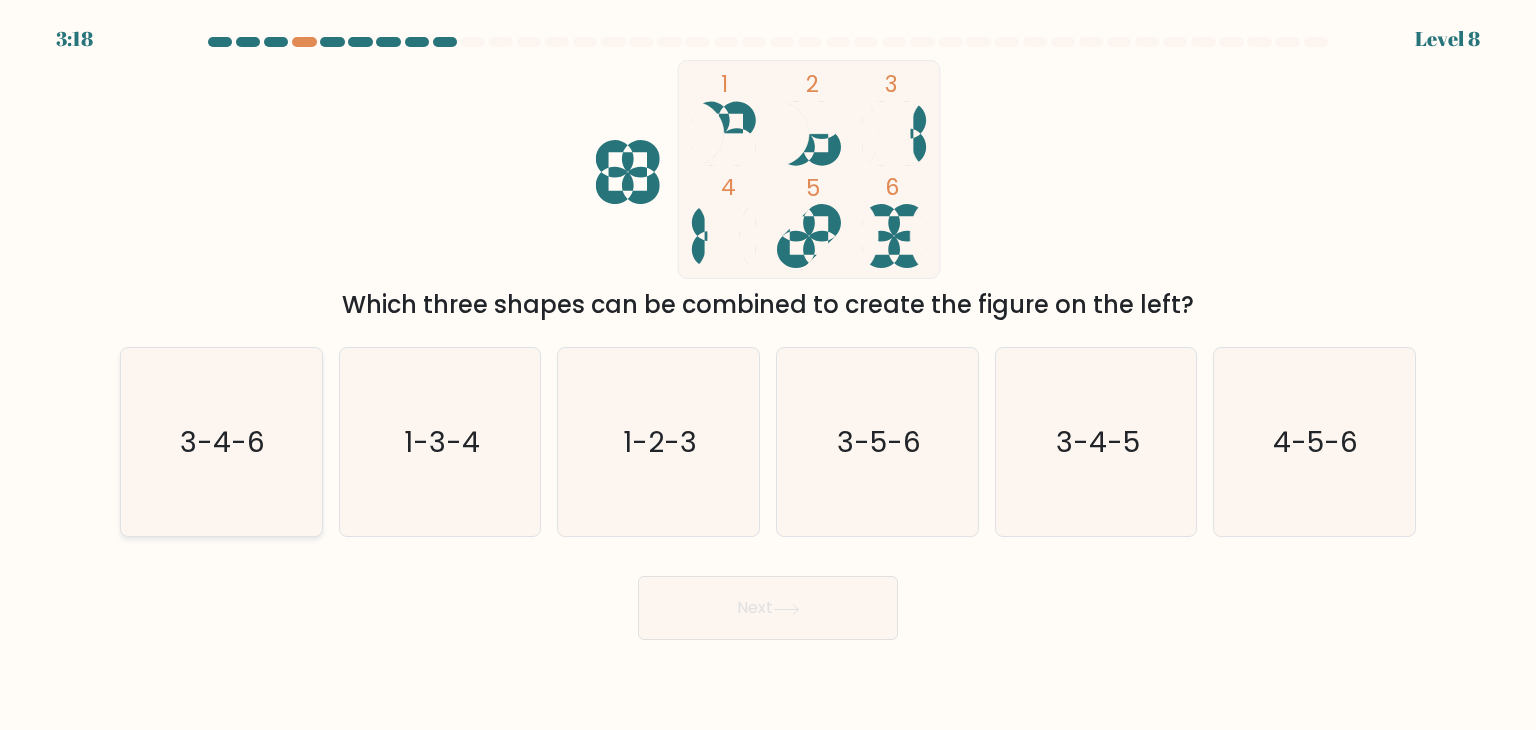 click on "3-4-6" 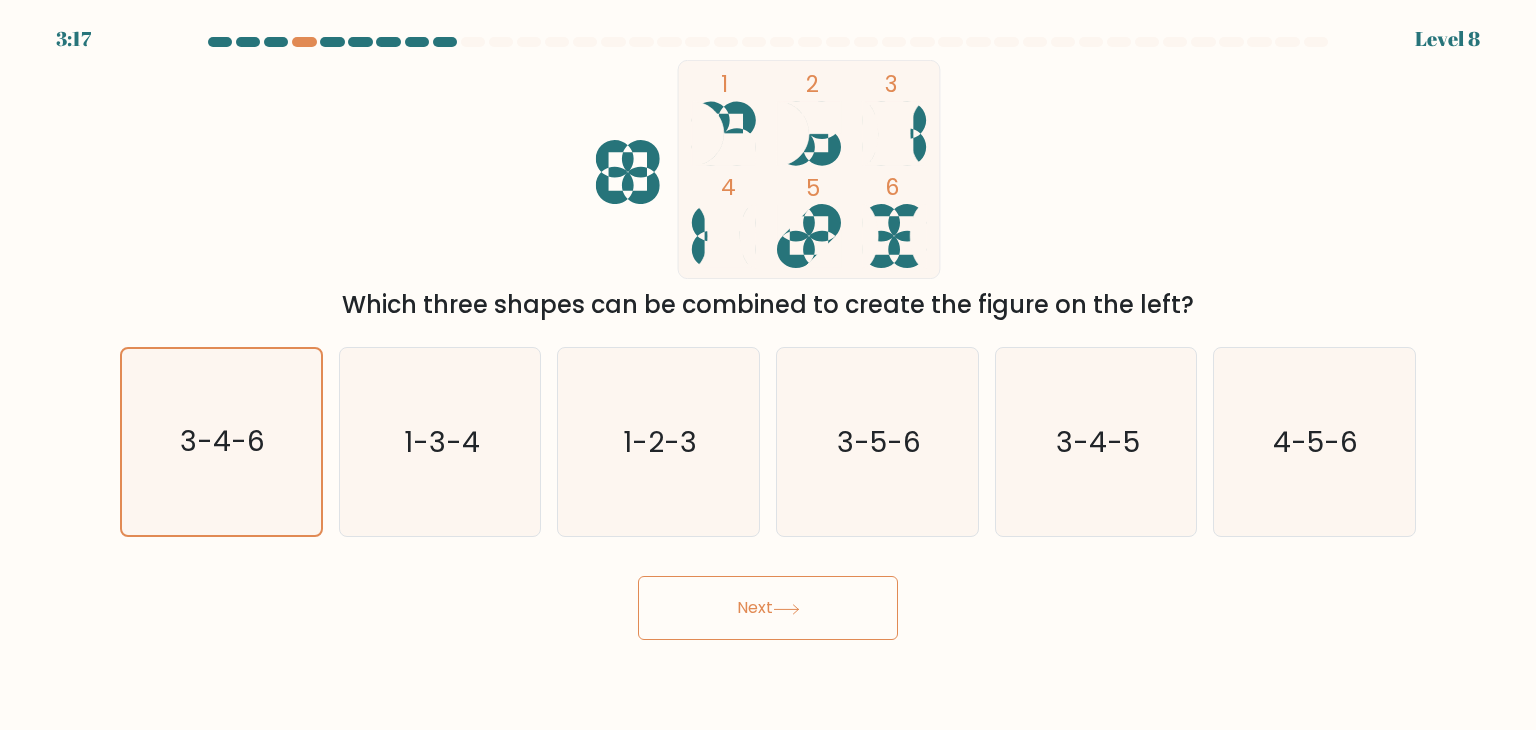 click on "Next" at bounding box center [768, 608] 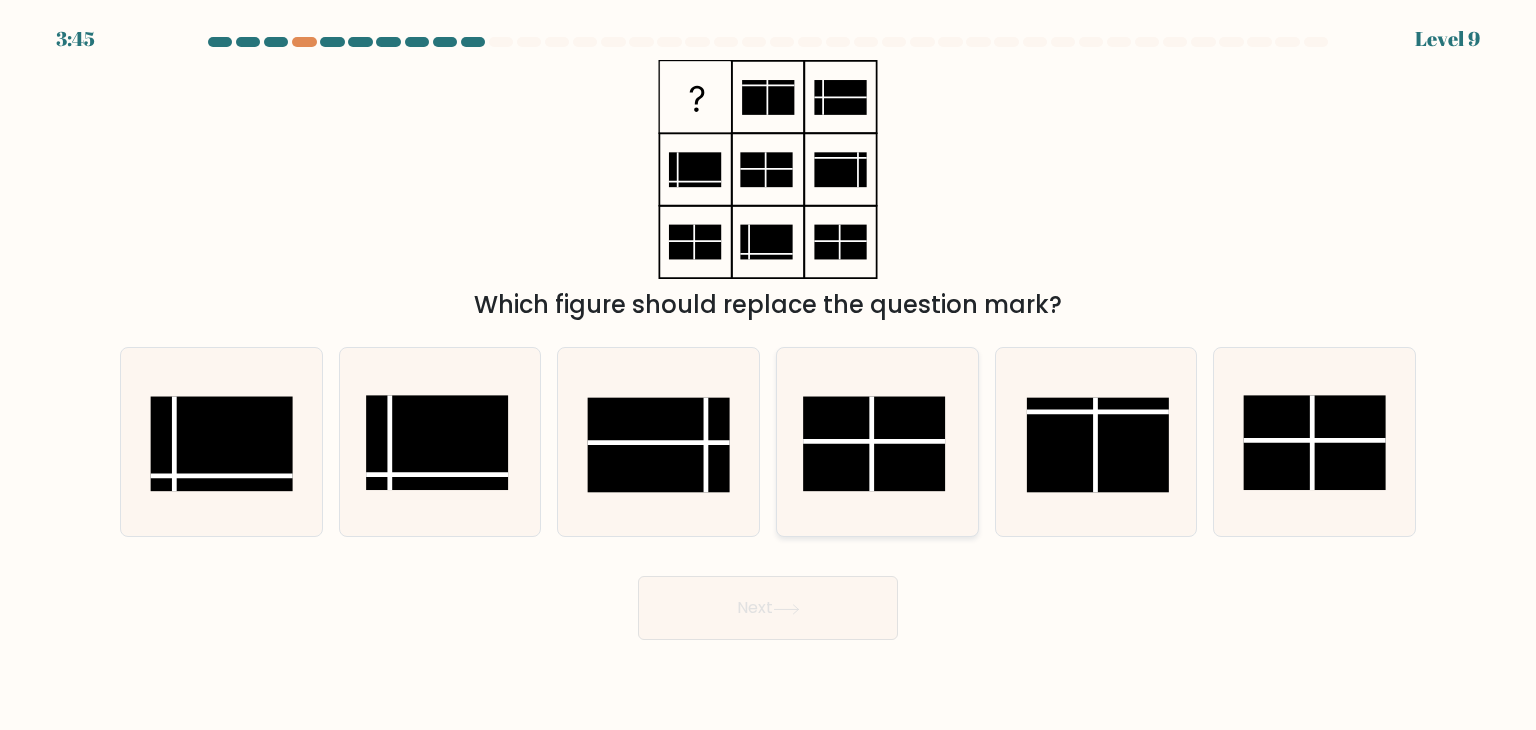 click 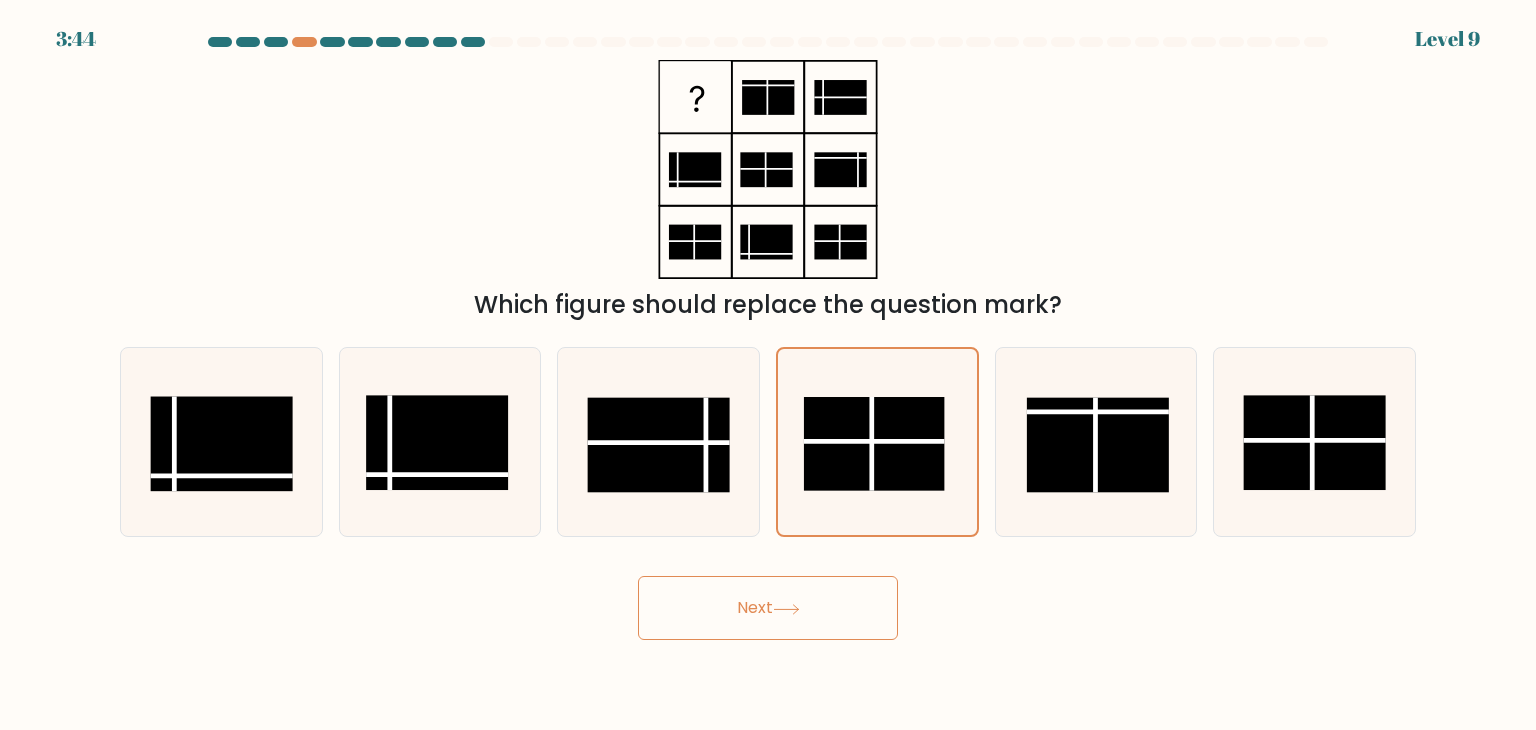 click on "Next" at bounding box center (768, 608) 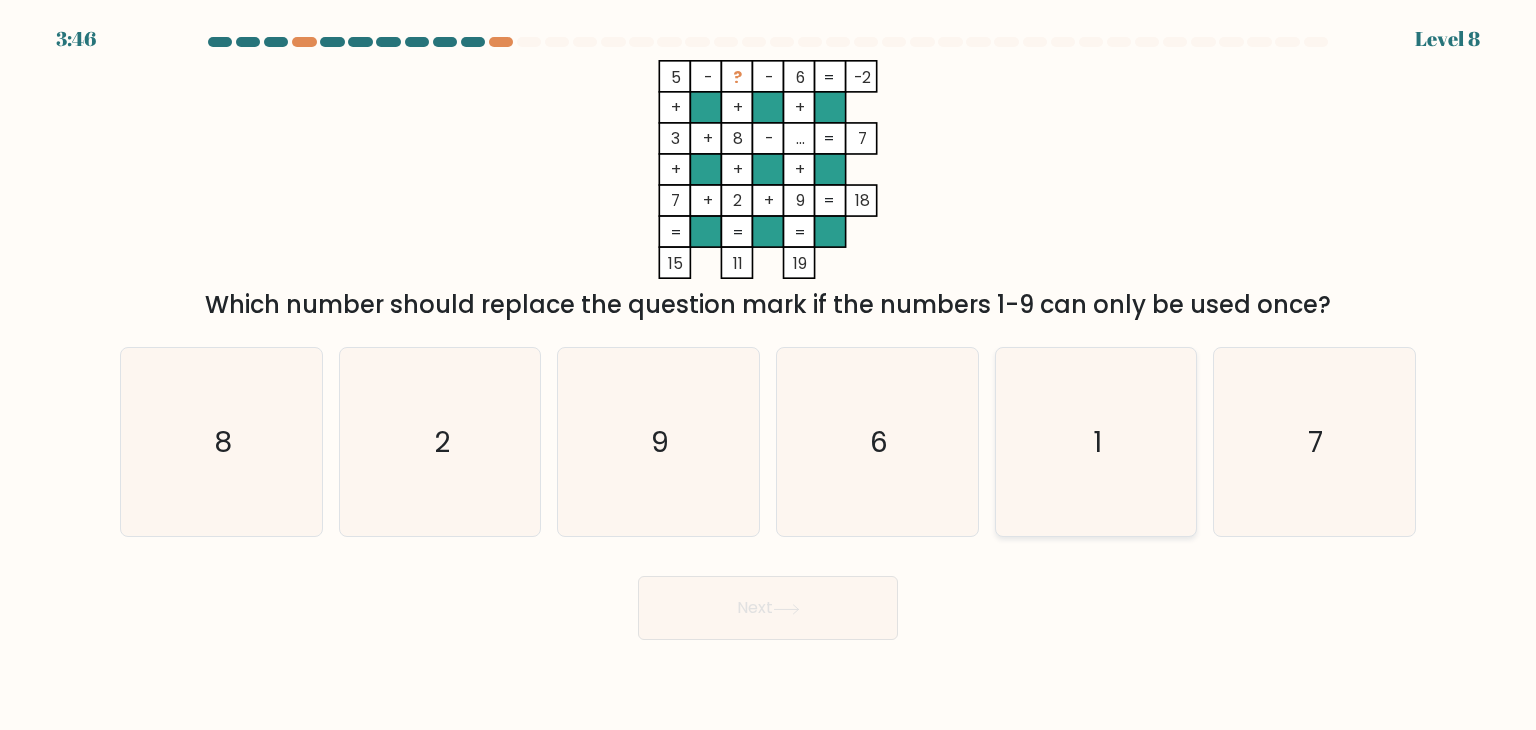 click on "1" 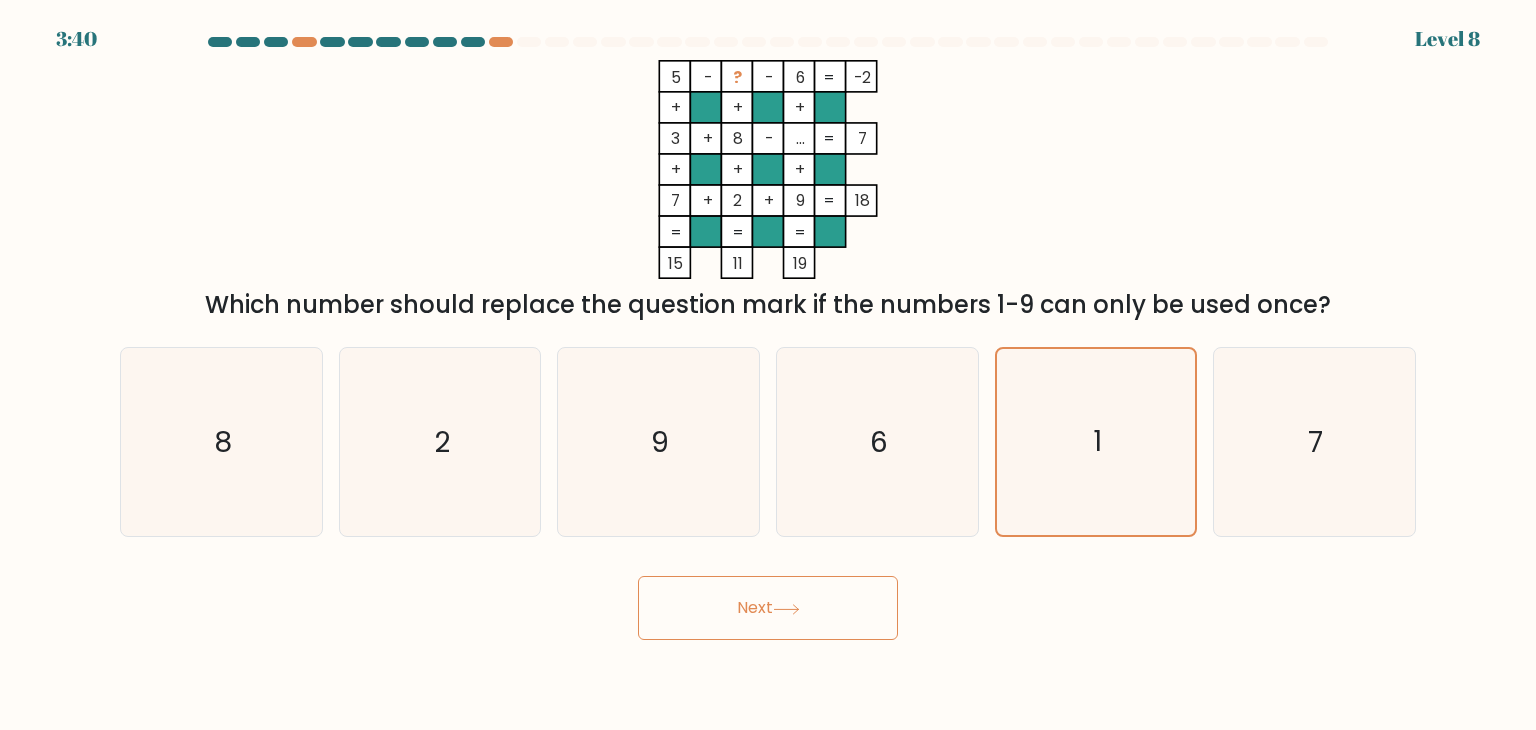 click on "Next" at bounding box center (768, 608) 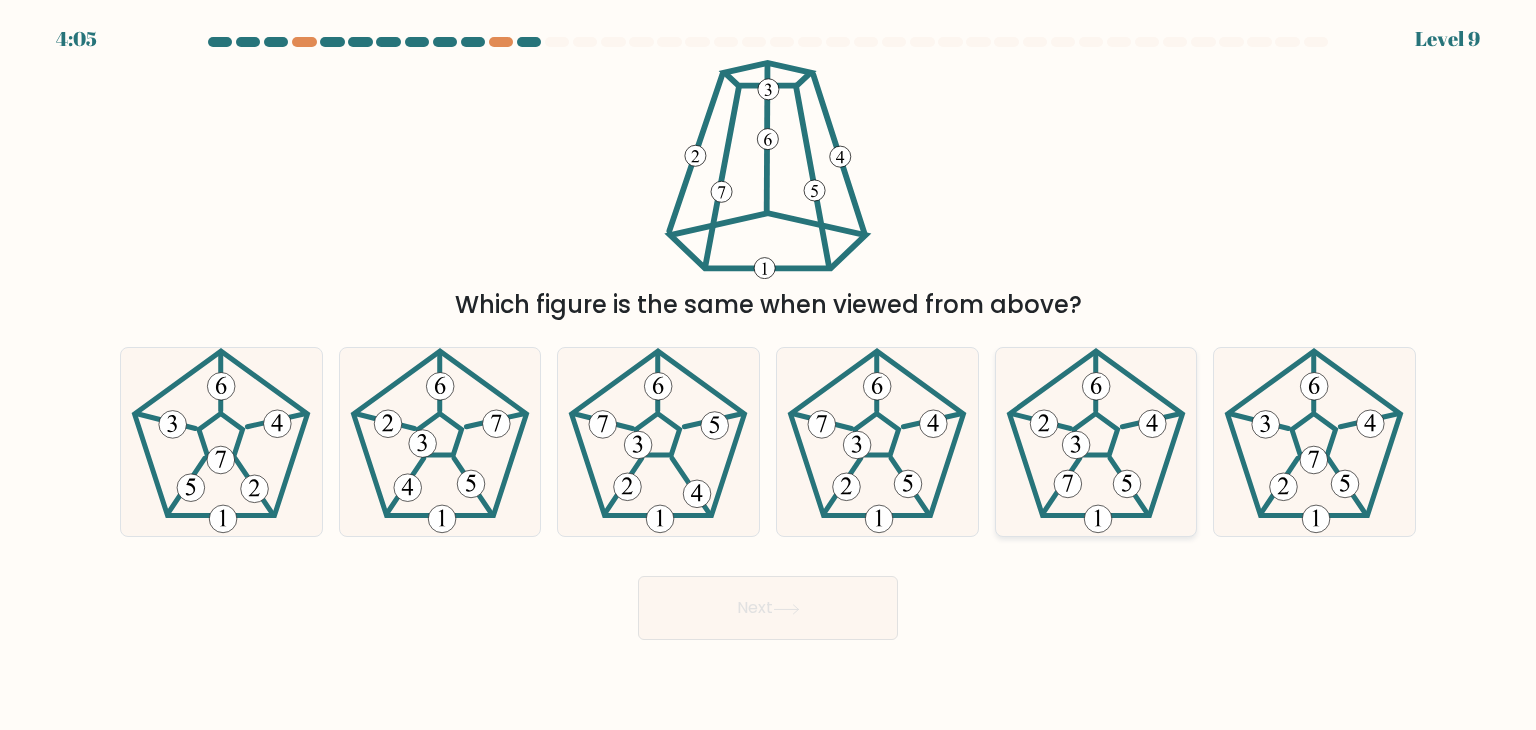 click 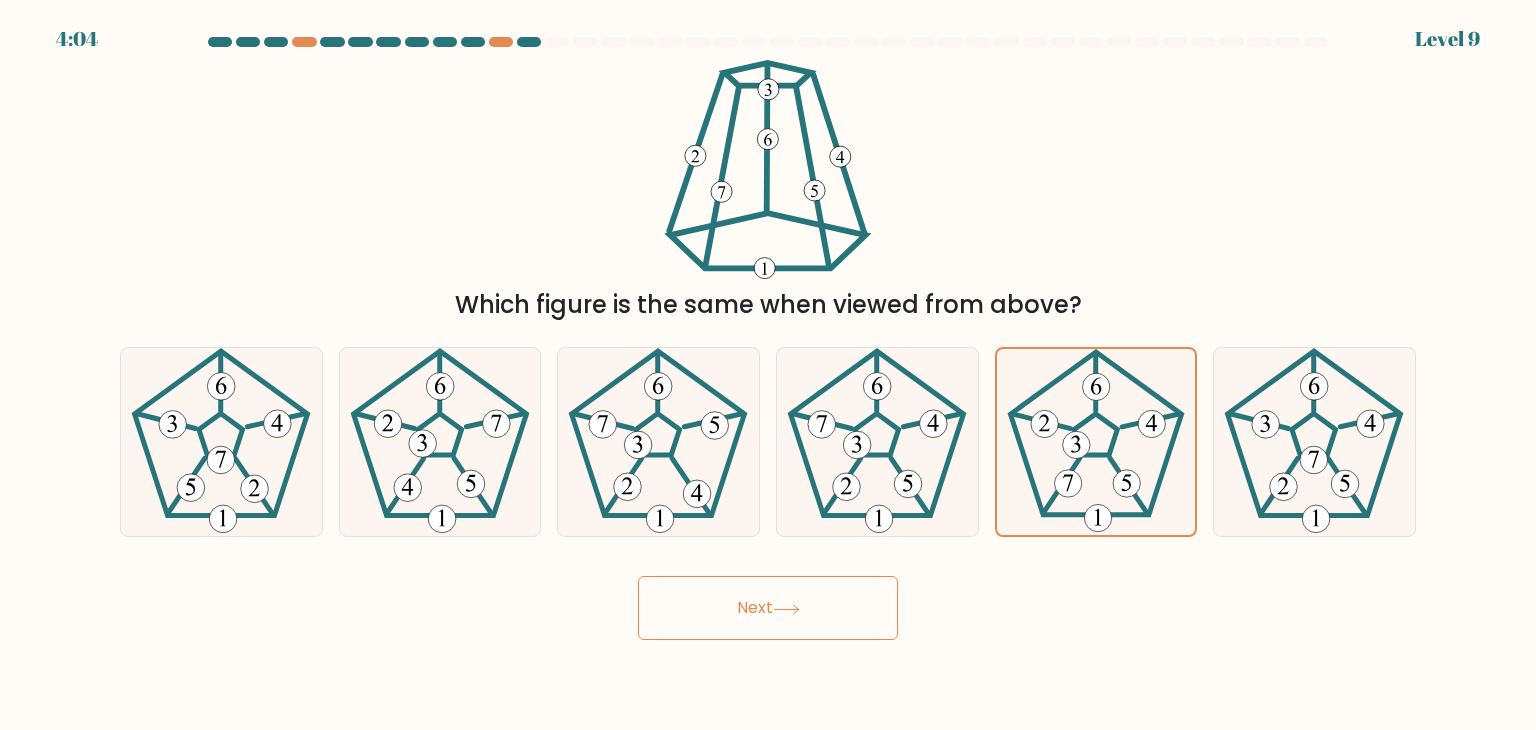 click 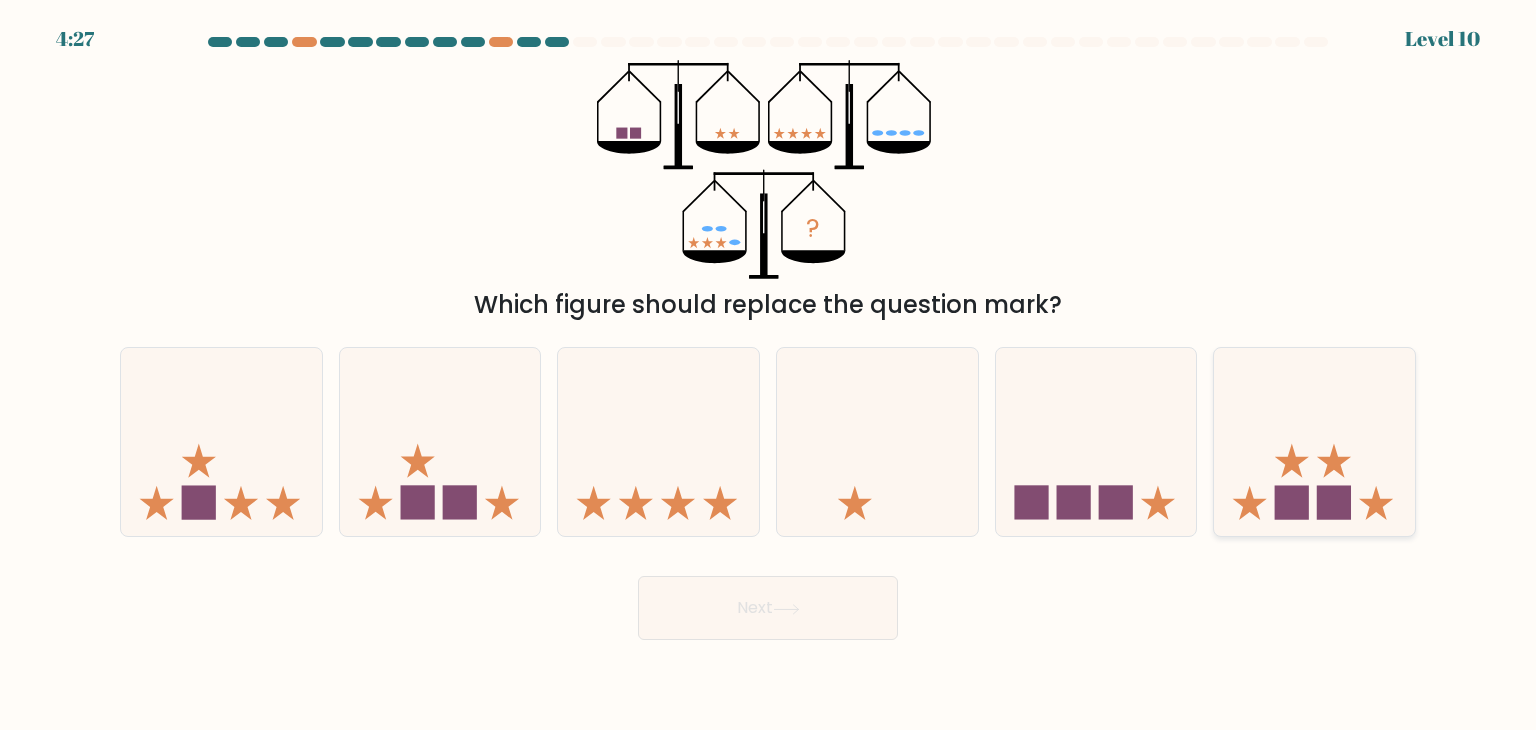 click 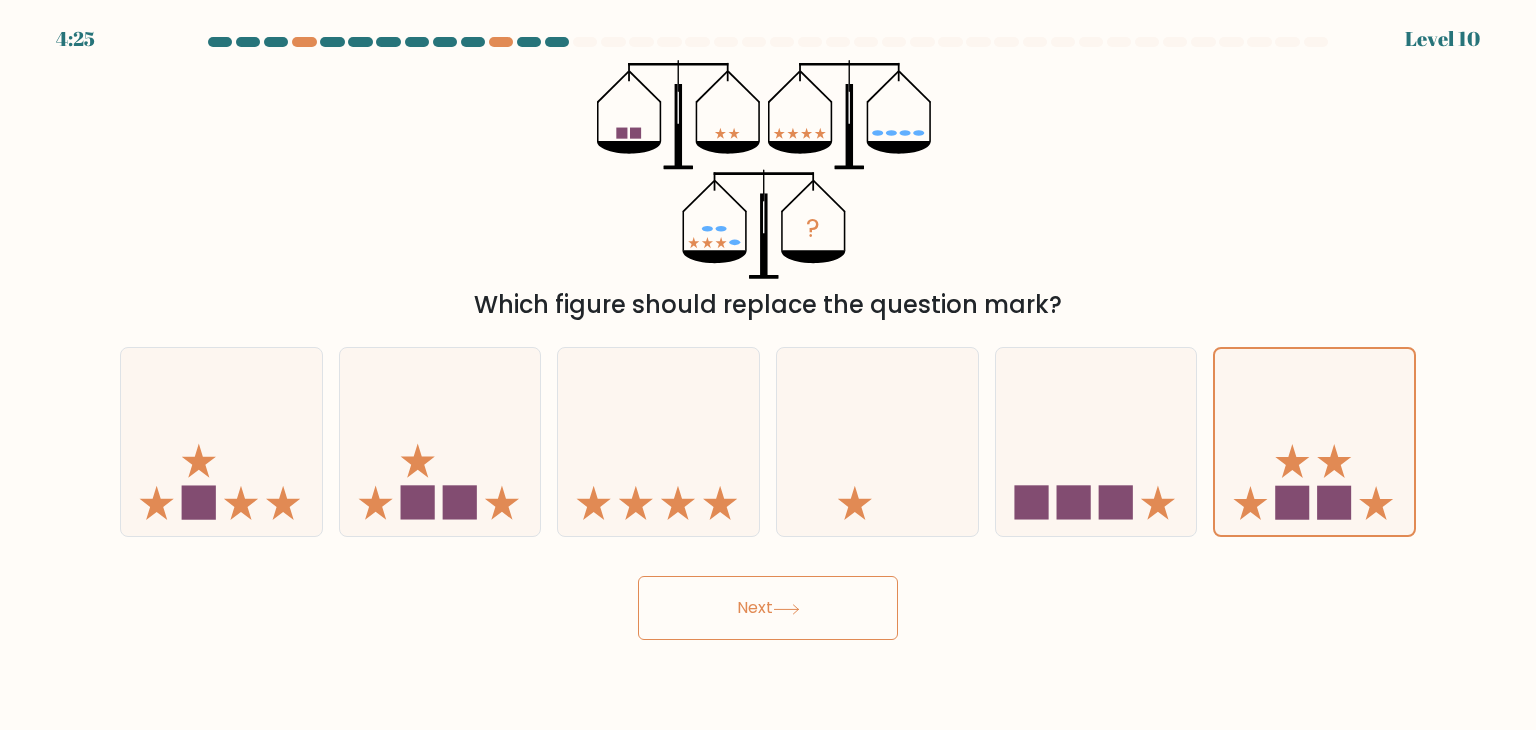 click 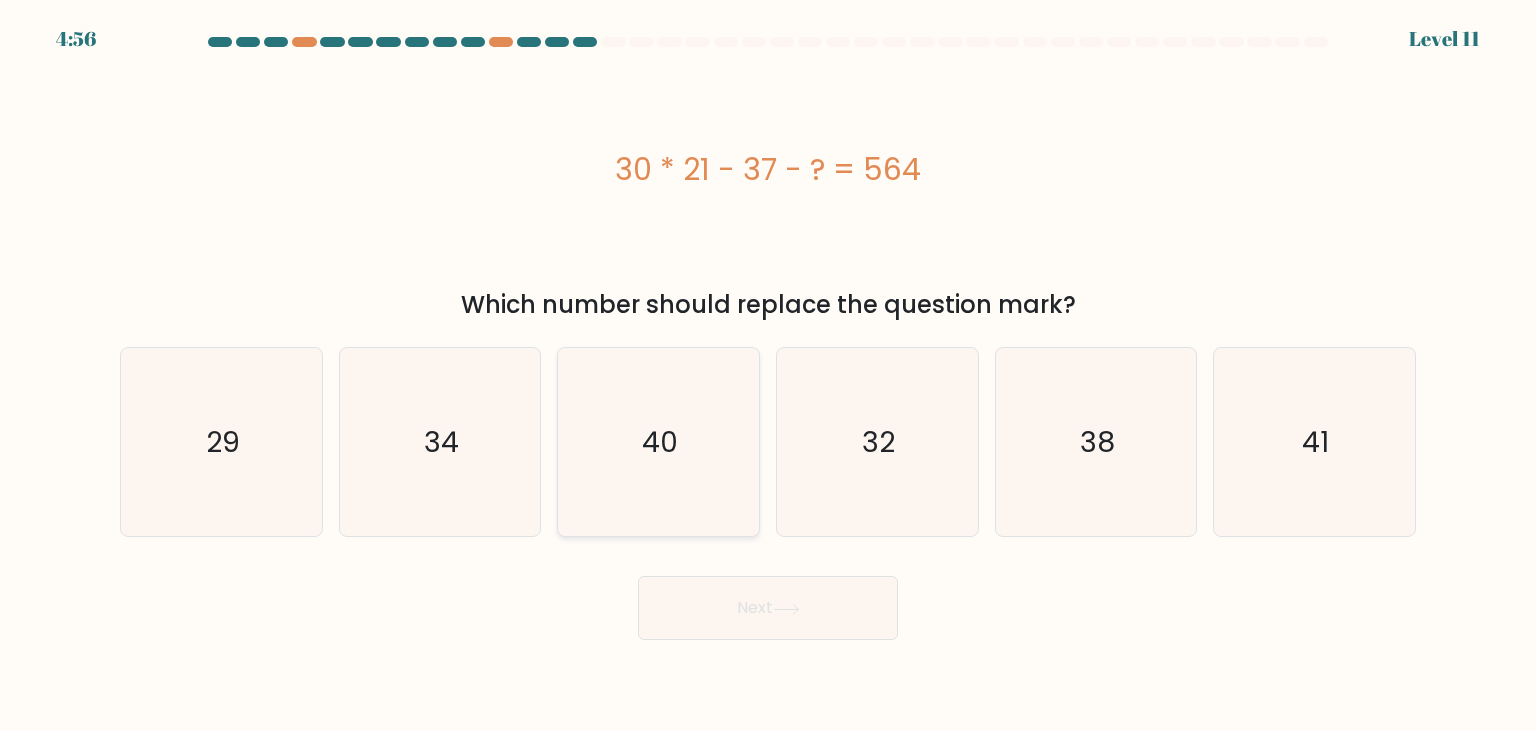click on "40" 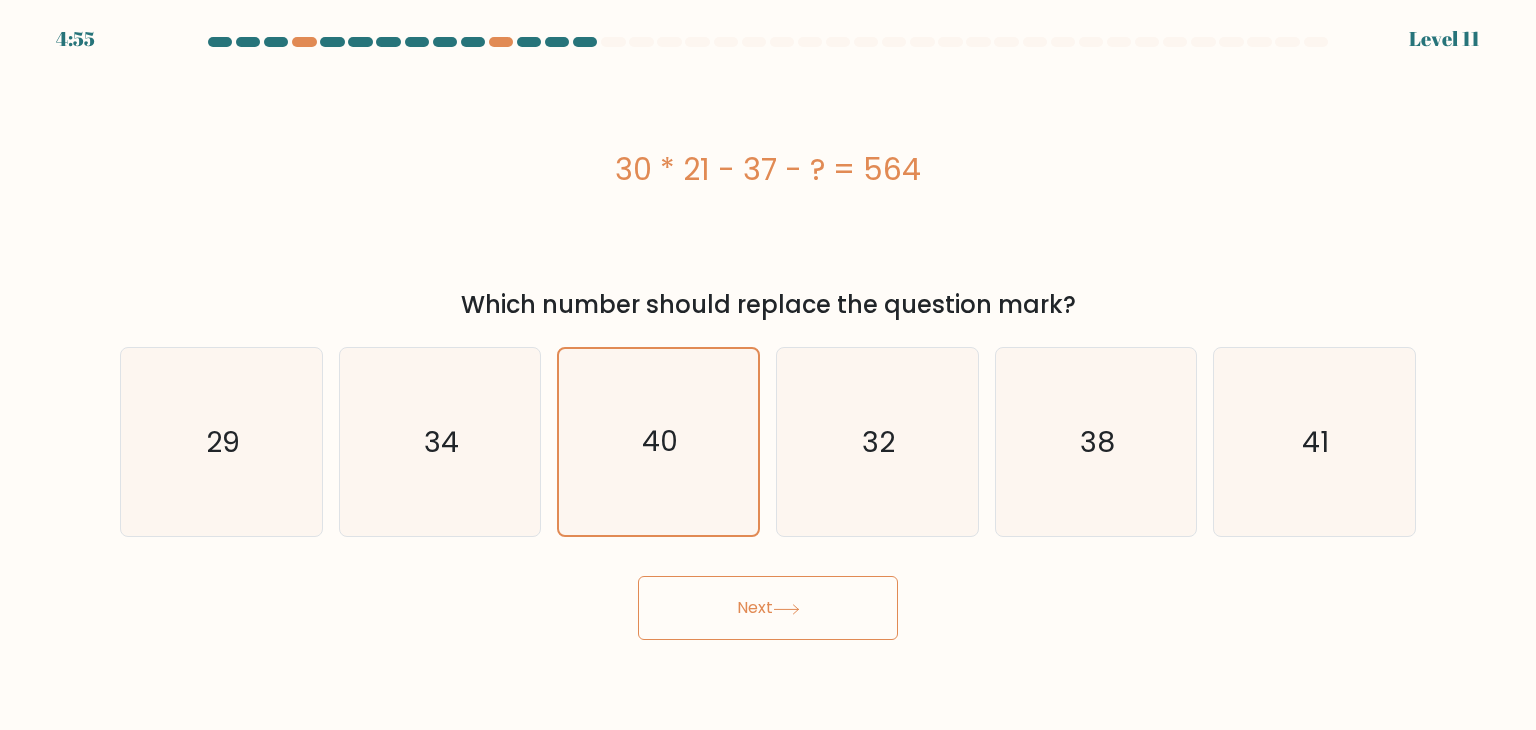 click 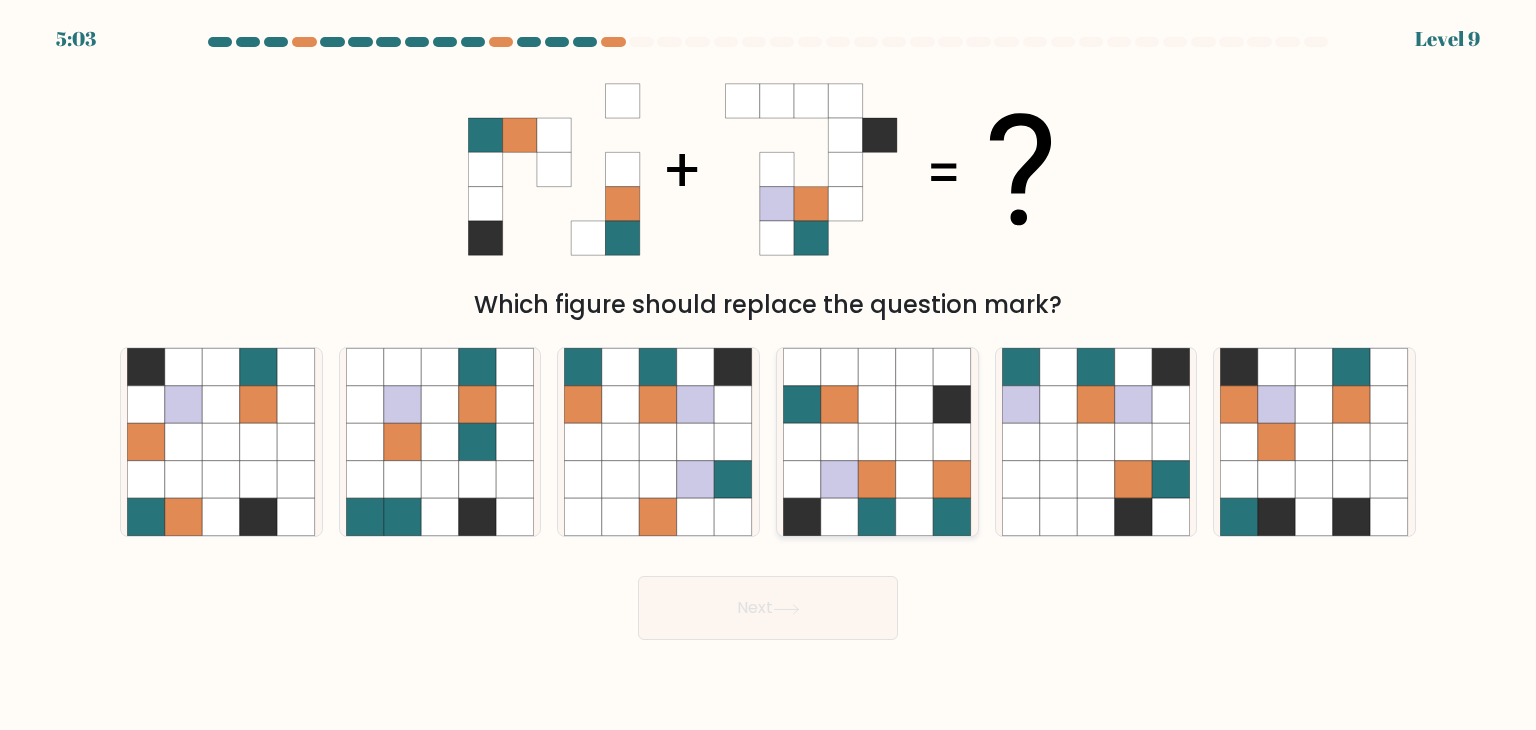 click 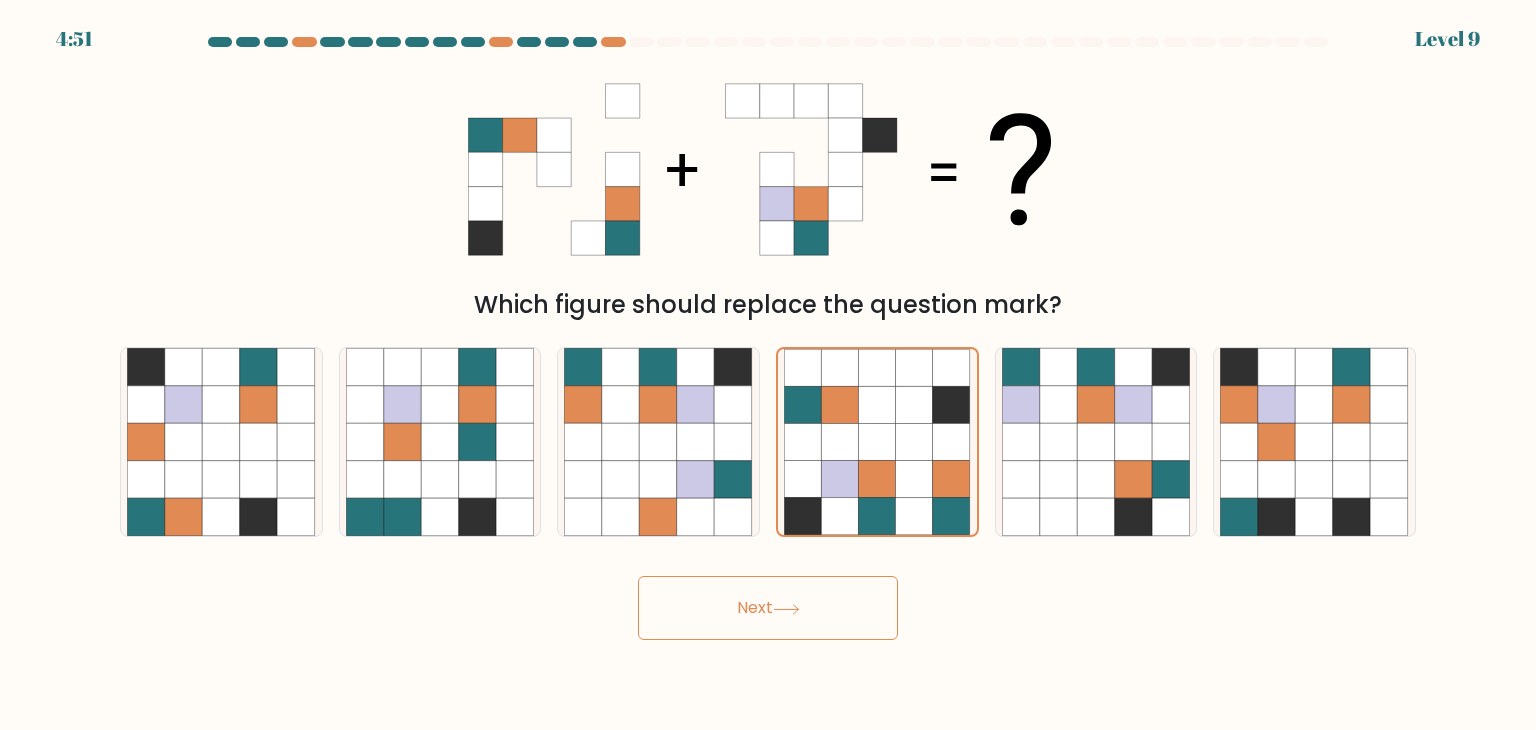click on "Next" at bounding box center (768, 608) 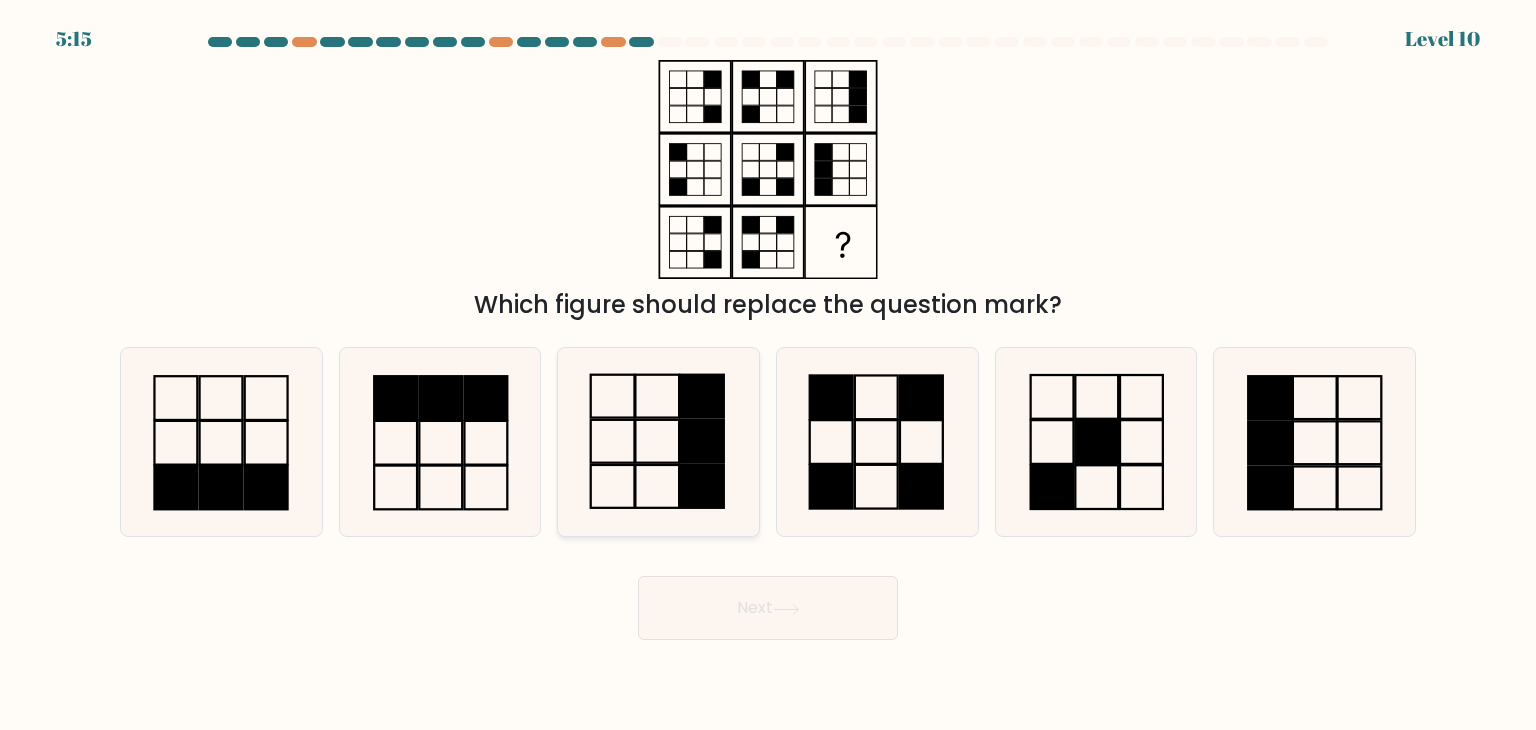 click 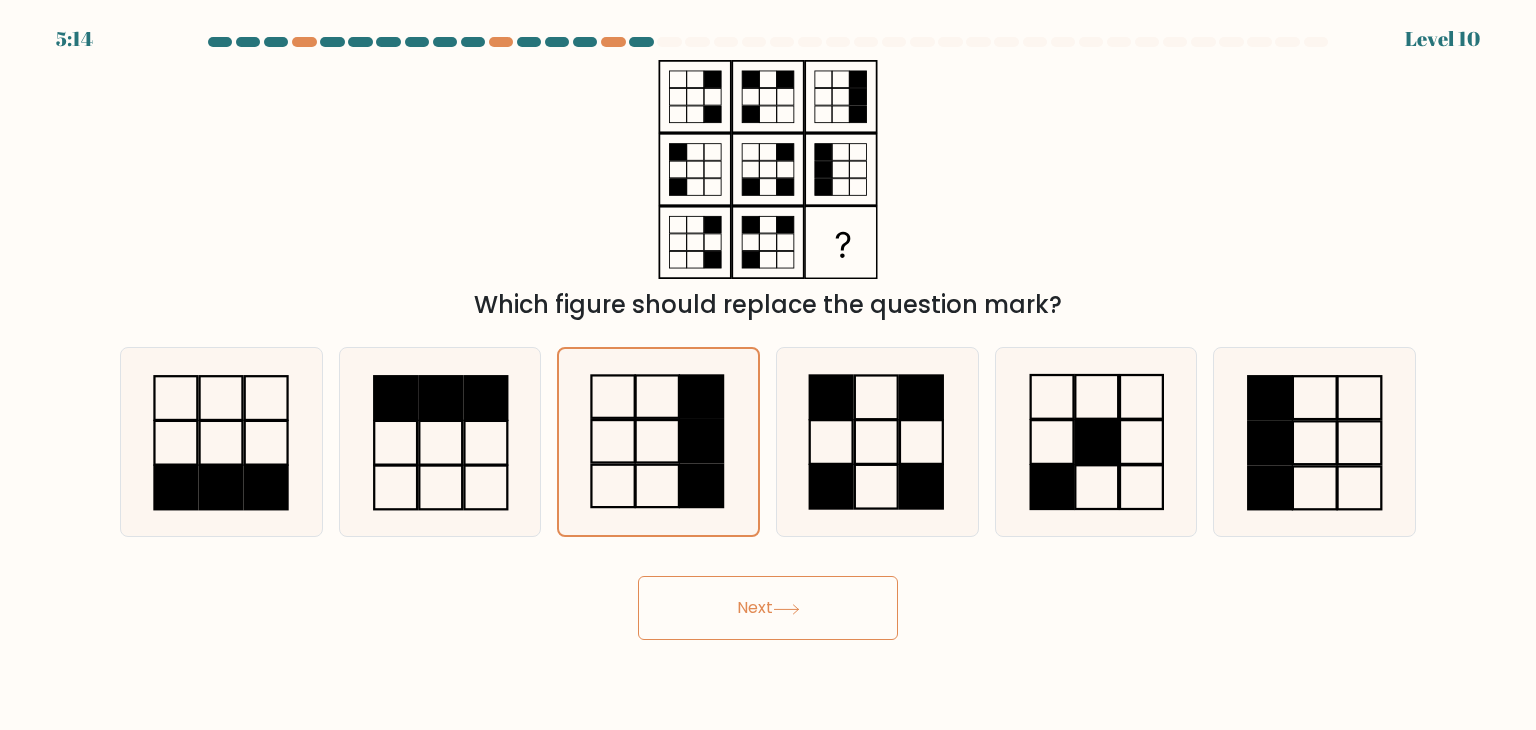 click on "Next" at bounding box center (768, 608) 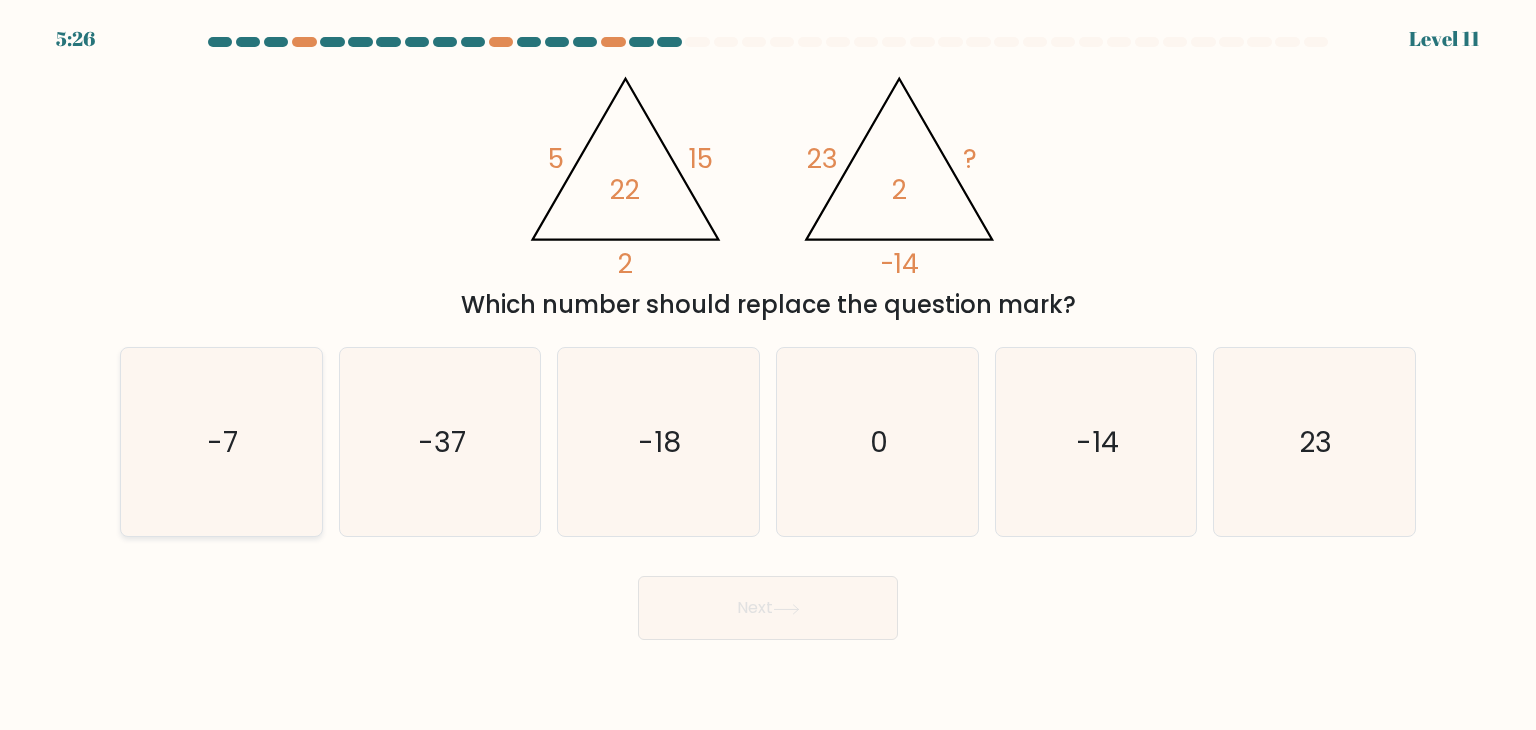 click on "-7" 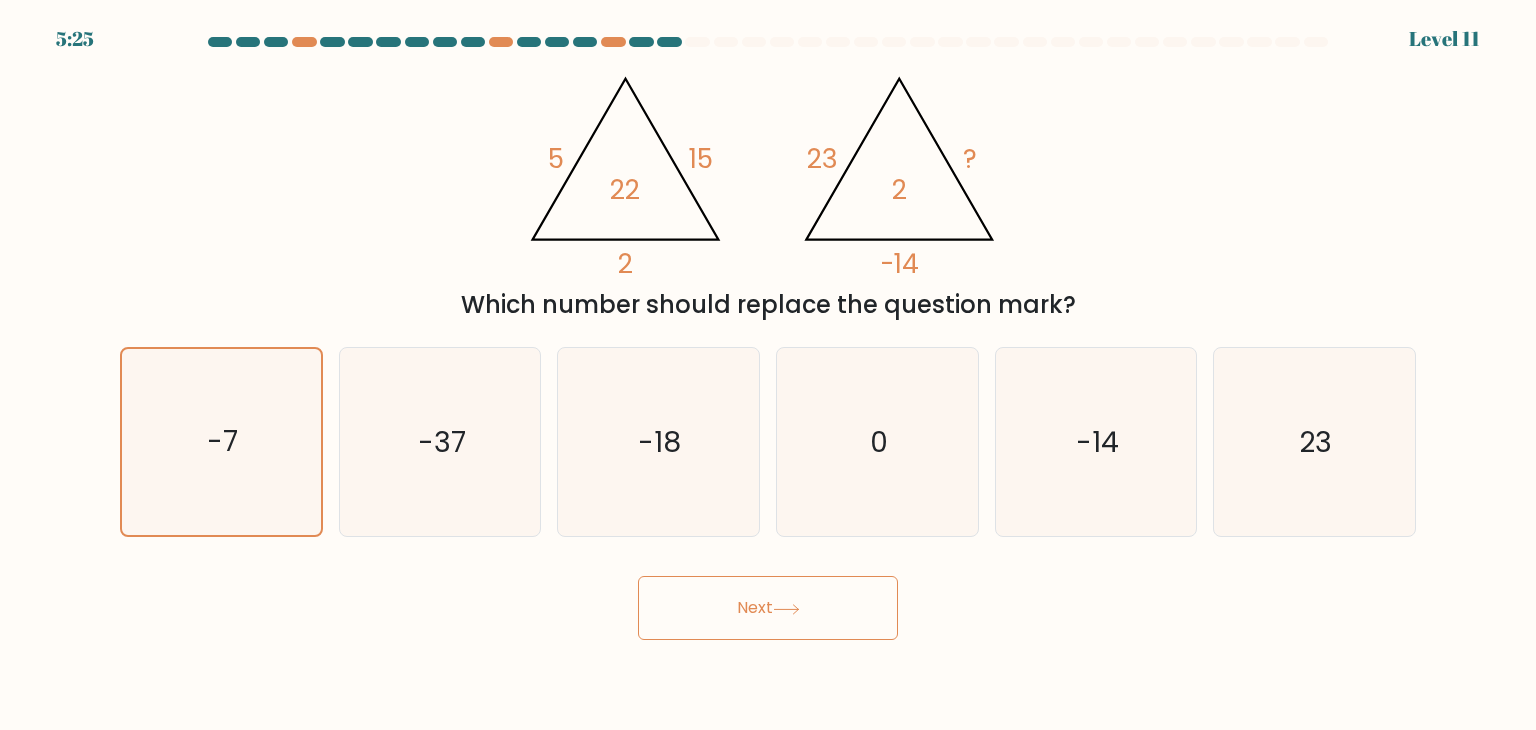 drag, startPoint x: 784, startPoint y: 648, endPoint x: 843, endPoint y: 606, distance: 72.42237 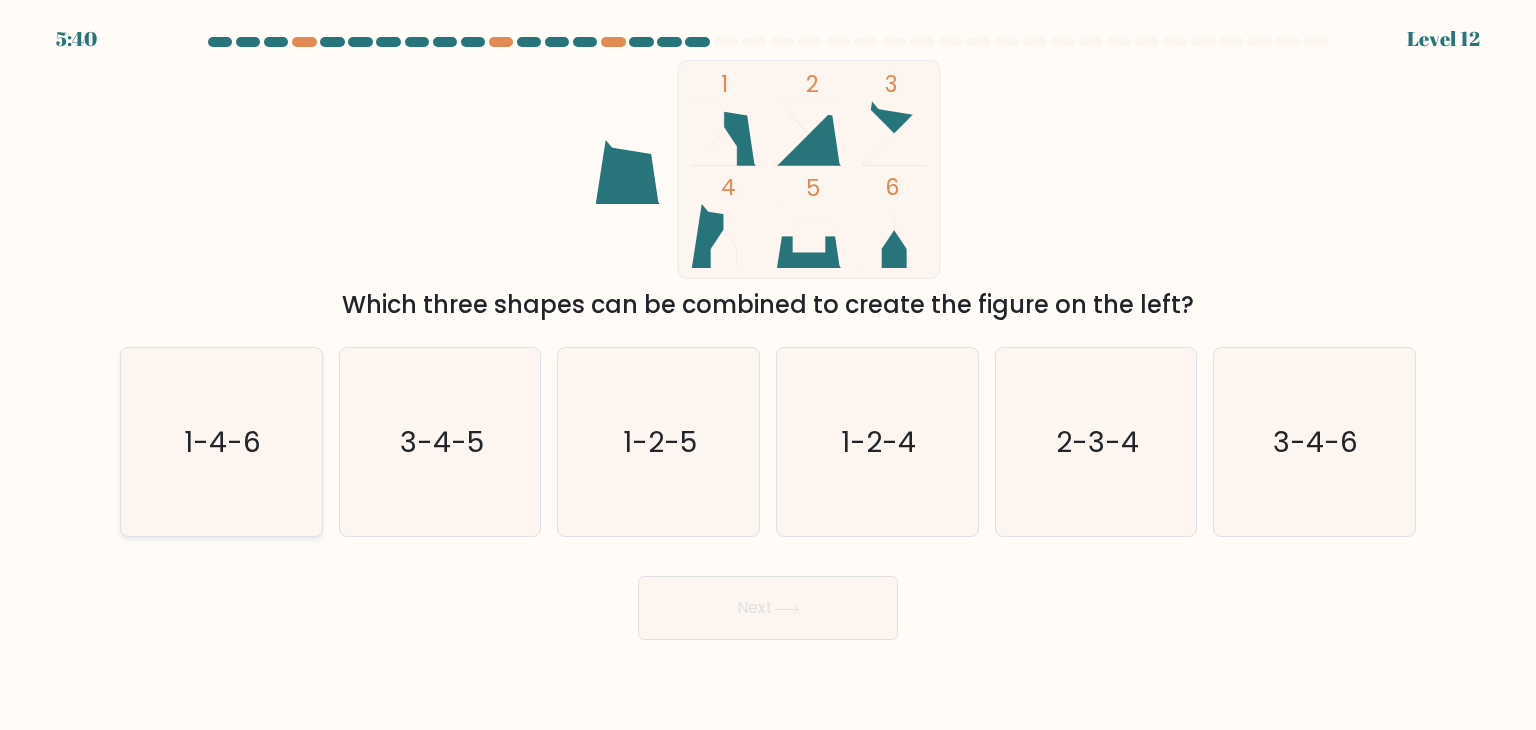 click on "1-4-6" 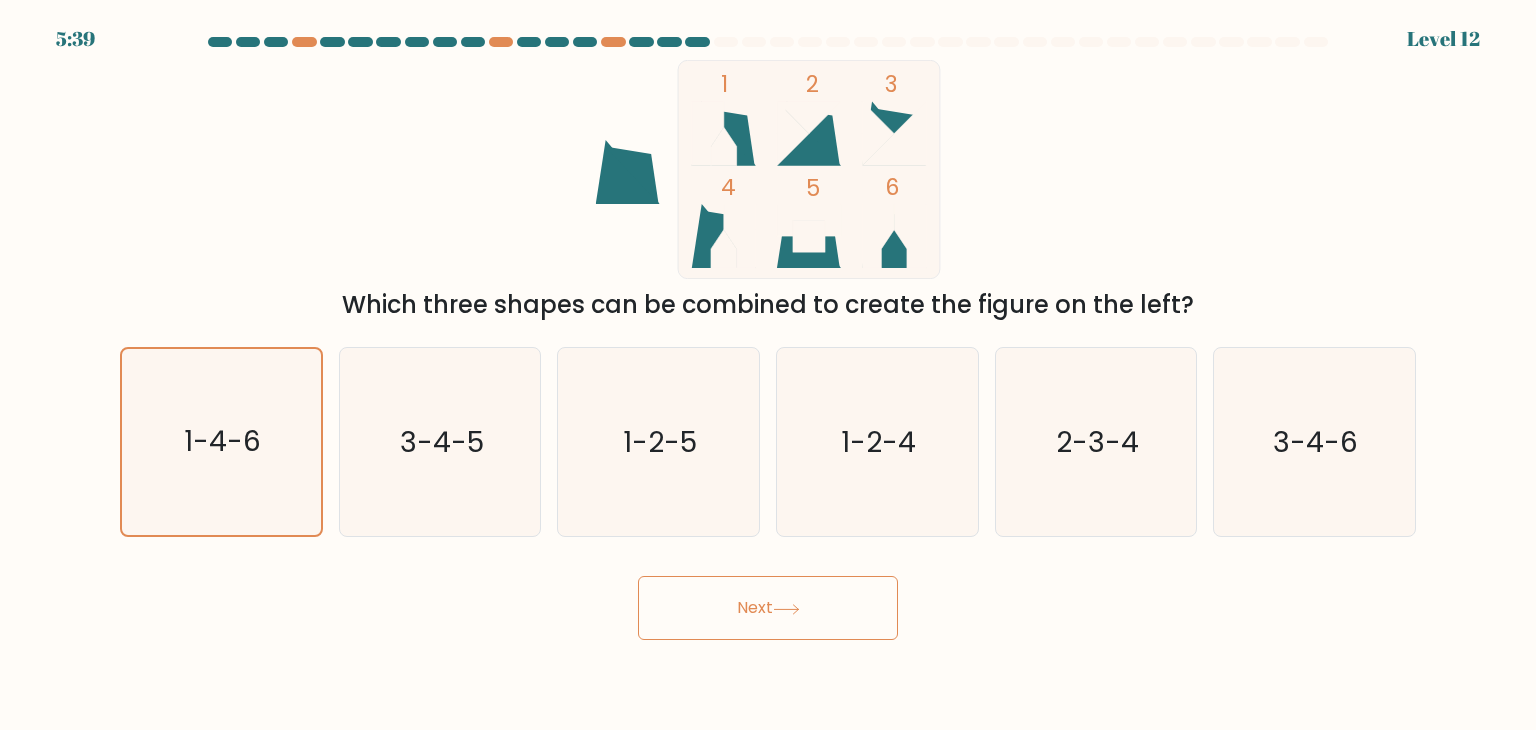 click on "Next" at bounding box center [768, 608] 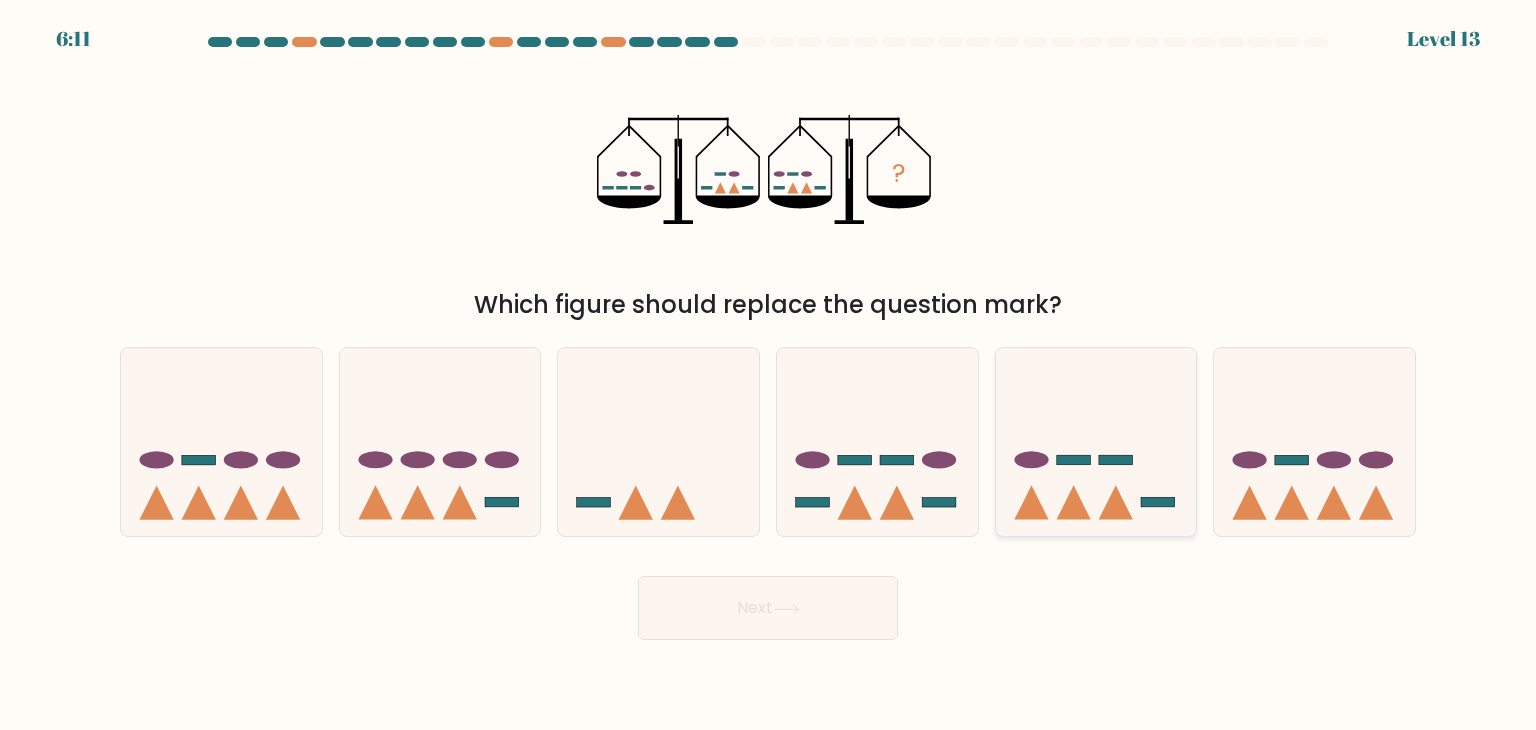 click 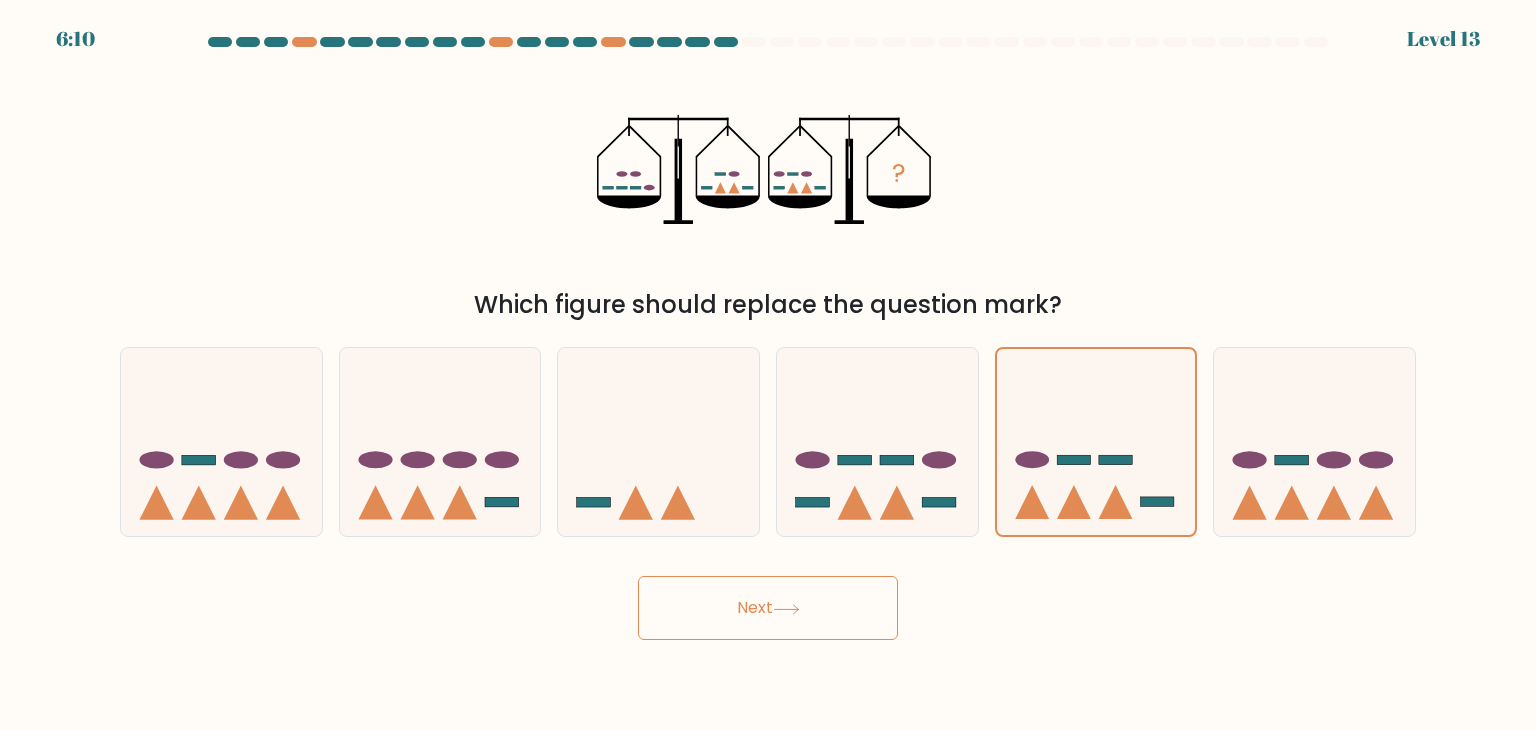click on "Next" at bounding box center [768, 608] 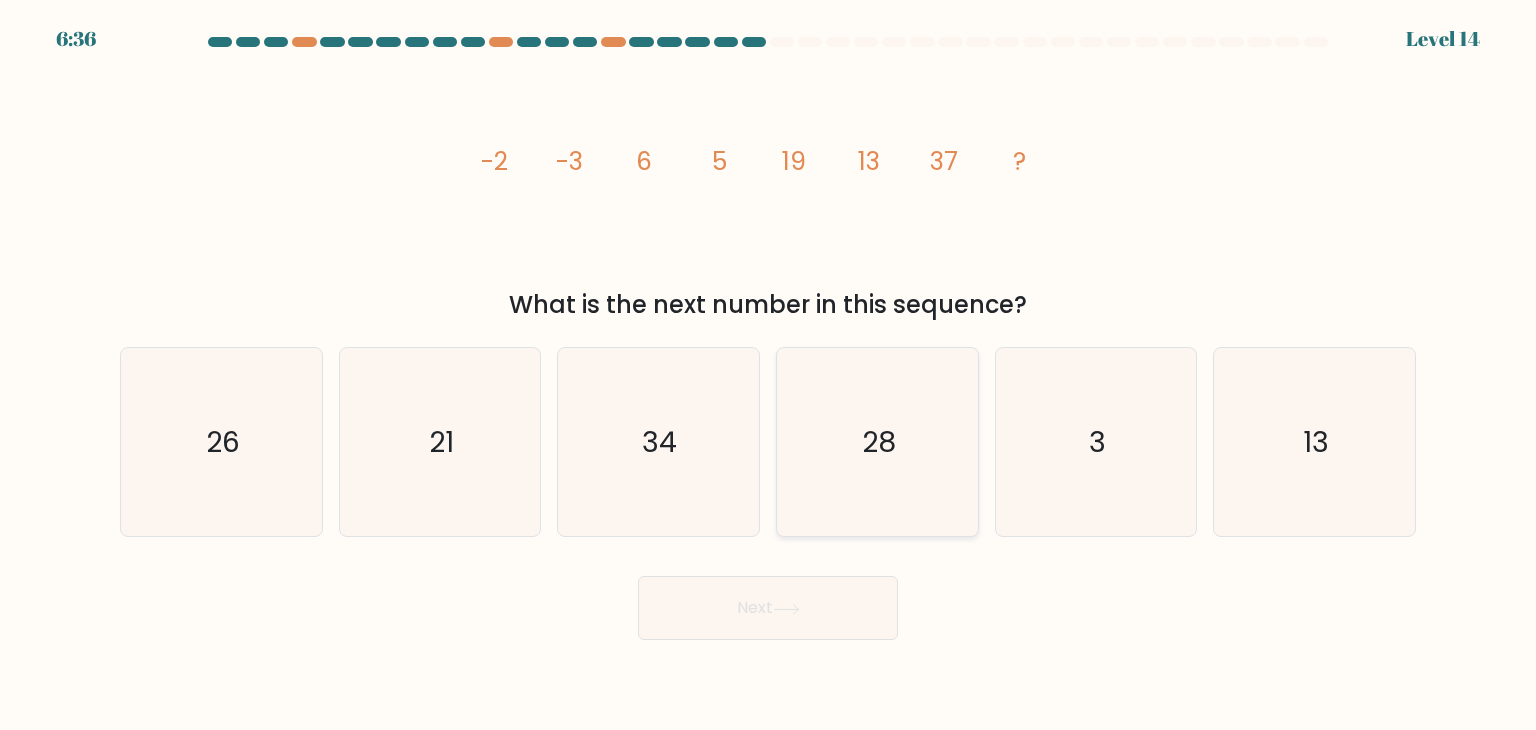 click on "28" 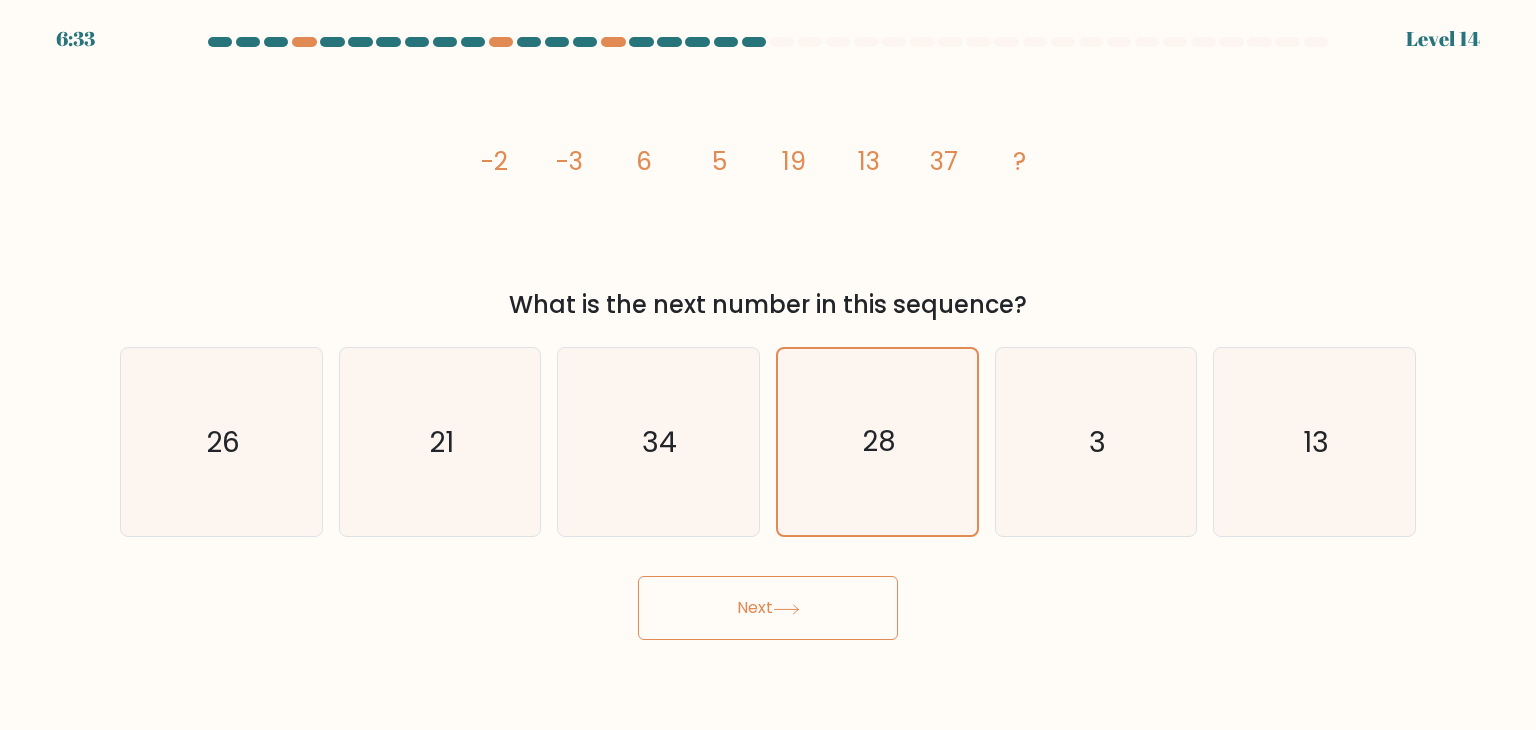 click on "Next" at bounding box center [768, 608] 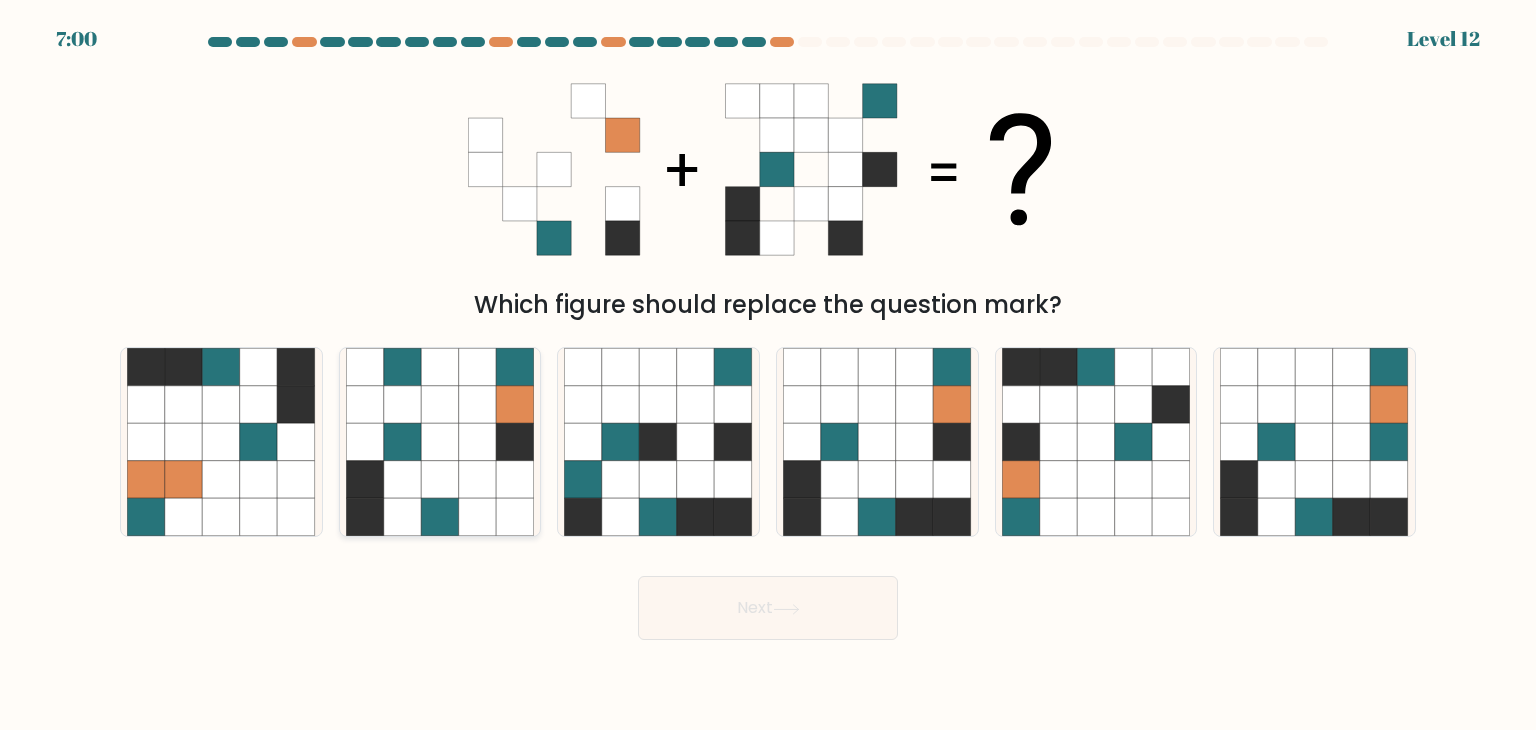click 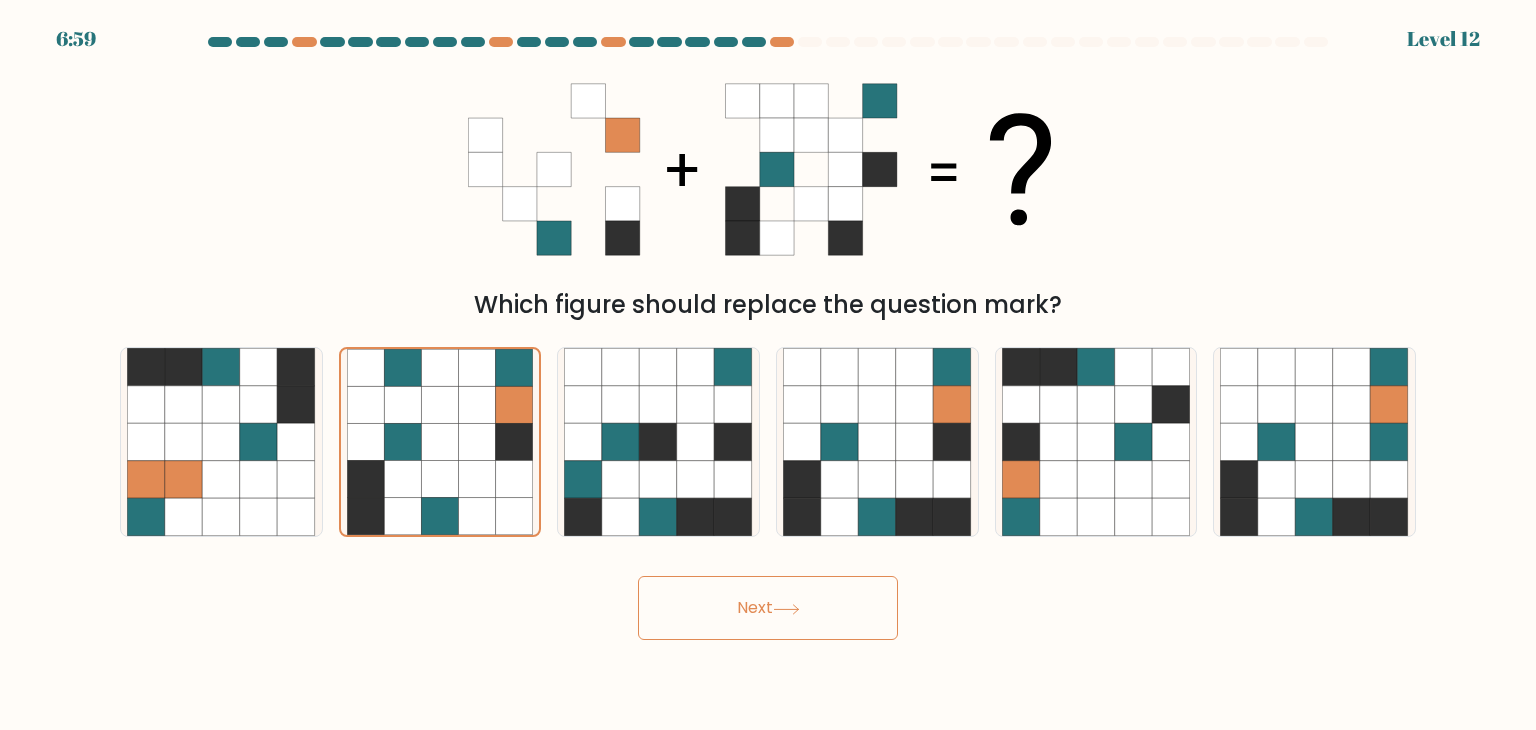 click on "Next" at bounding box center [768, 608] 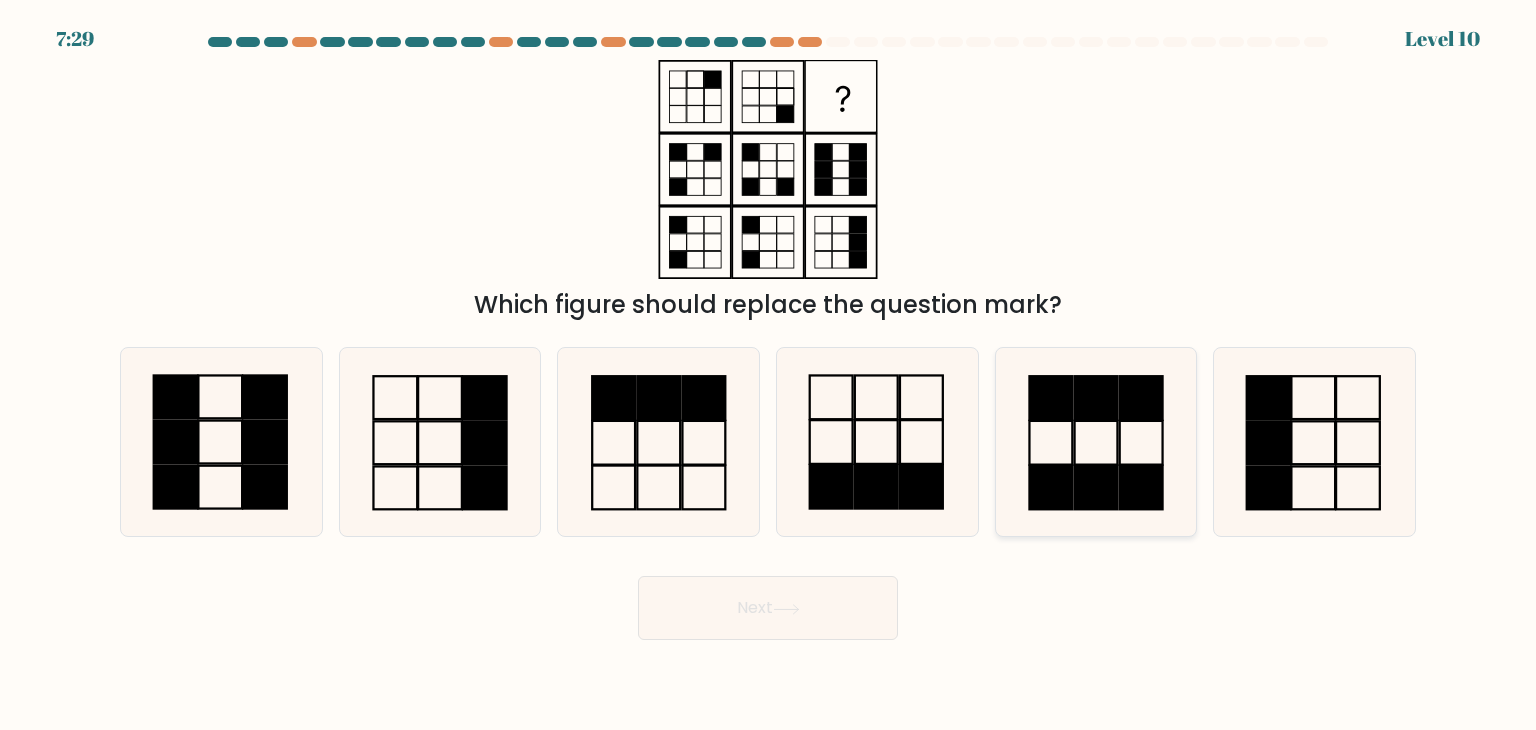 click 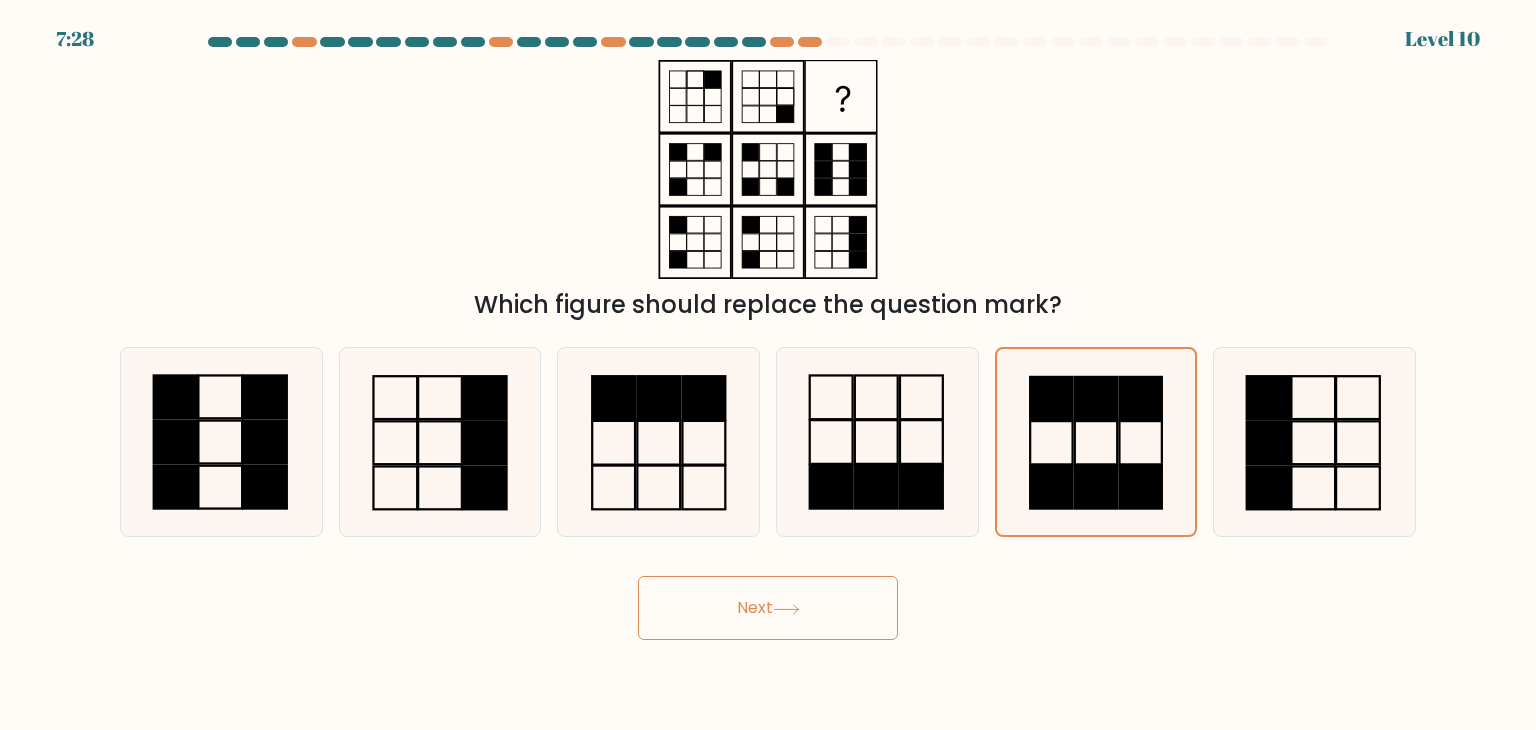click on "Next" at bounding box center (768, 608) 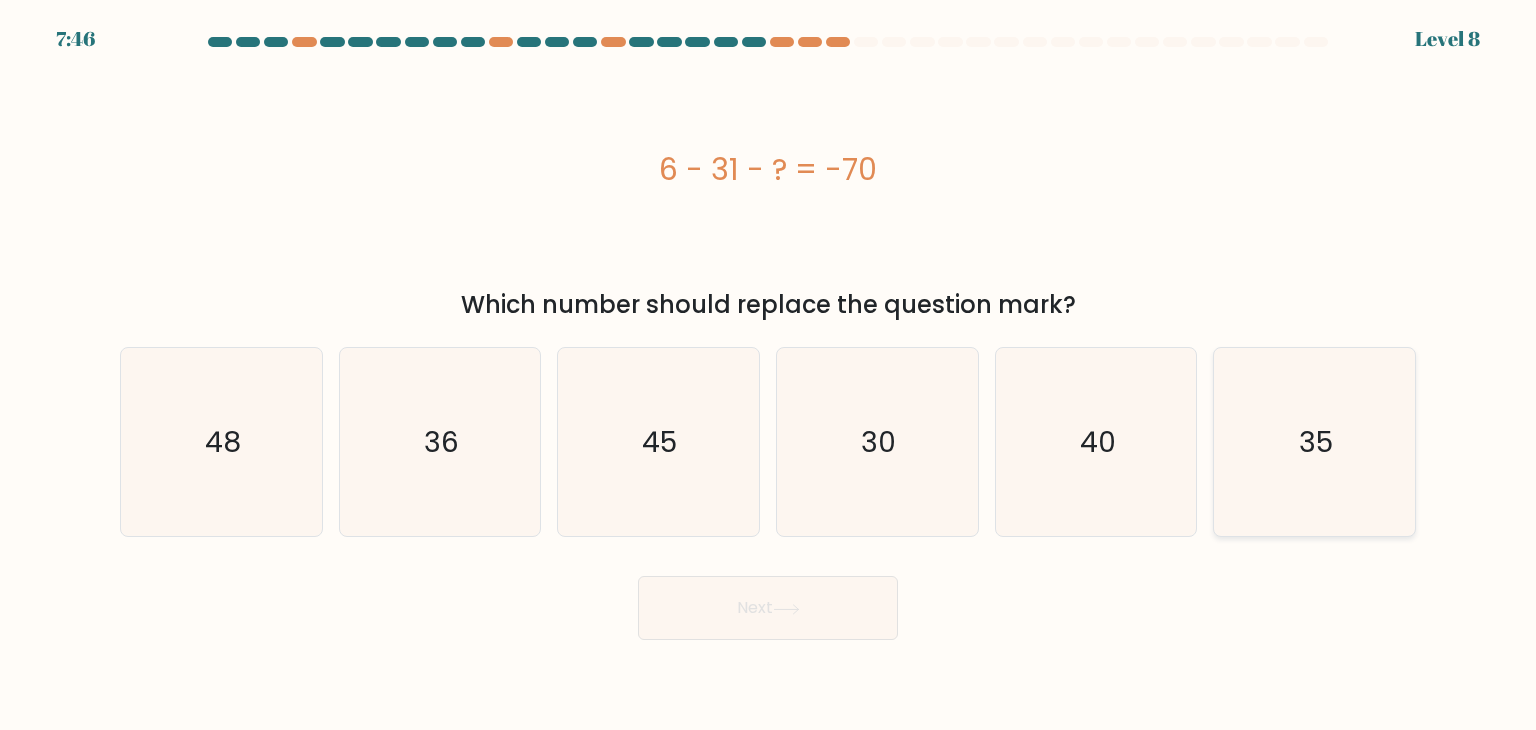 click on "35" 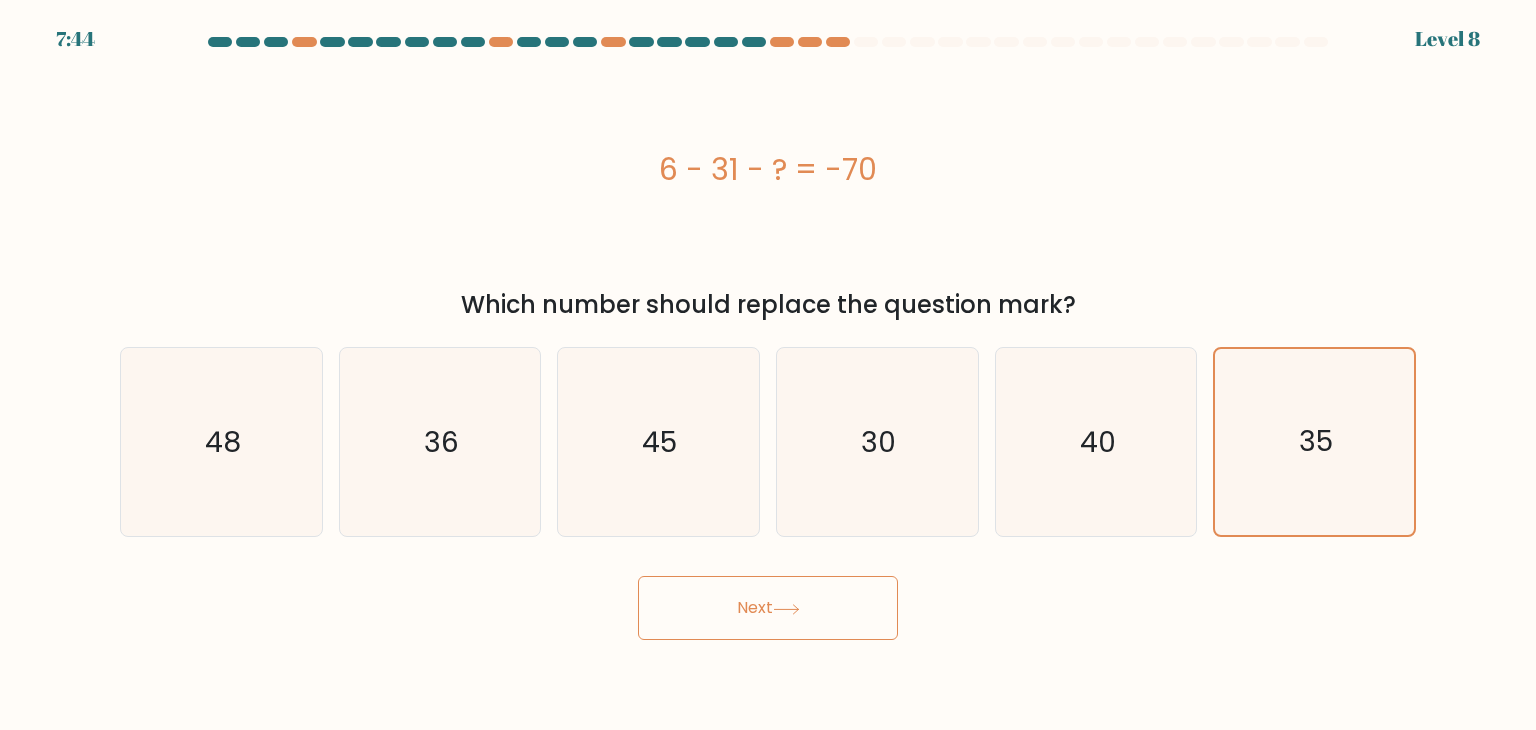 click on "Next" at bounding box center (768, 608) 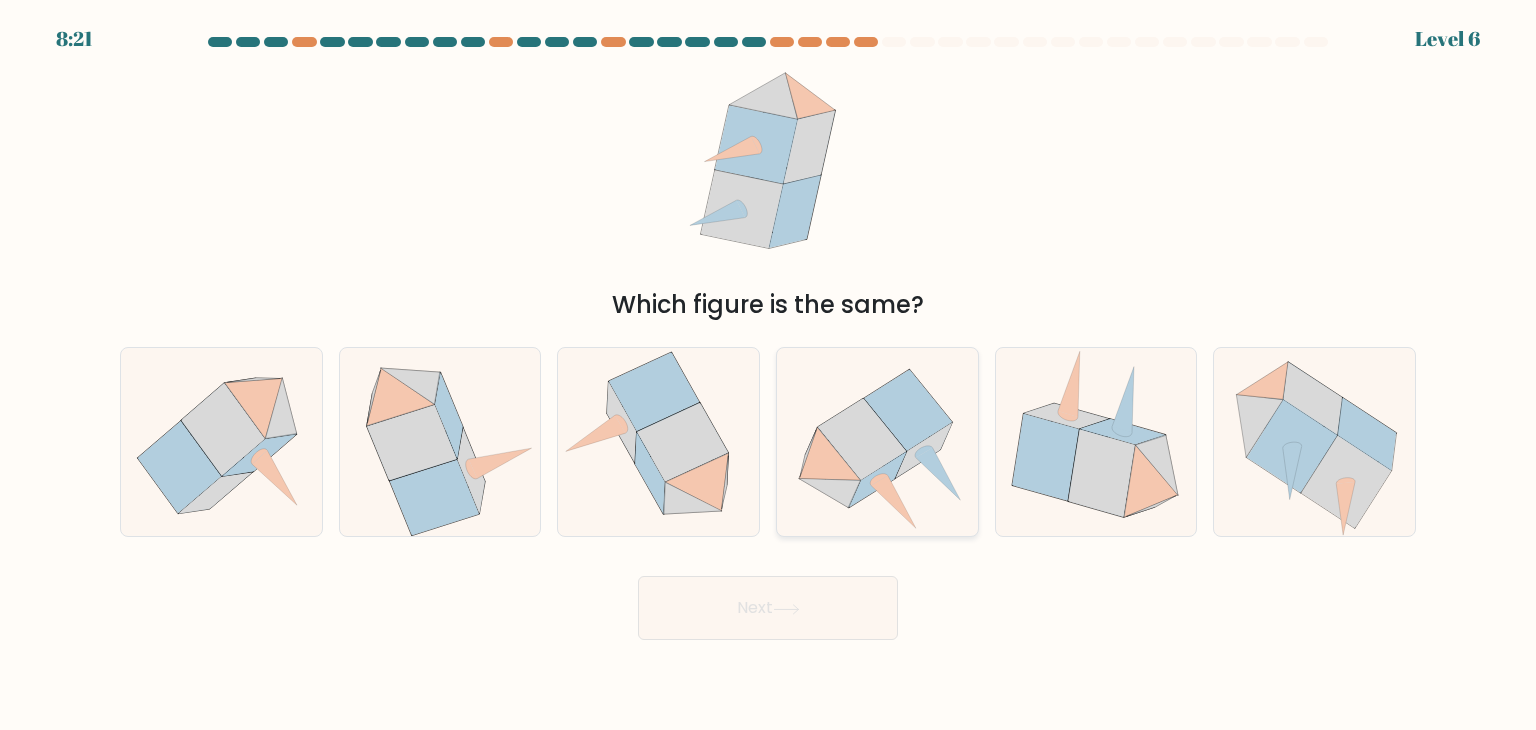 click 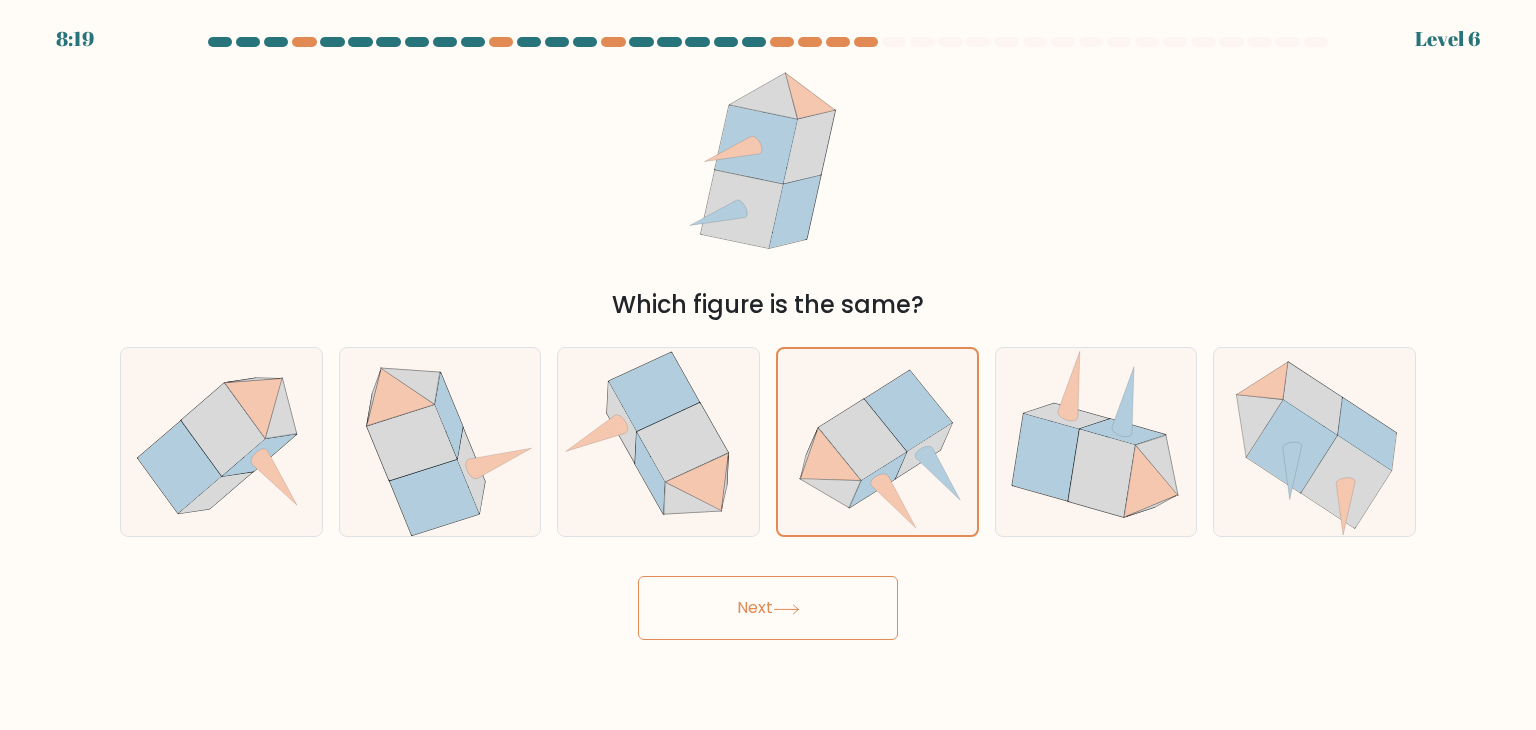 click on "Next" at bounding box center [768, 608] 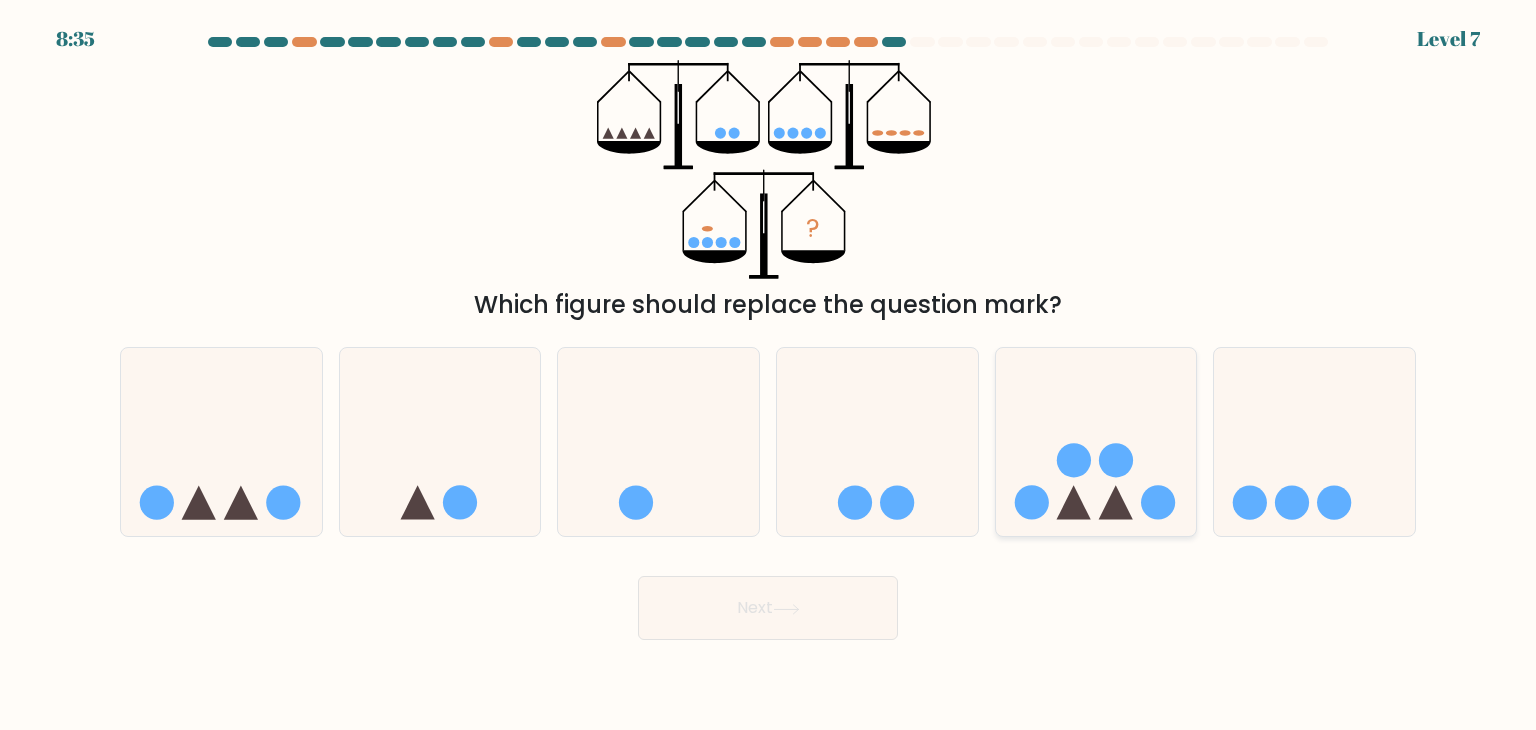 click 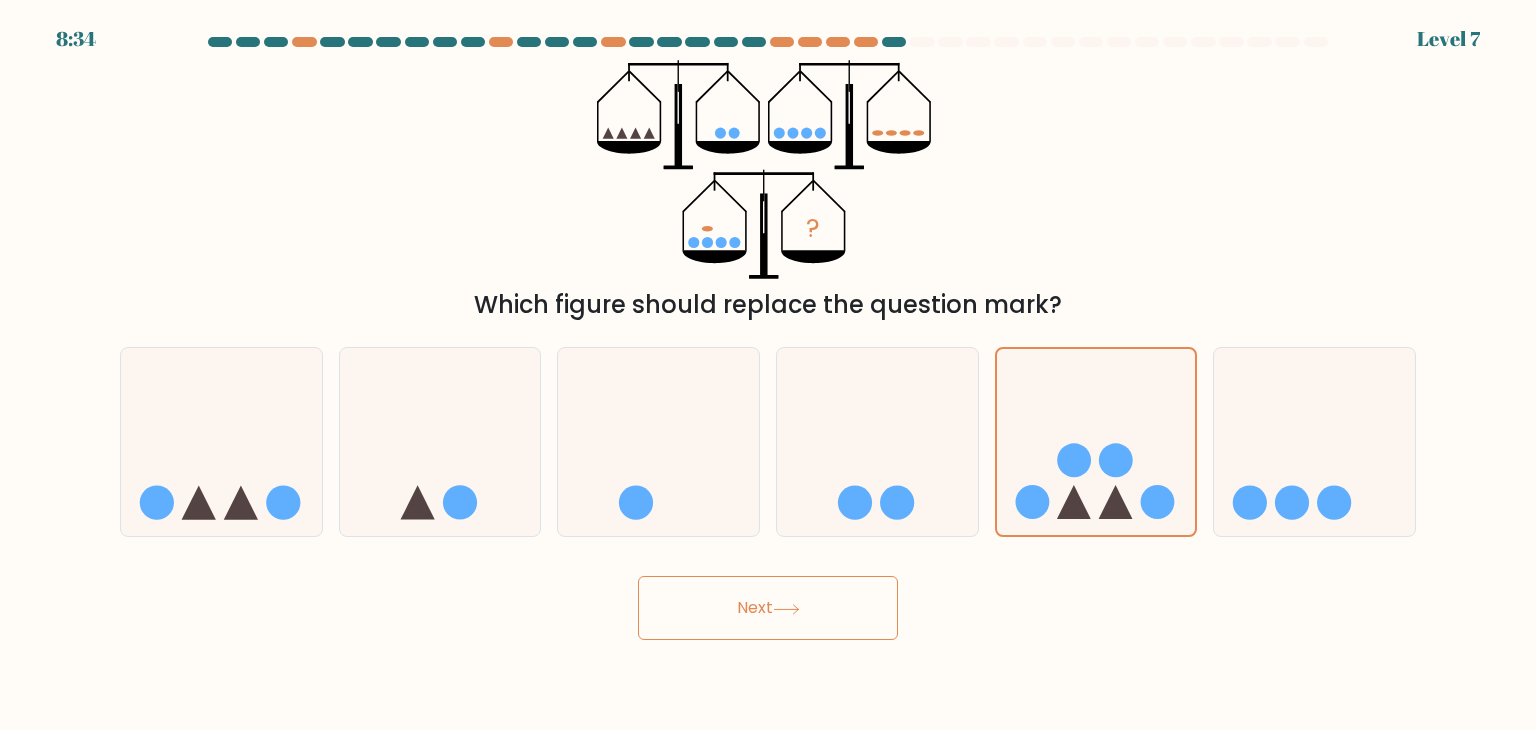 click on "Next" at bounding box center [768, 608] 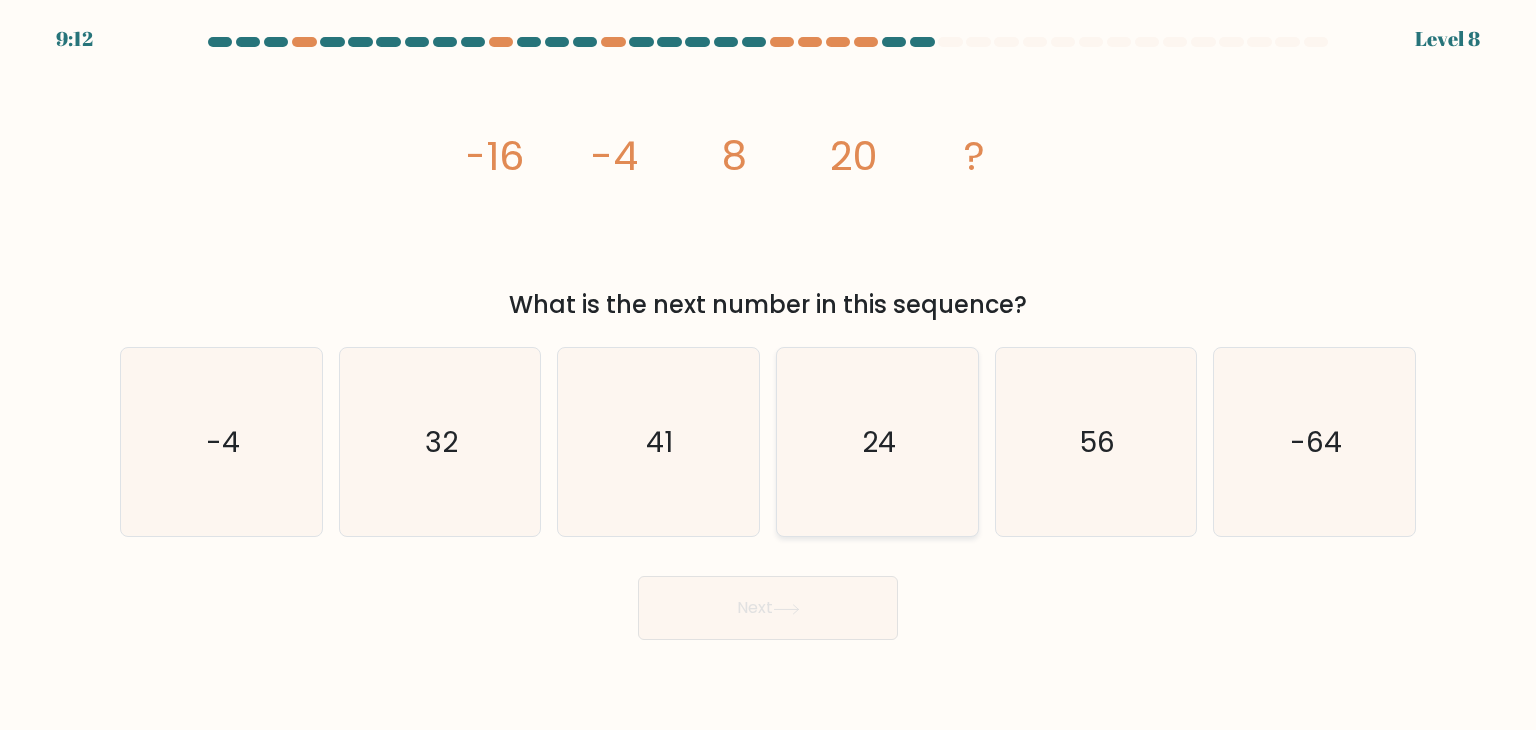 click on "24" 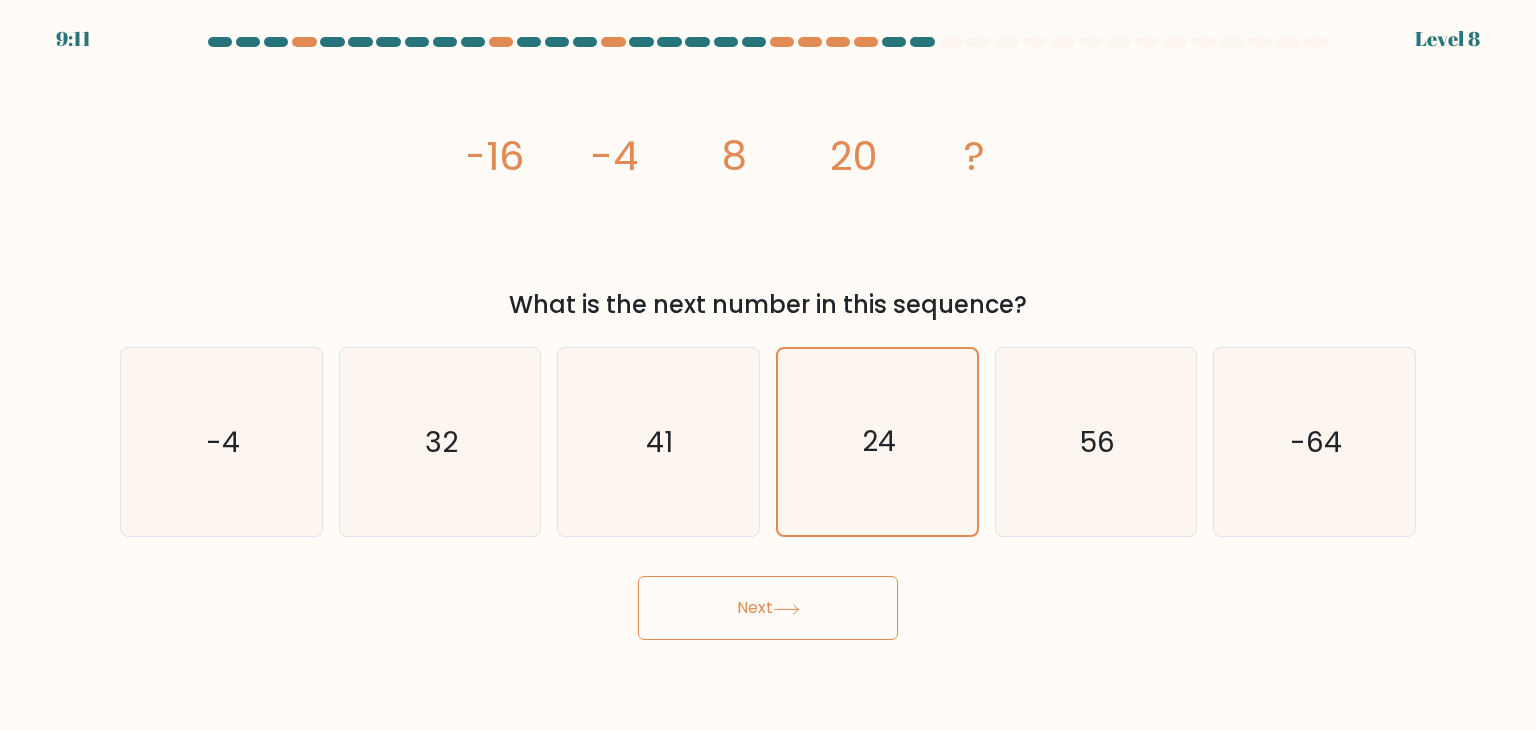click on "Next" at bounding box center (768, 608) 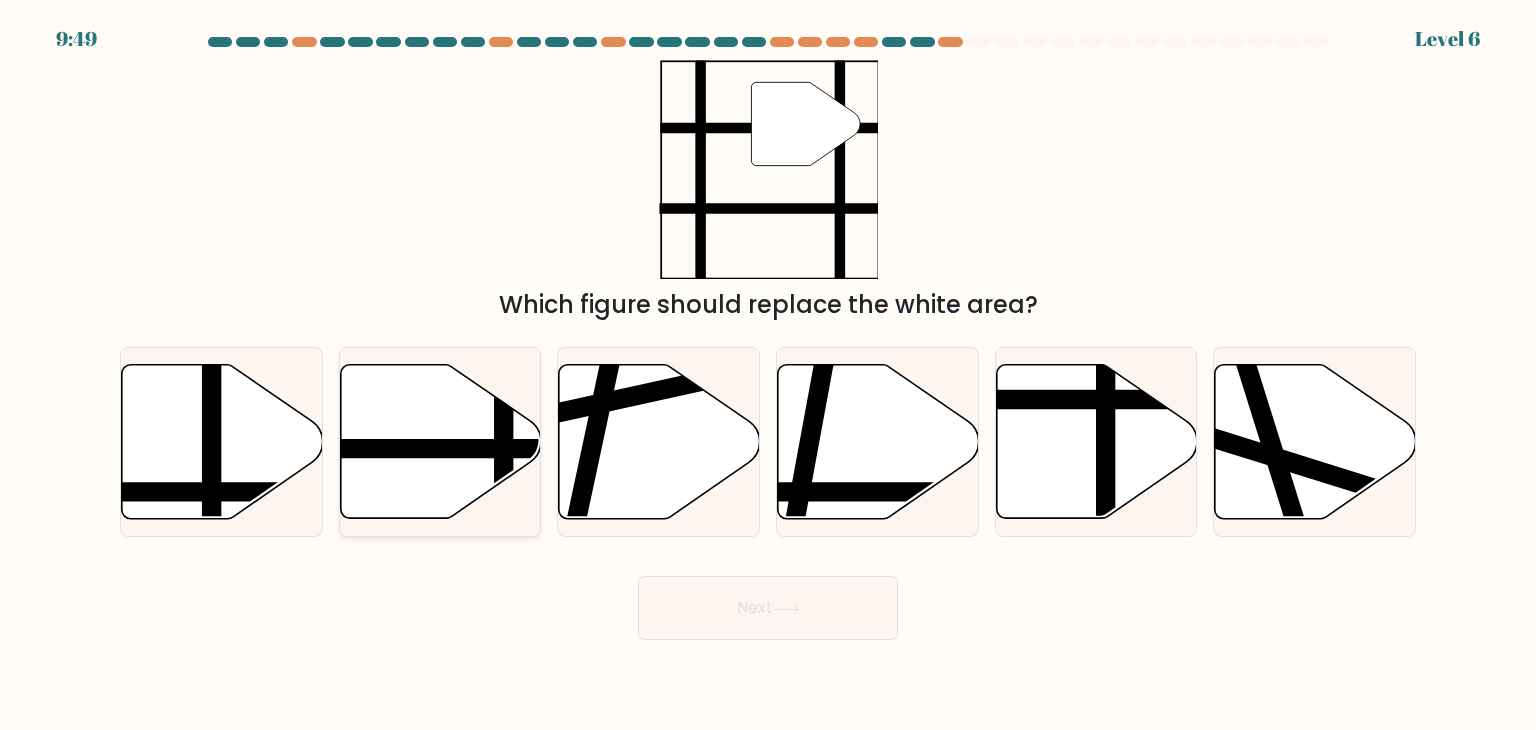 click 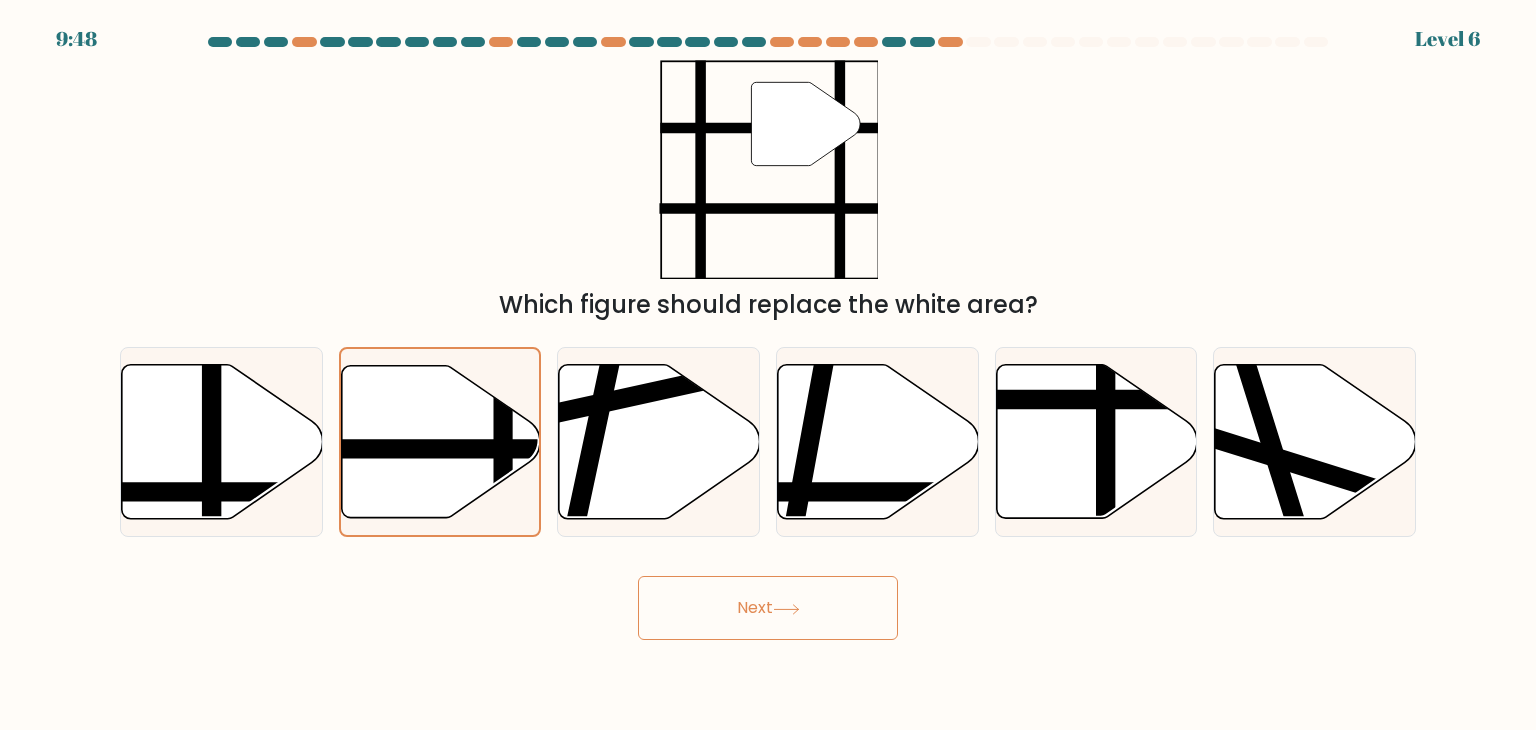 click on "Next" at bounding box center (768, 608) 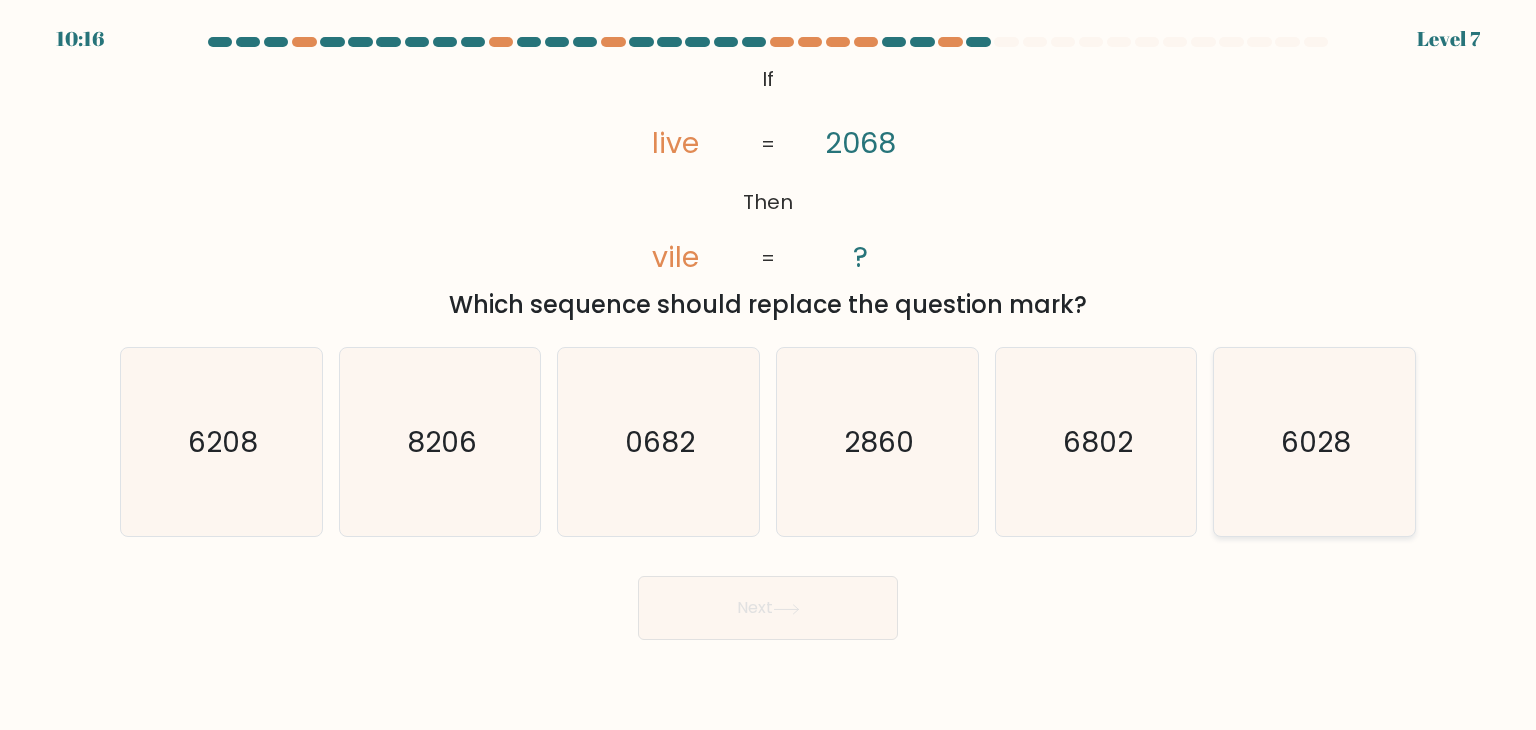 click on "6028" 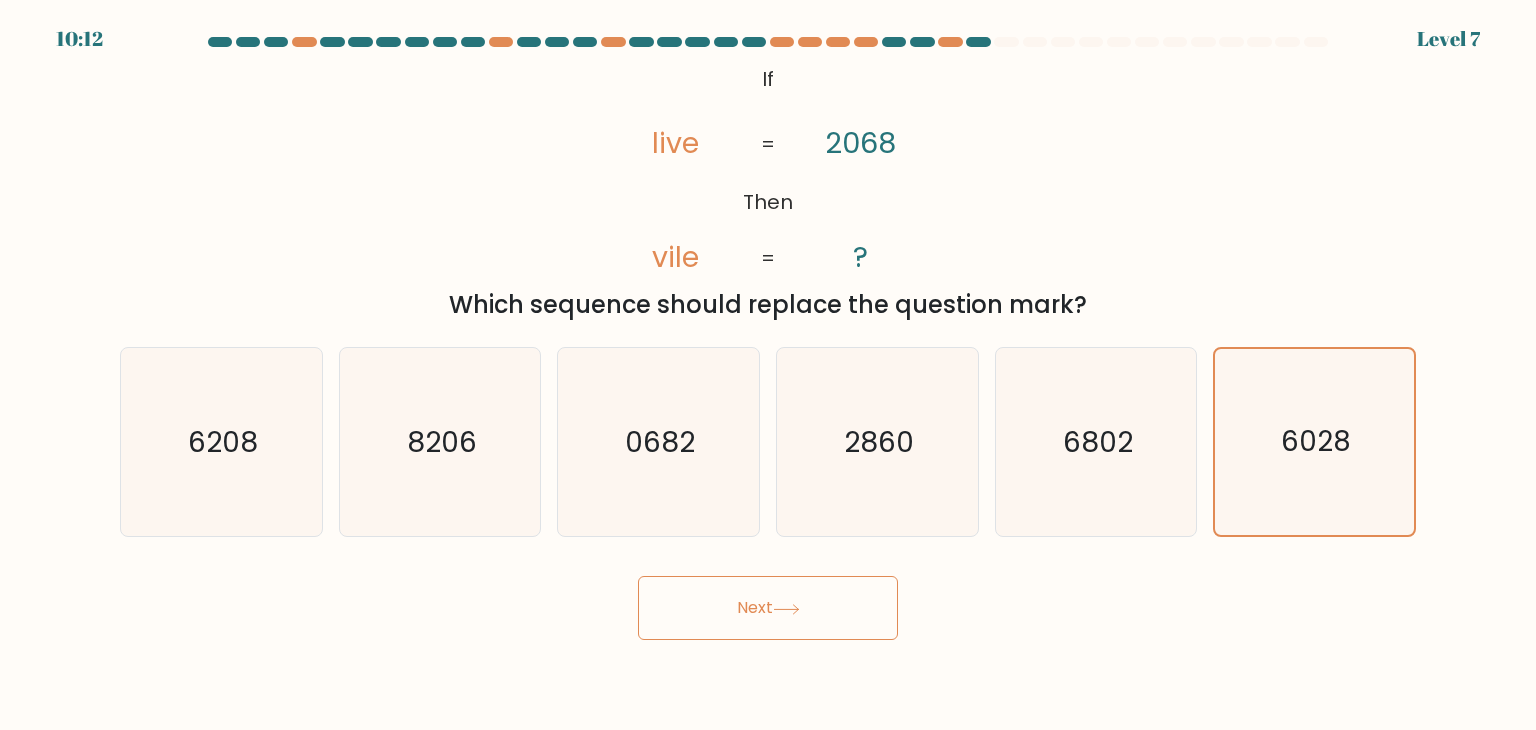 click 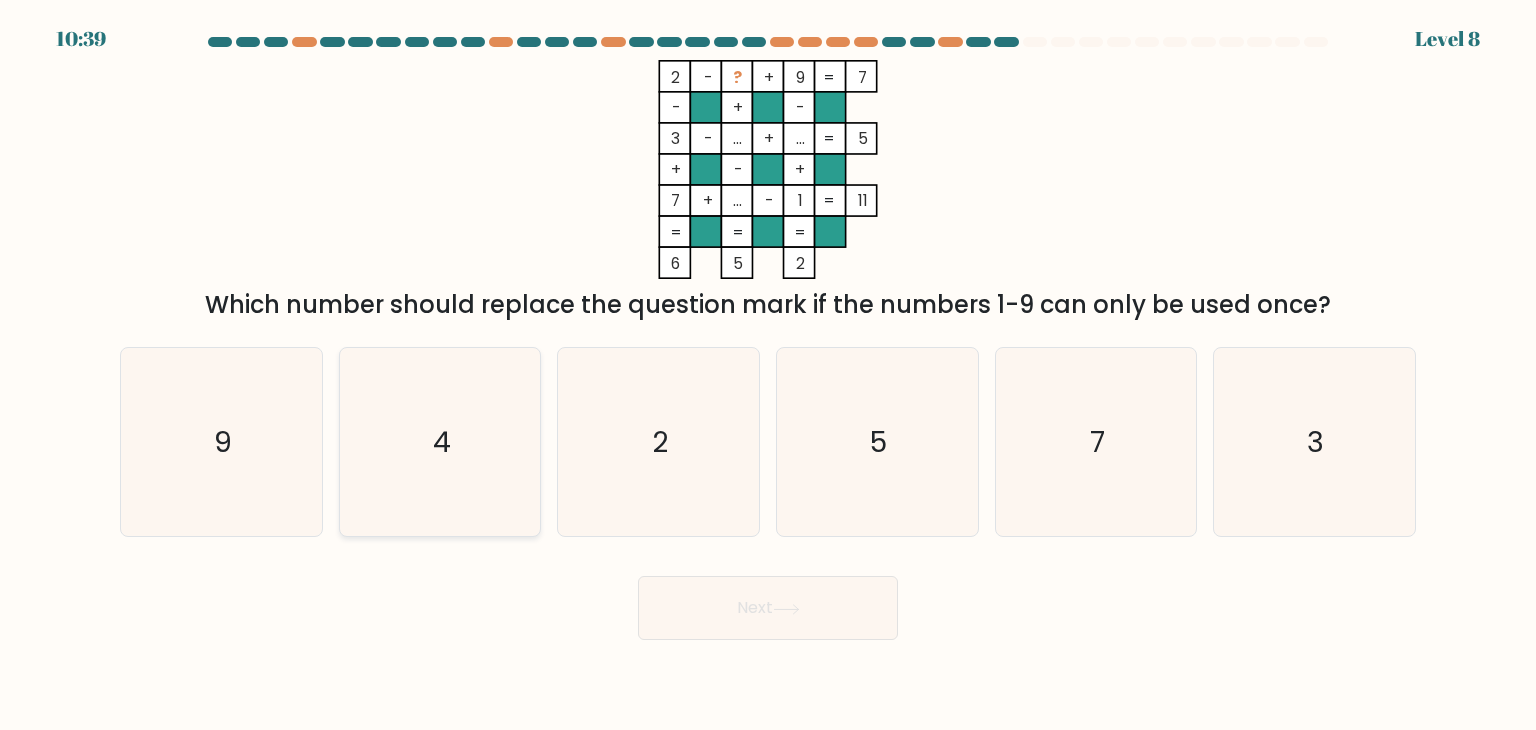 click on "4" 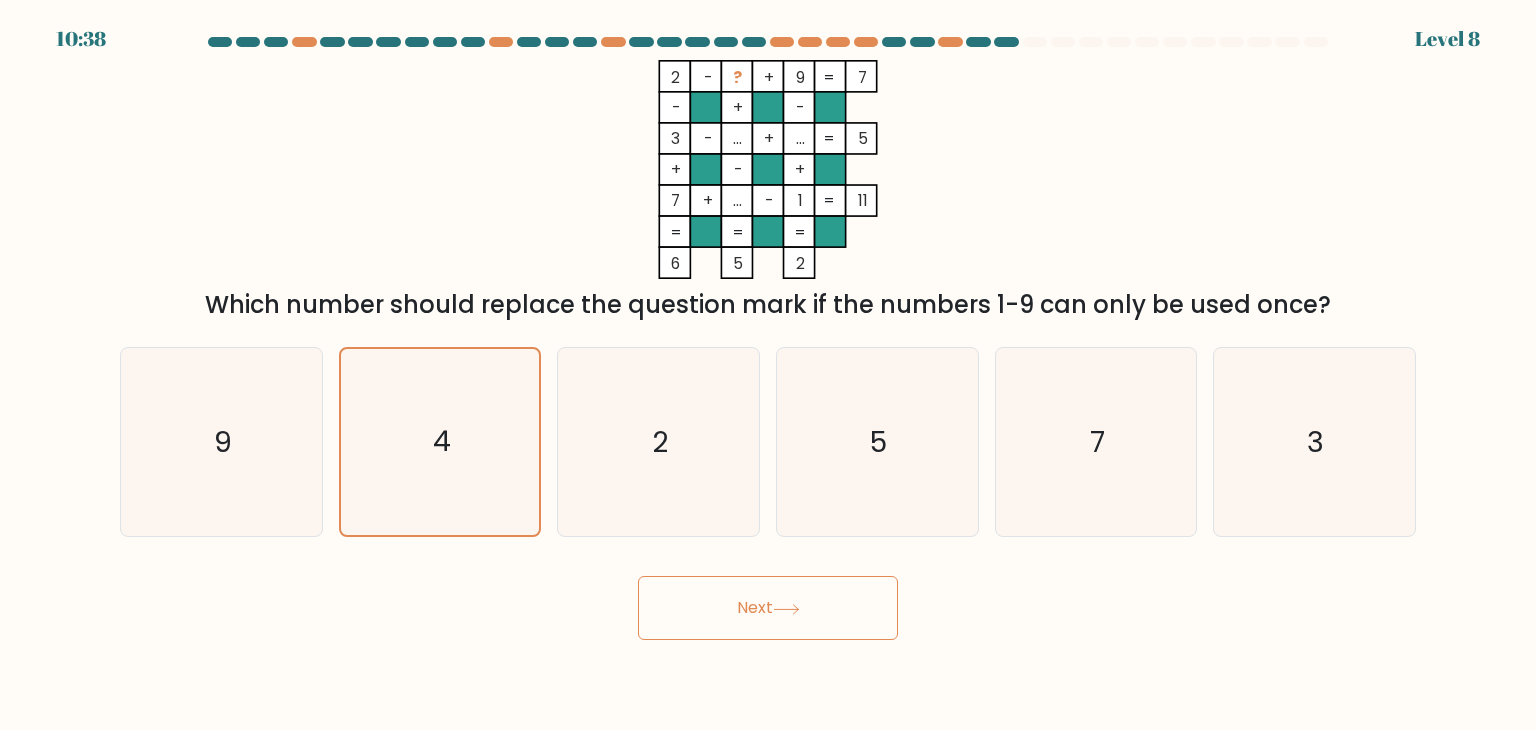 click on "Next" at bounding box center (768, 608) 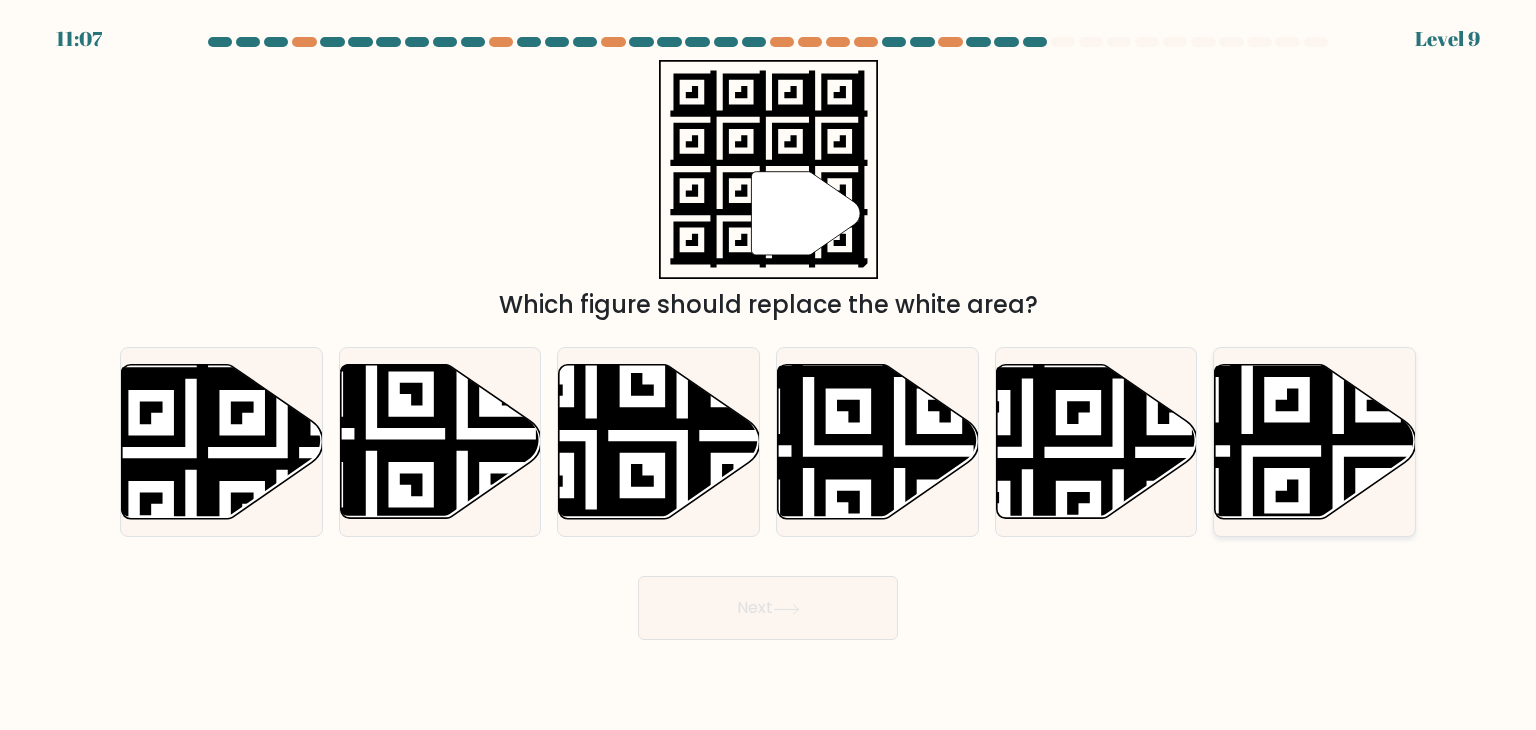 click 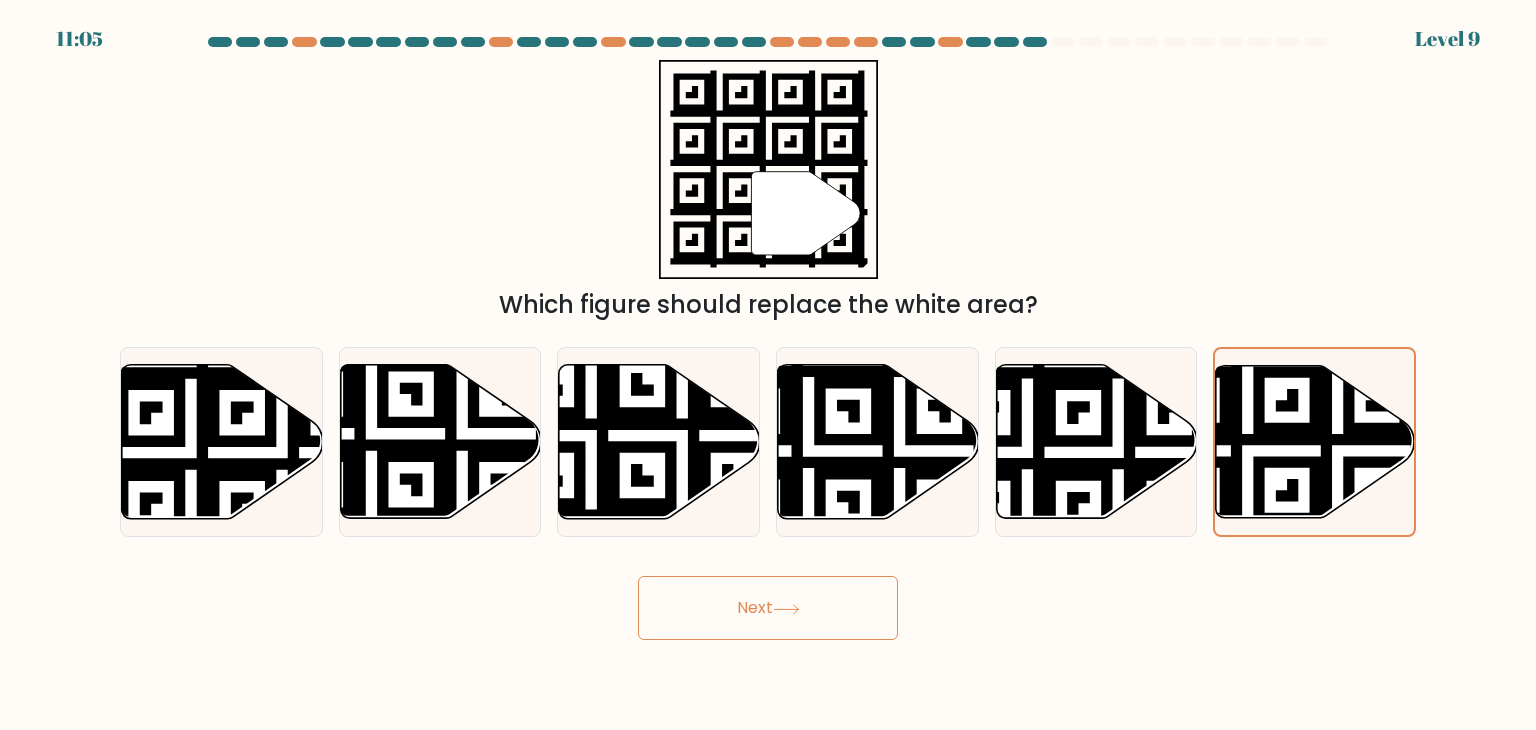 click on "11:05
Level 9" at bounding box center [768, 365] 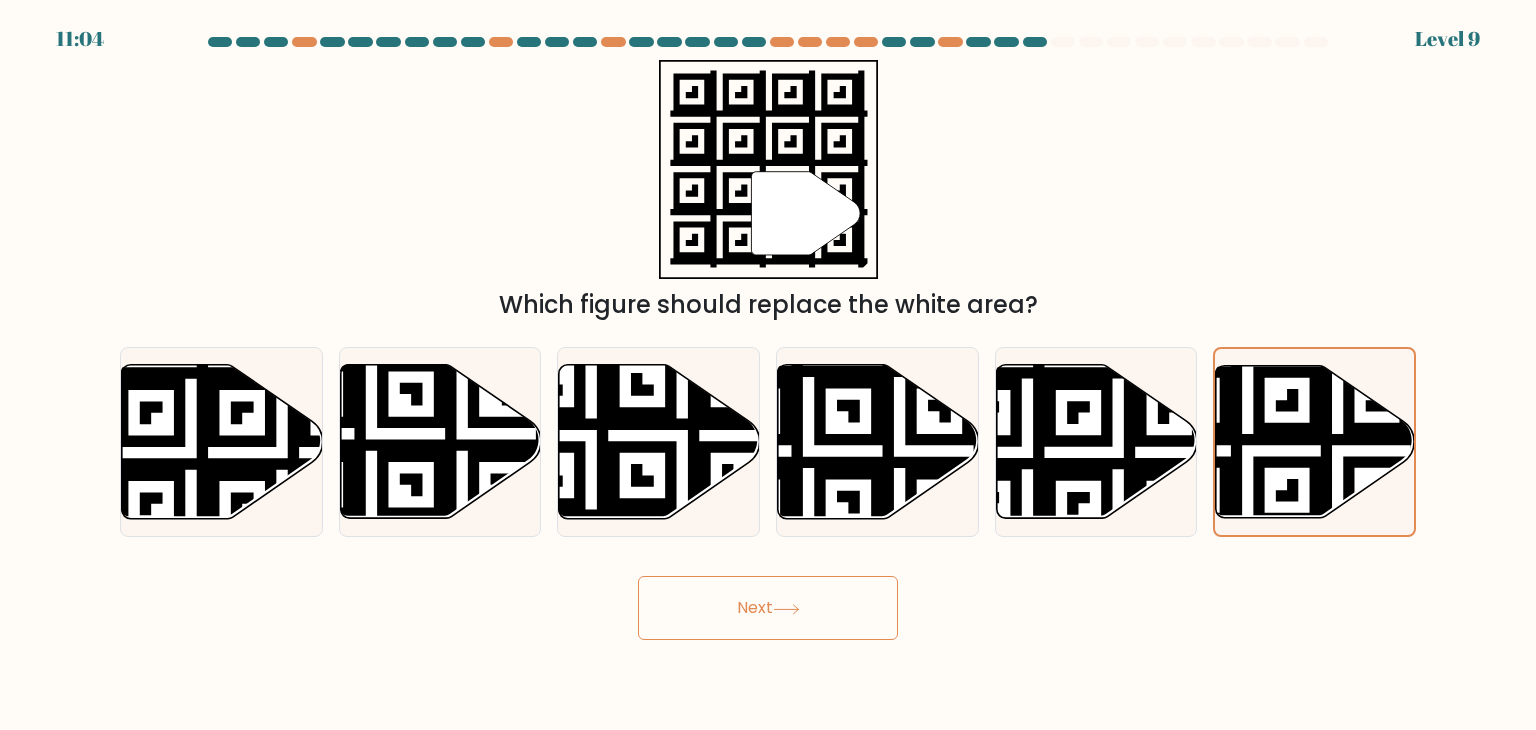 click on "Next" at bounding box center (768, 608) 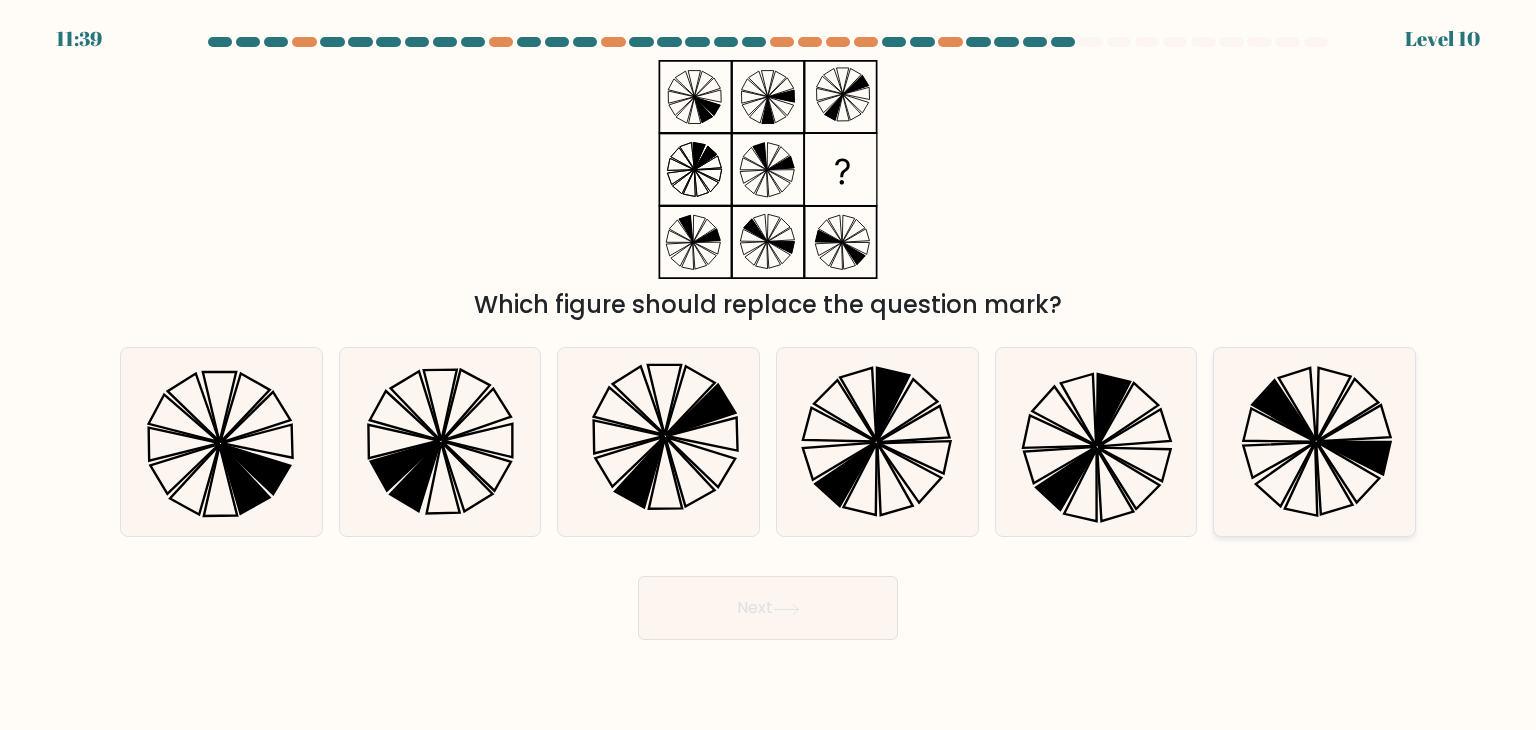 click 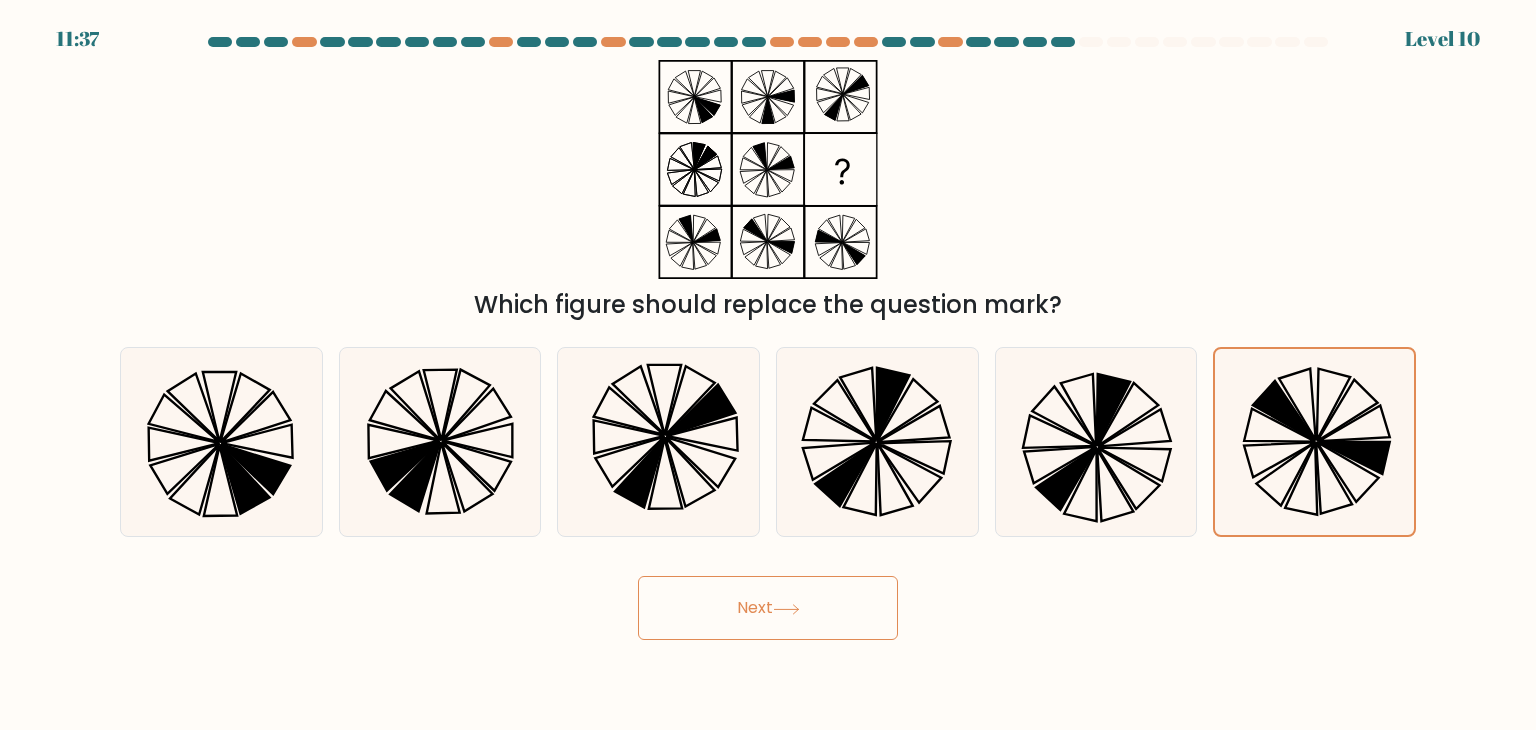 click on "Next" at bounding box center (768, 608) 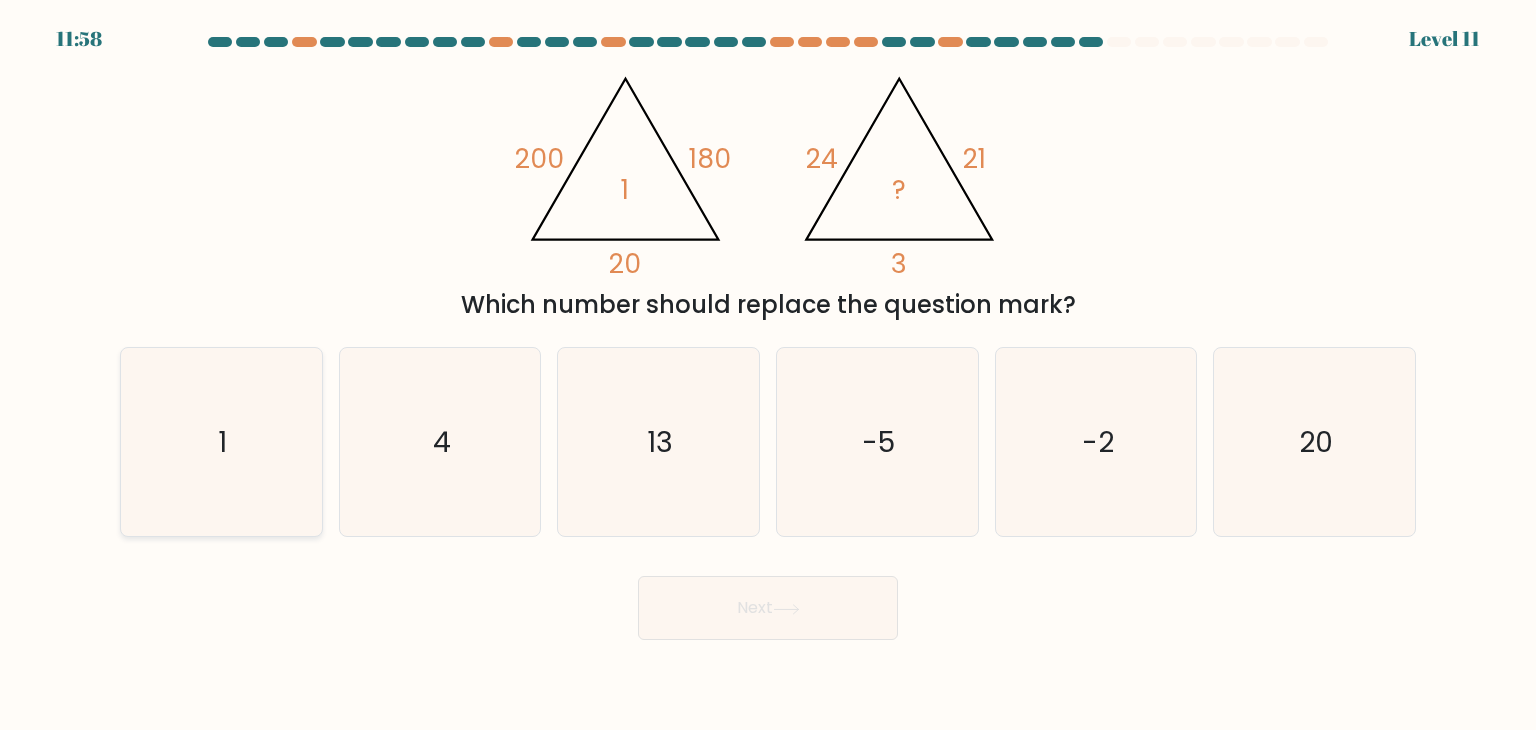 click on "1" 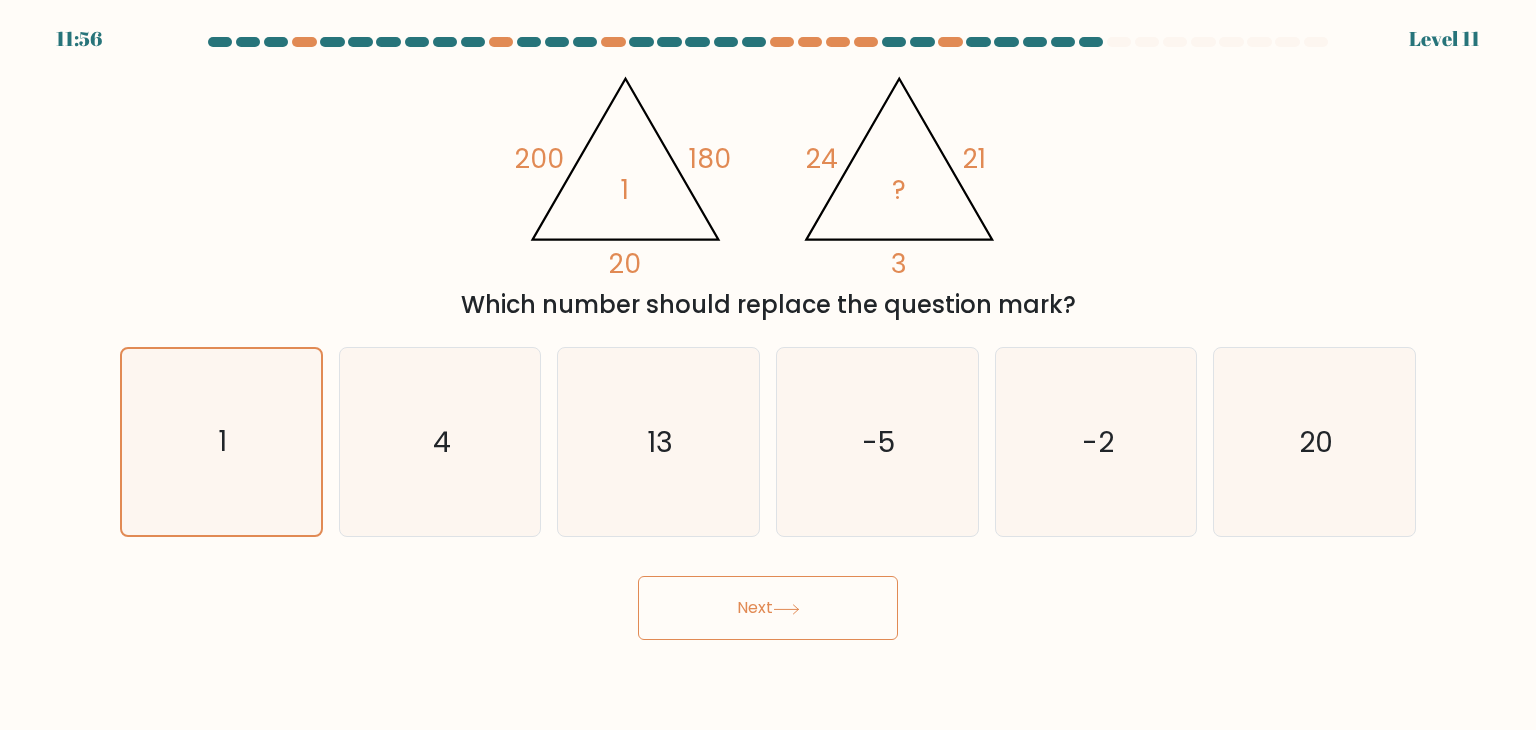 click on "Next" at bounding box center (768, 608) 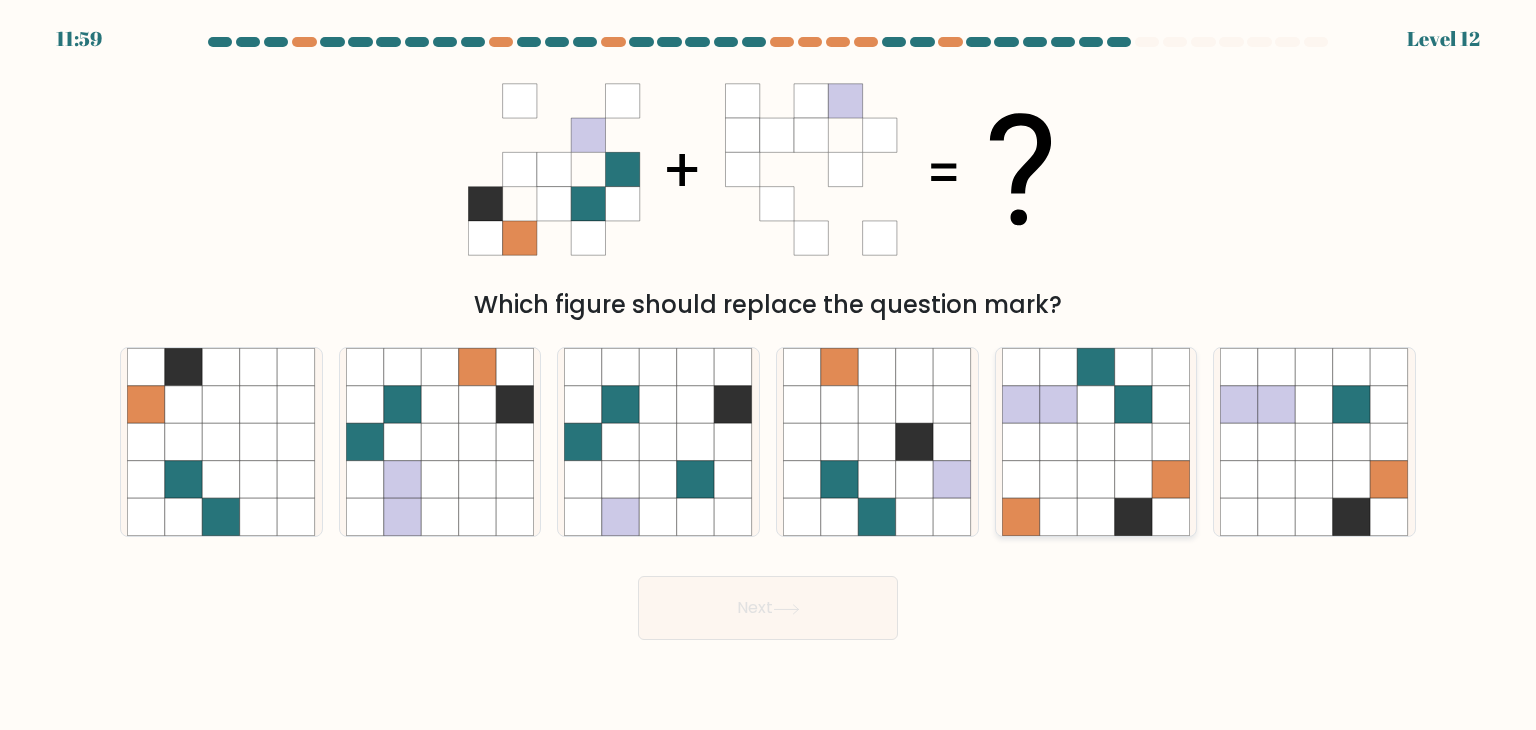 click 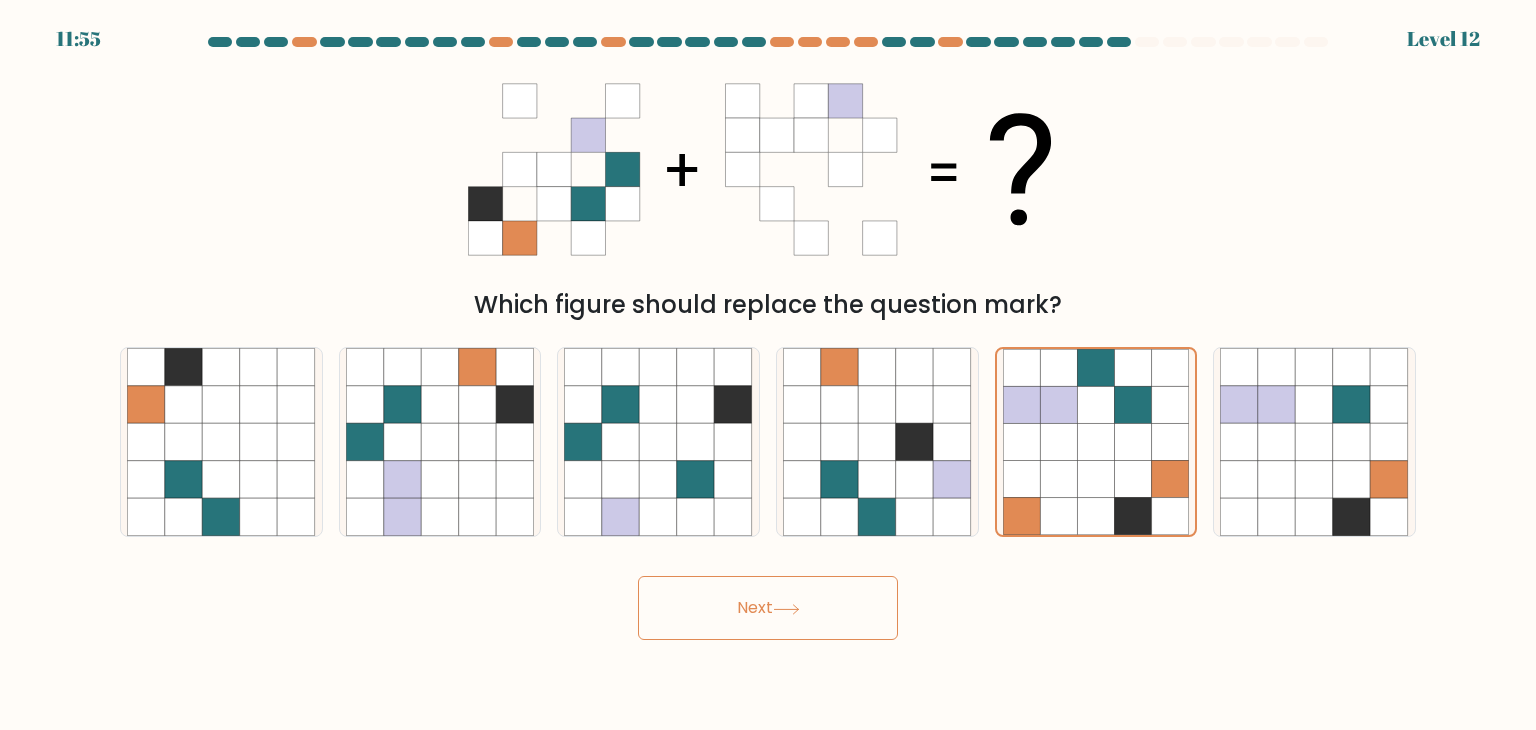 click on "Next" at bounding box center [768, 608] 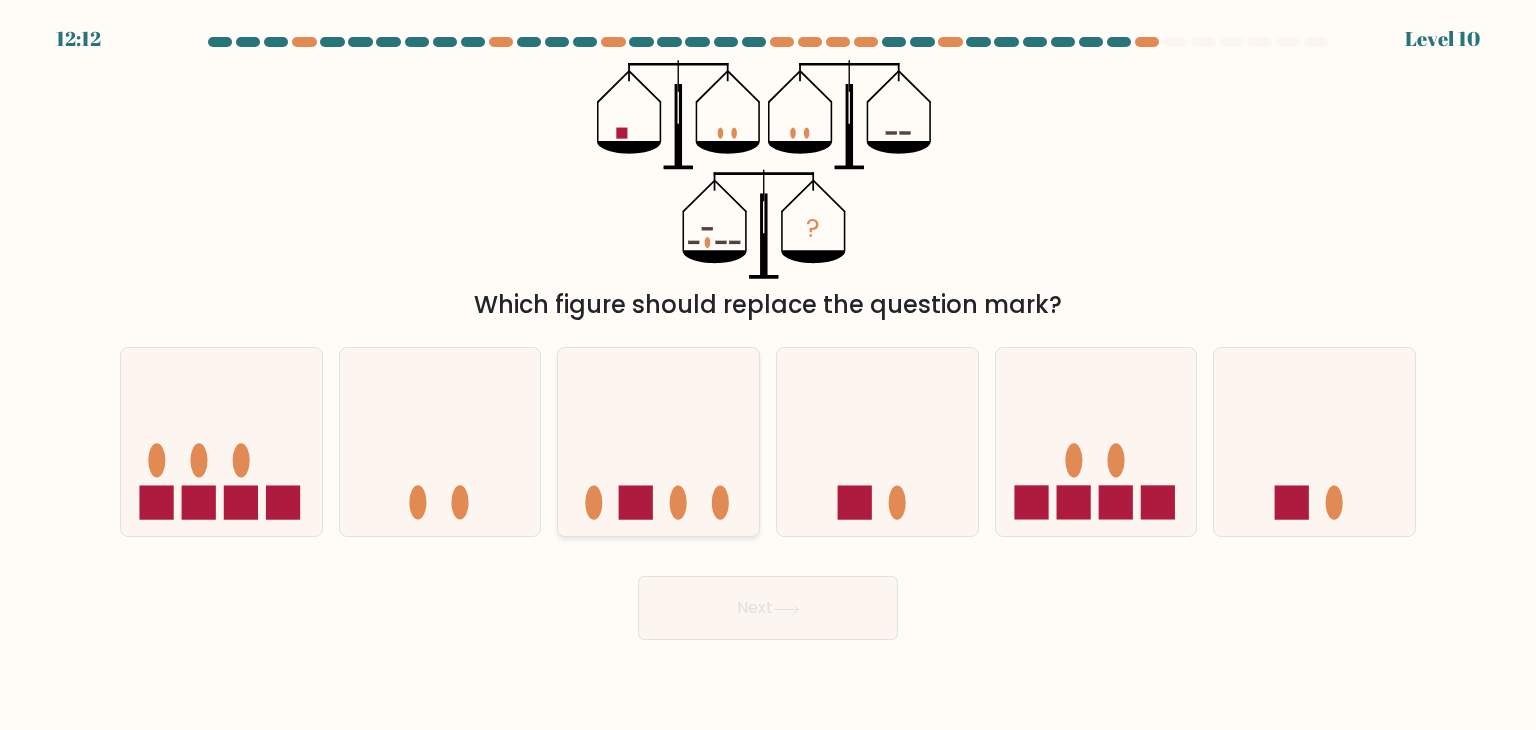 click 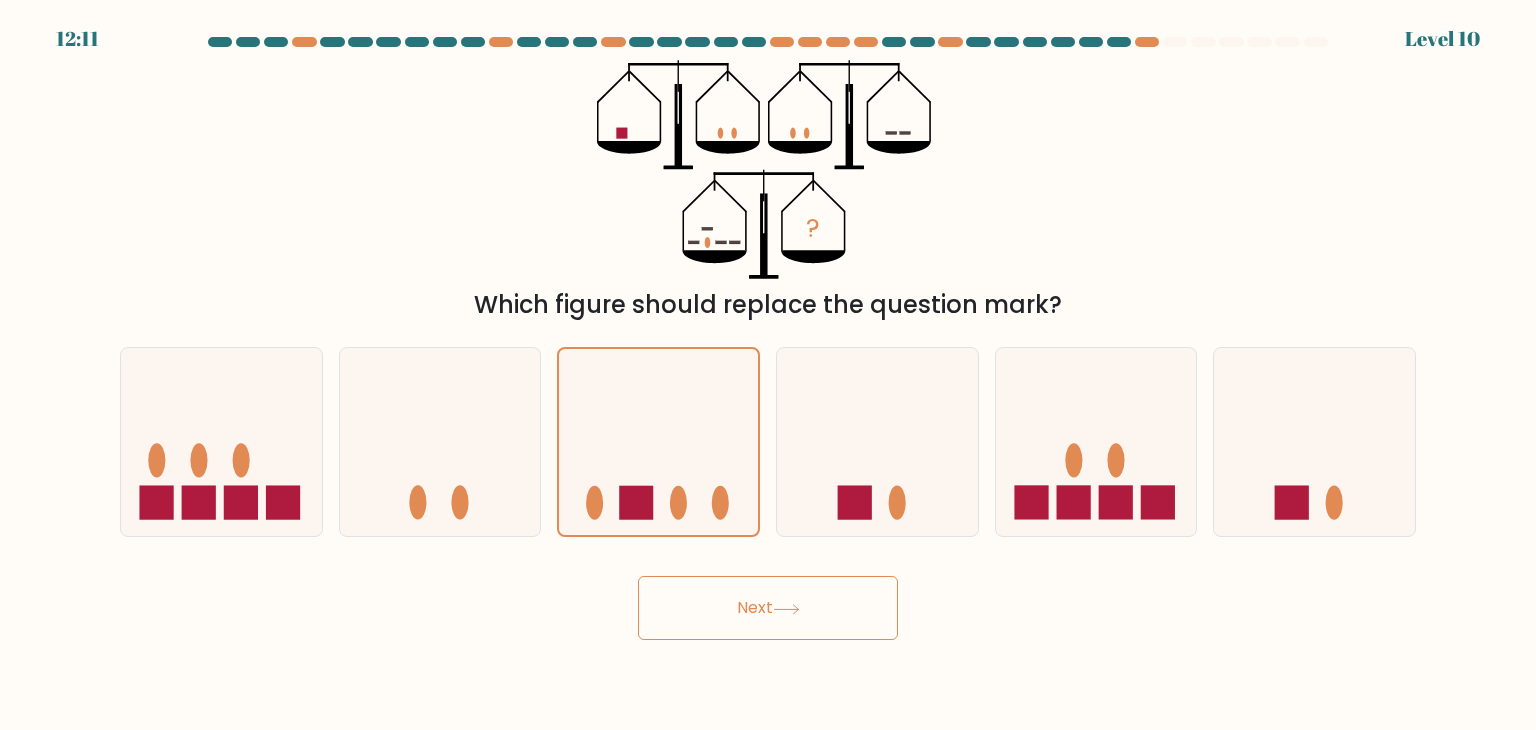 click on "Next" at bounding box center [768, 608] 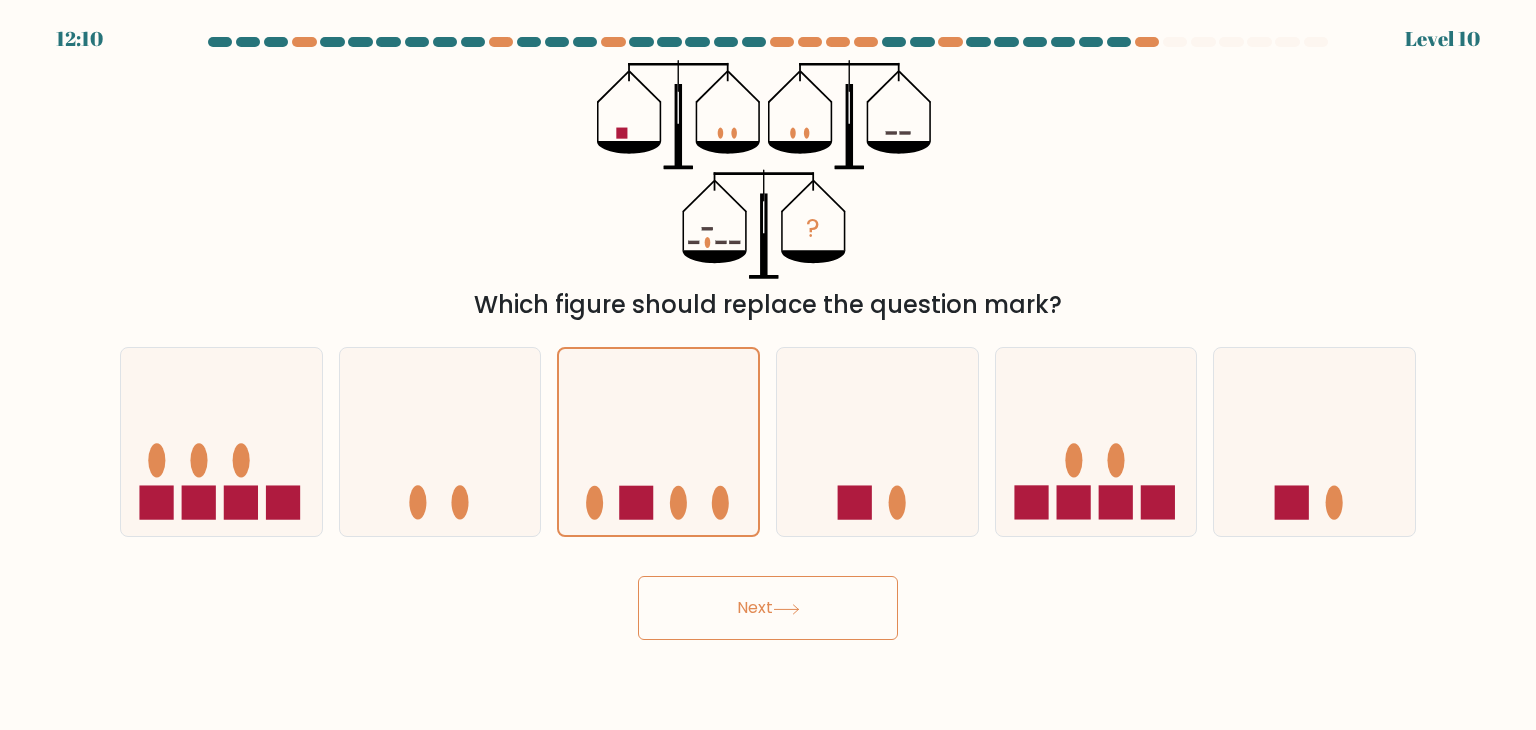 click on "Next" at bounding box center [768, 608] 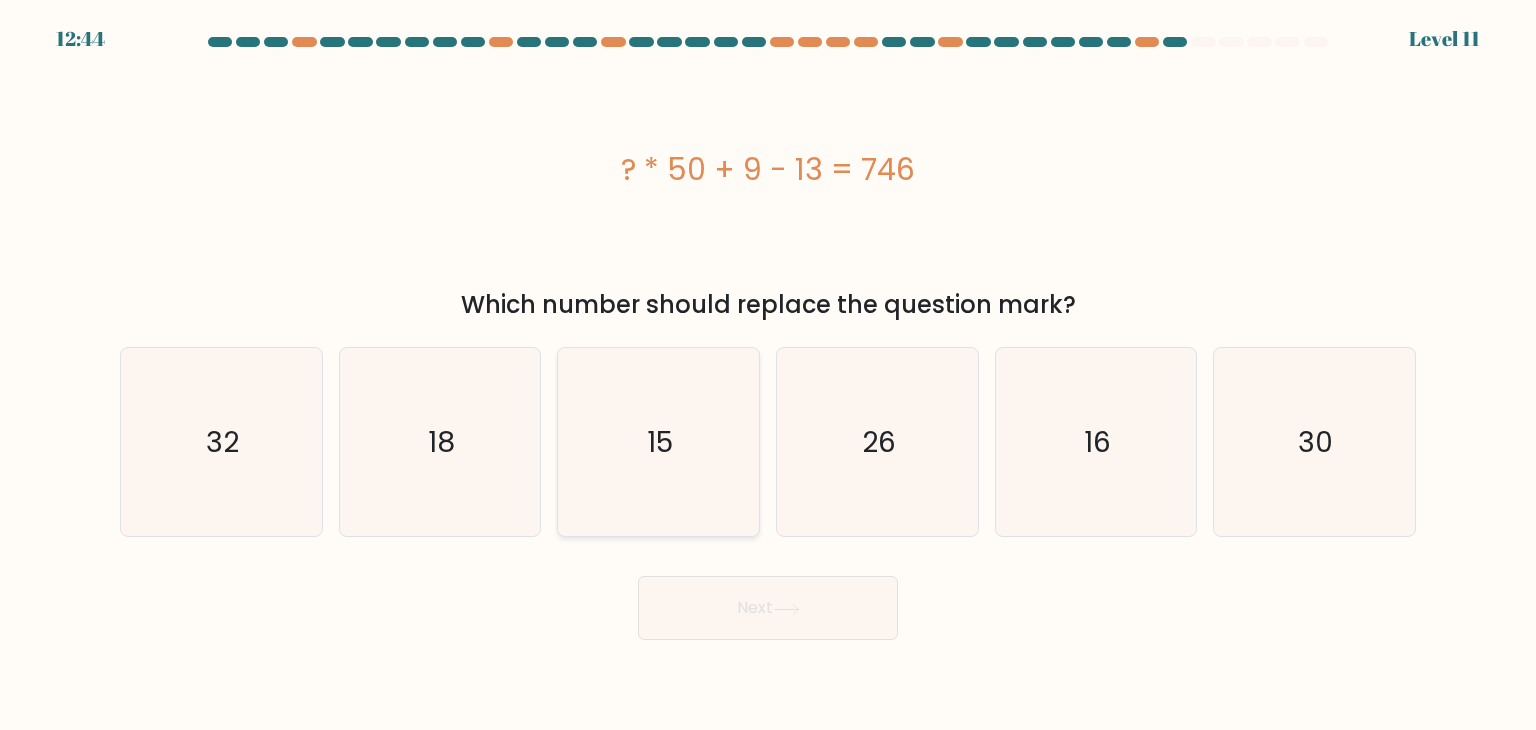 click on "15" 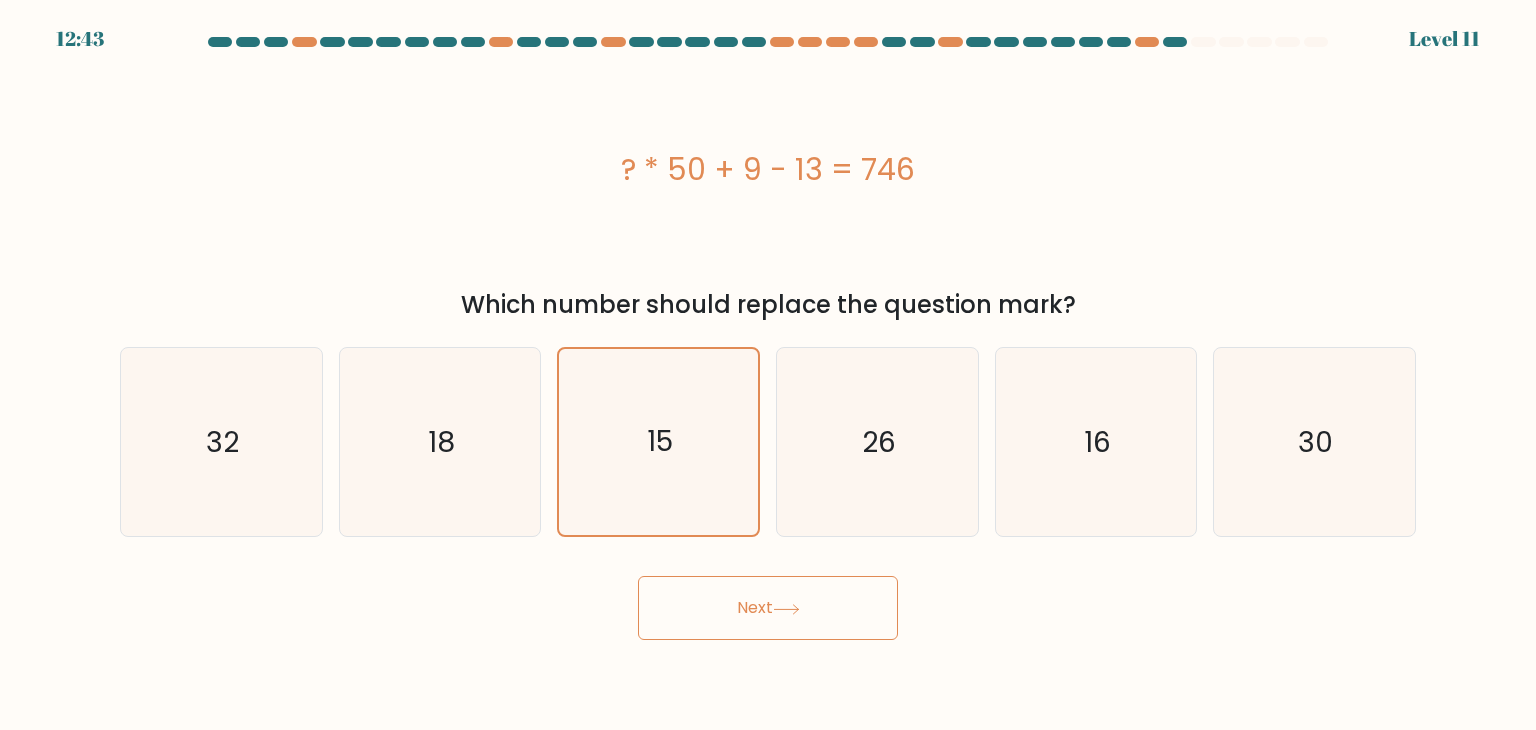 click on "Next" at bounding box center (768, 608) 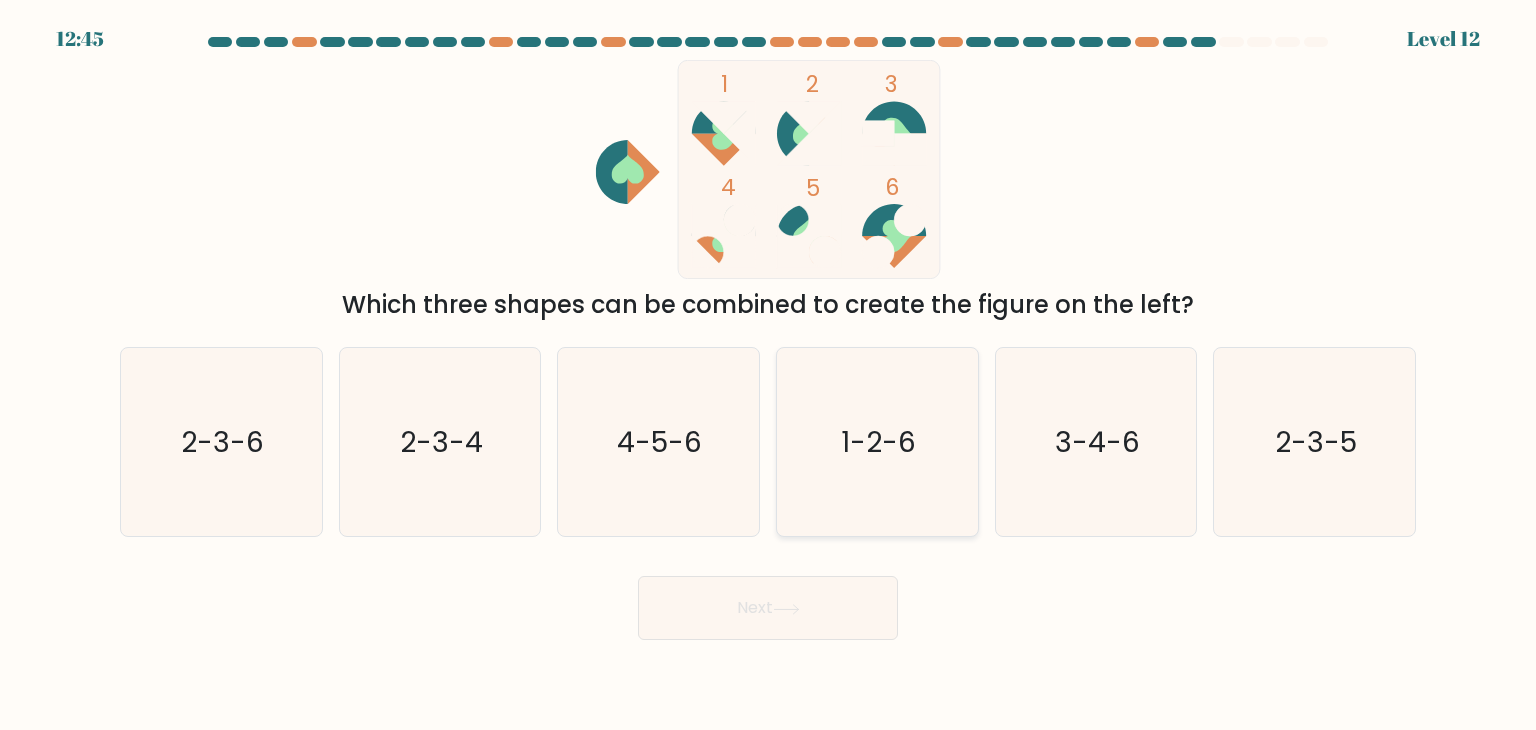 click on "1-2-6" 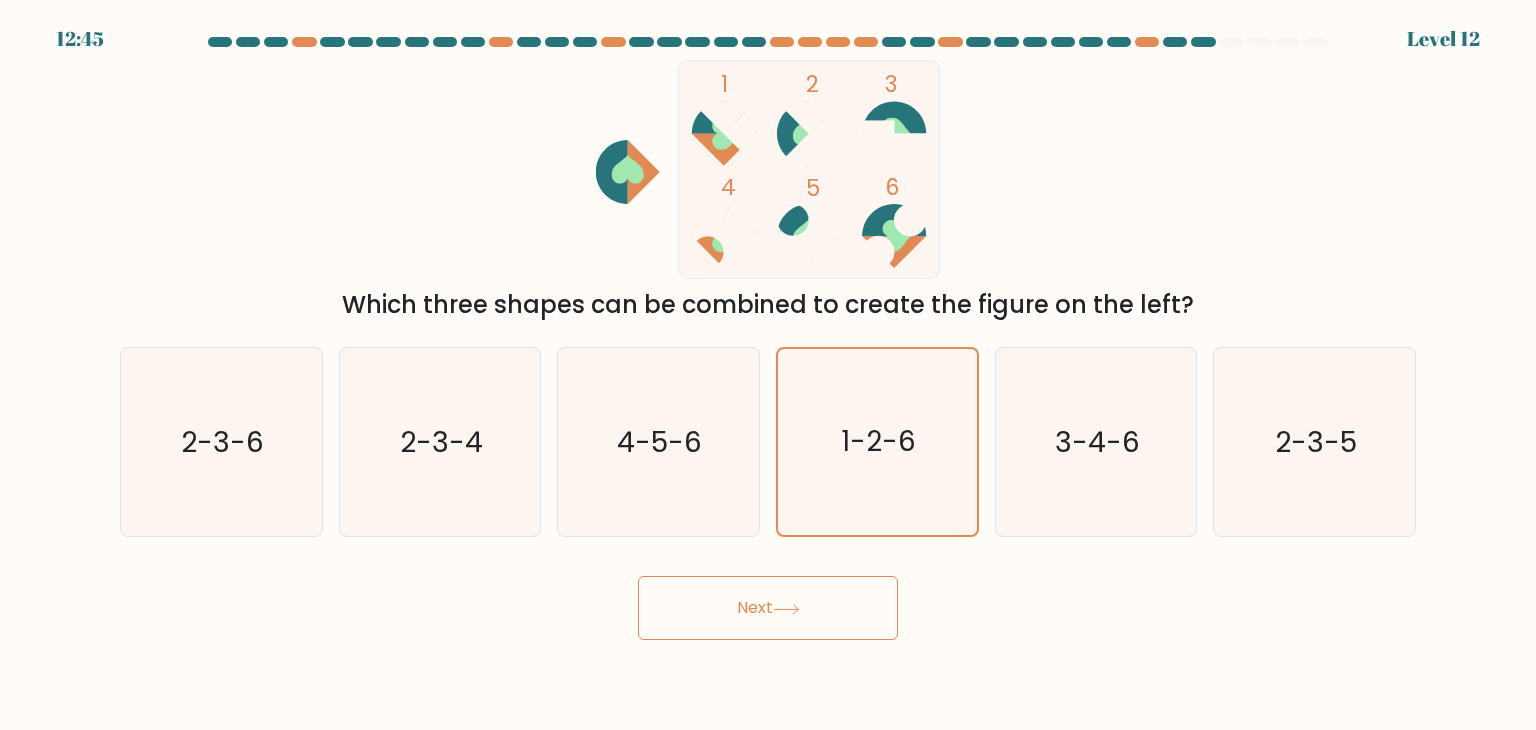 click on "Next" at bounding box center (768, 608) 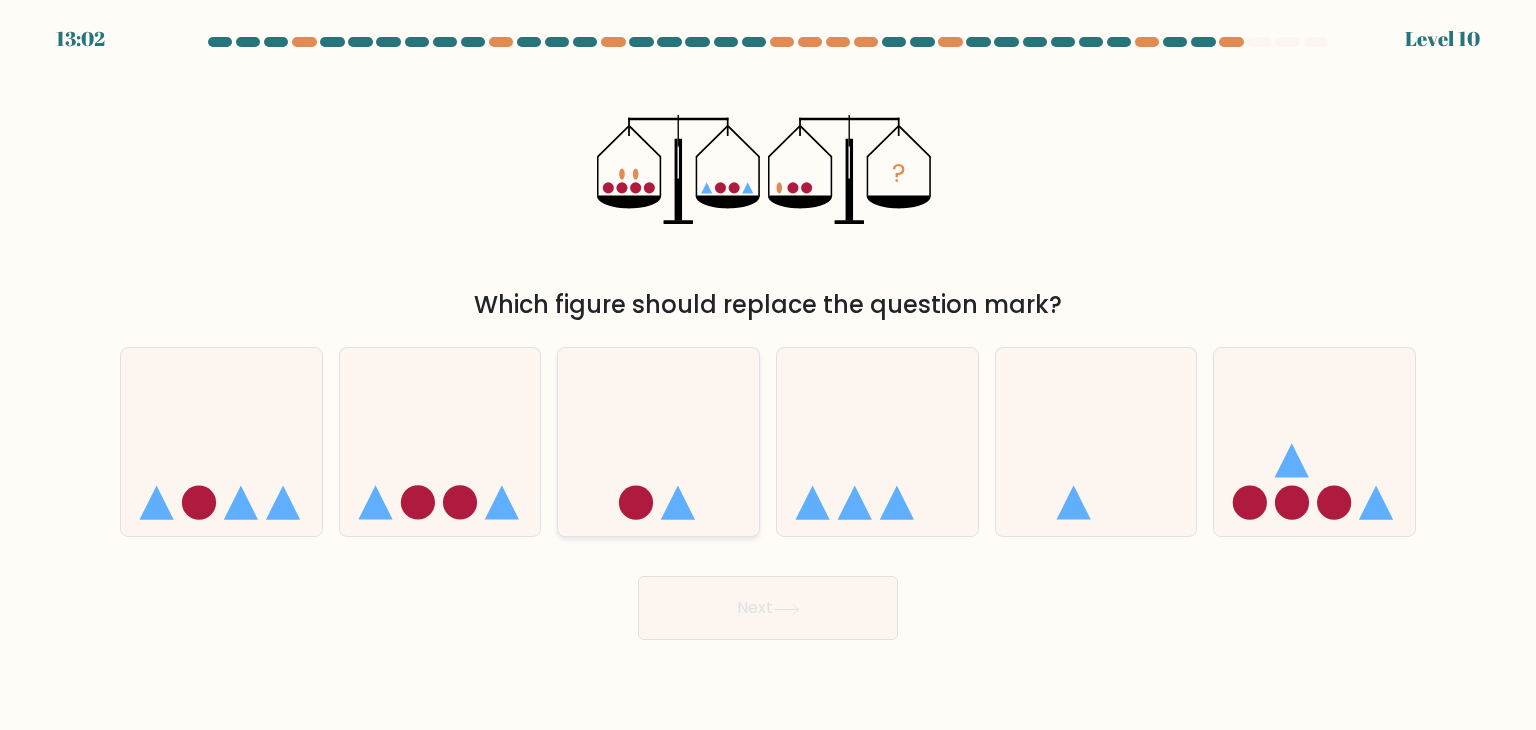click 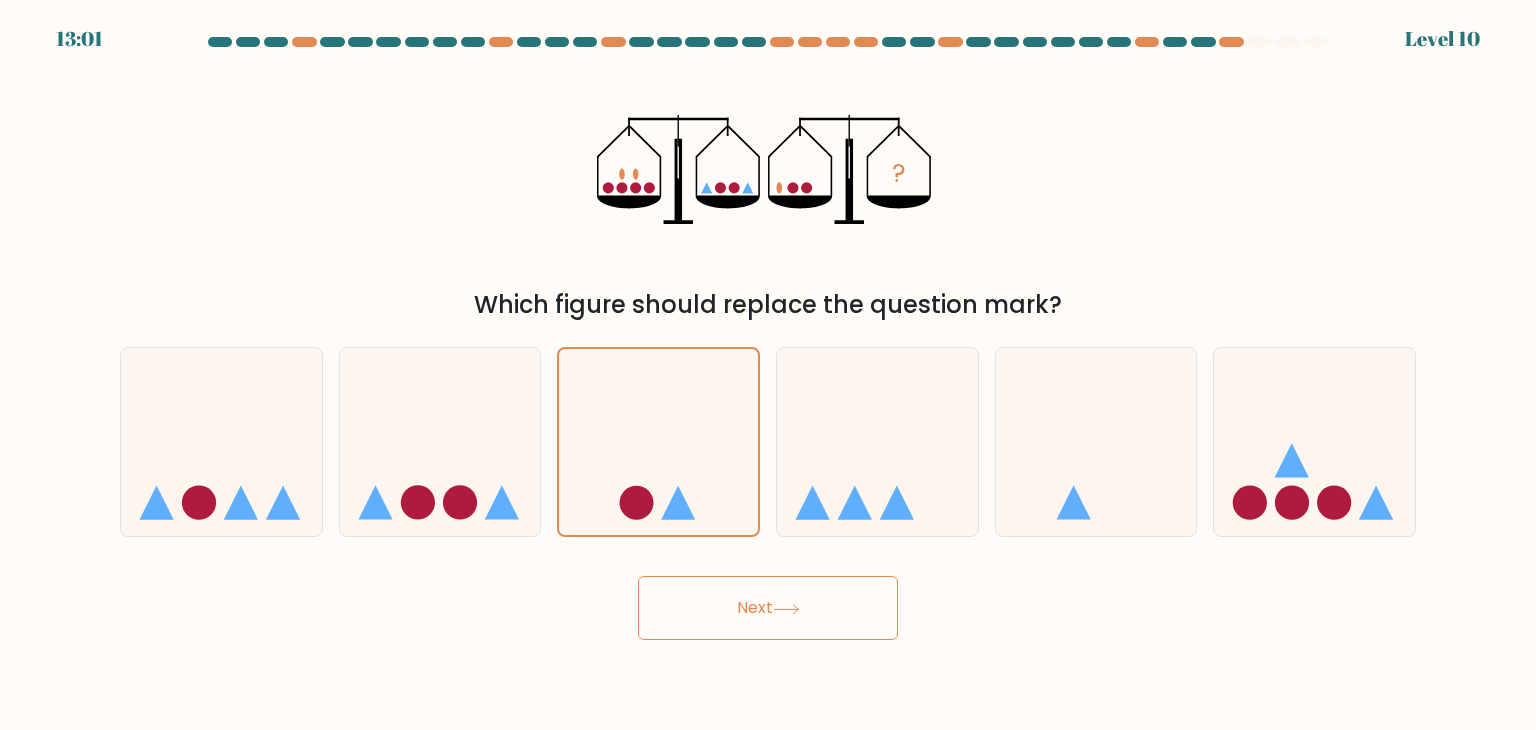 click on "Next" at bounding box center (768, 608) 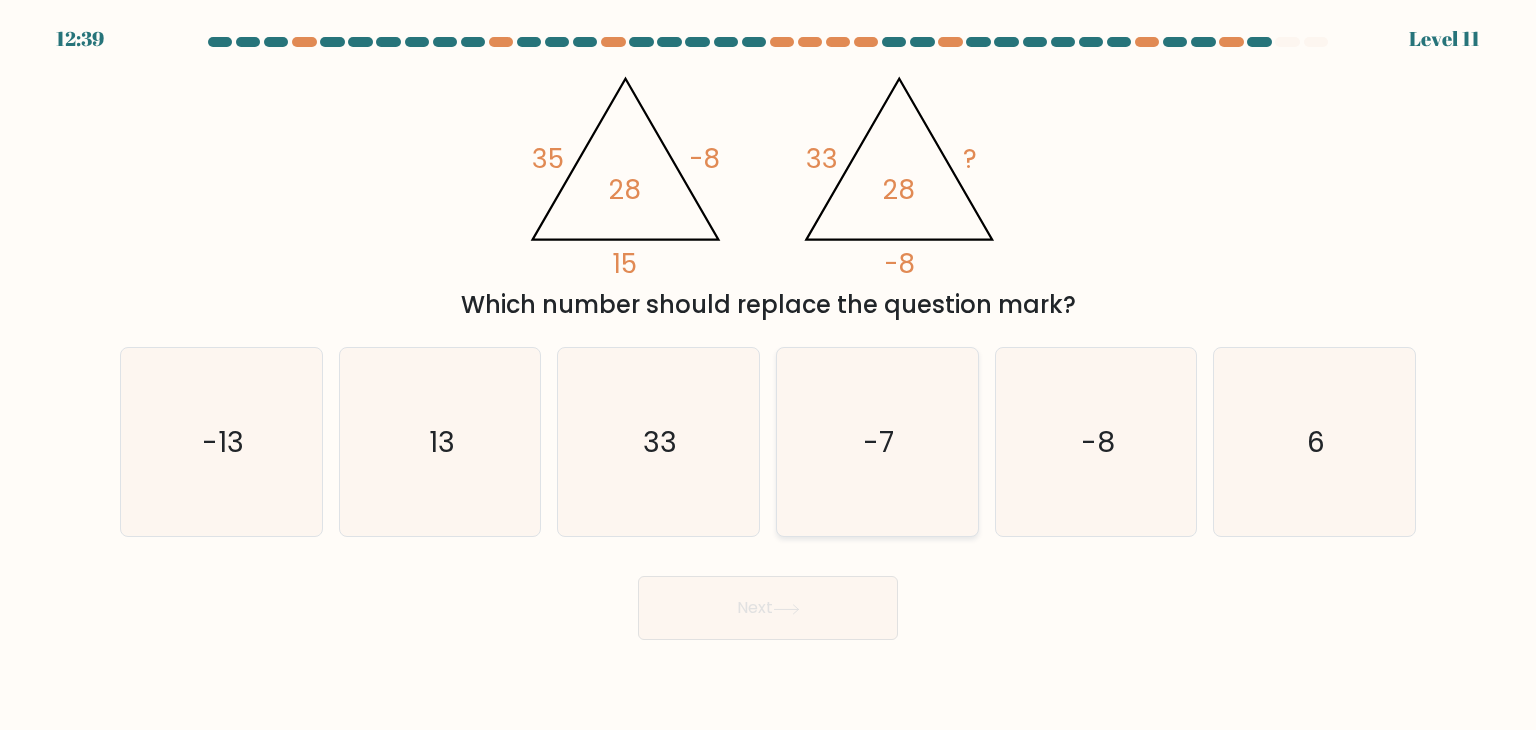 click on "-7" 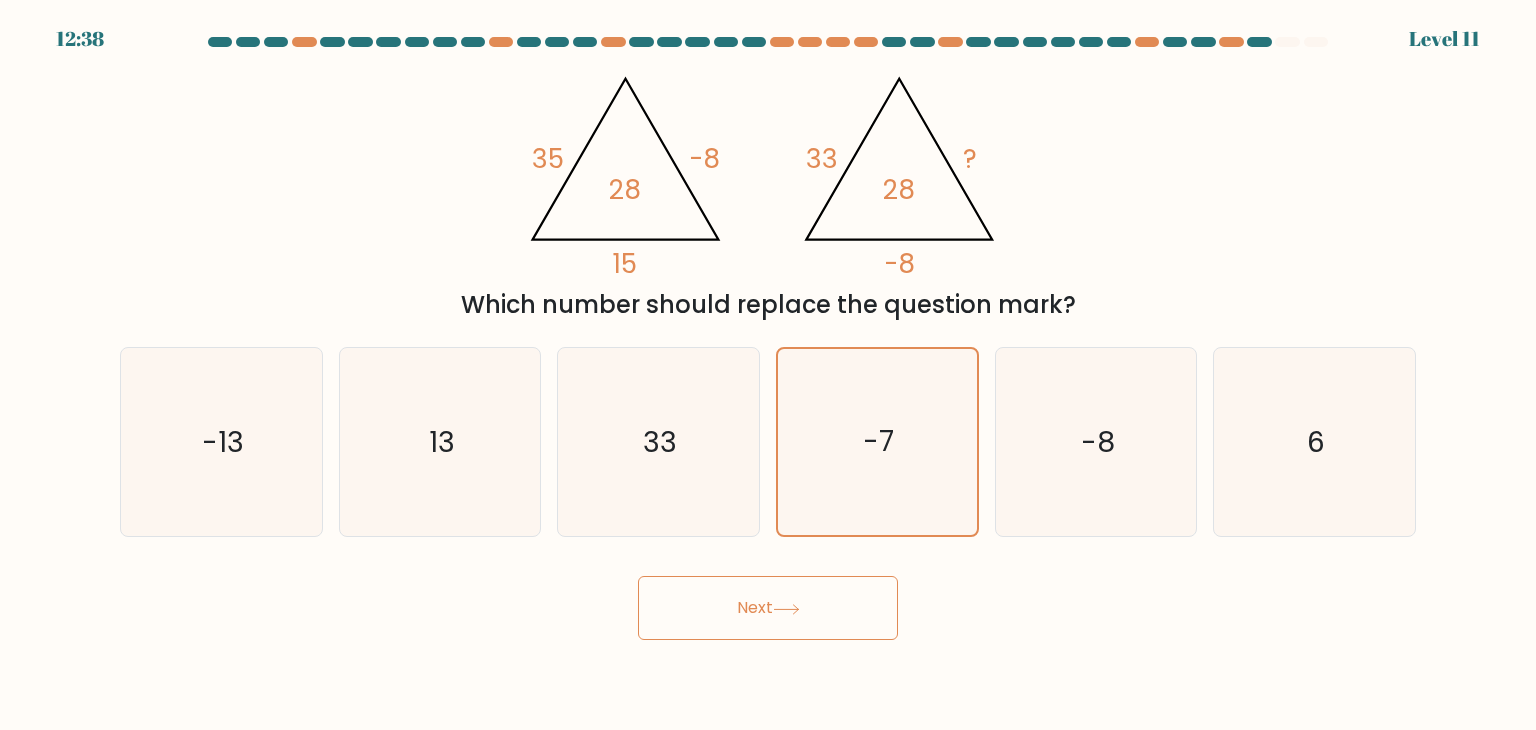 click on "Next" at bounding box center (768, 608) 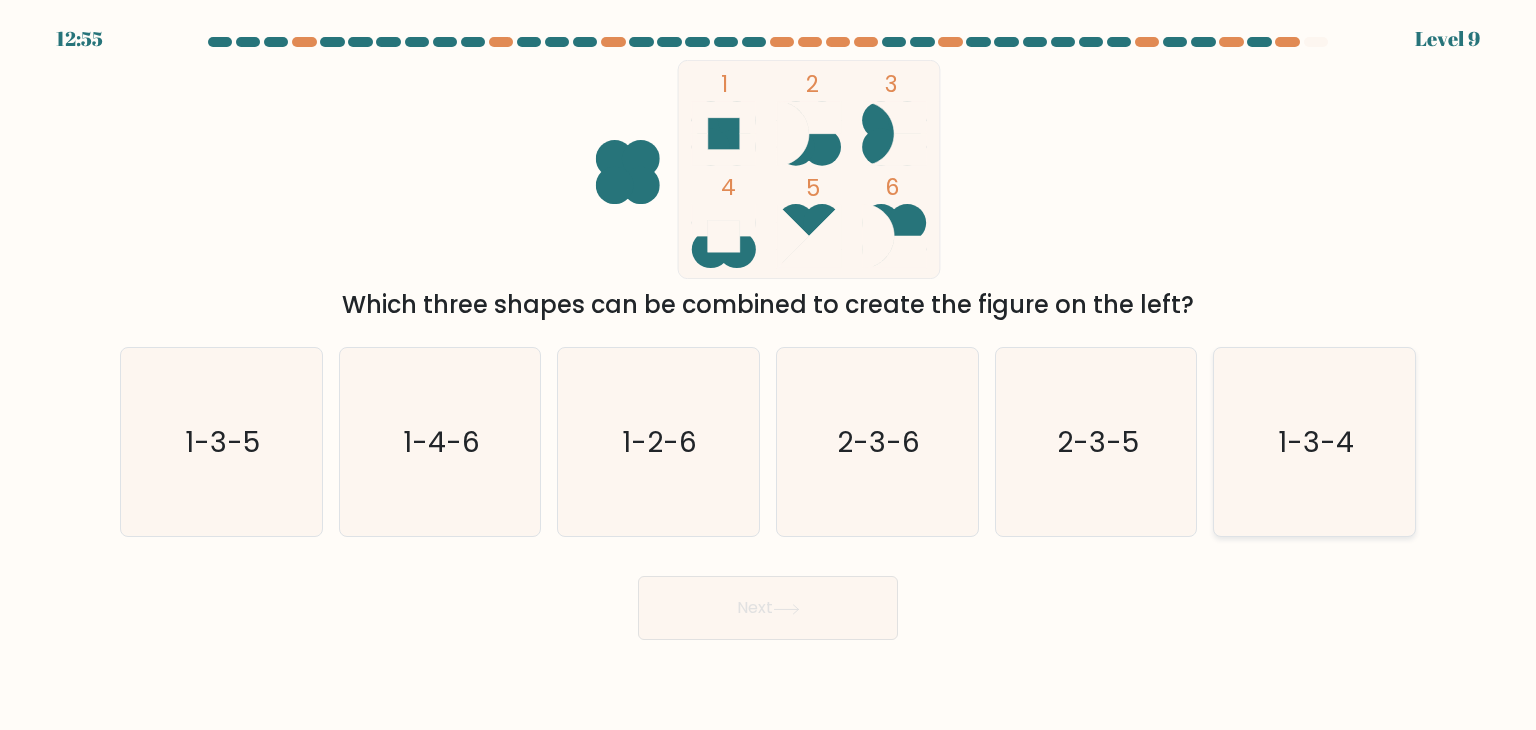 click on "1-3-4" 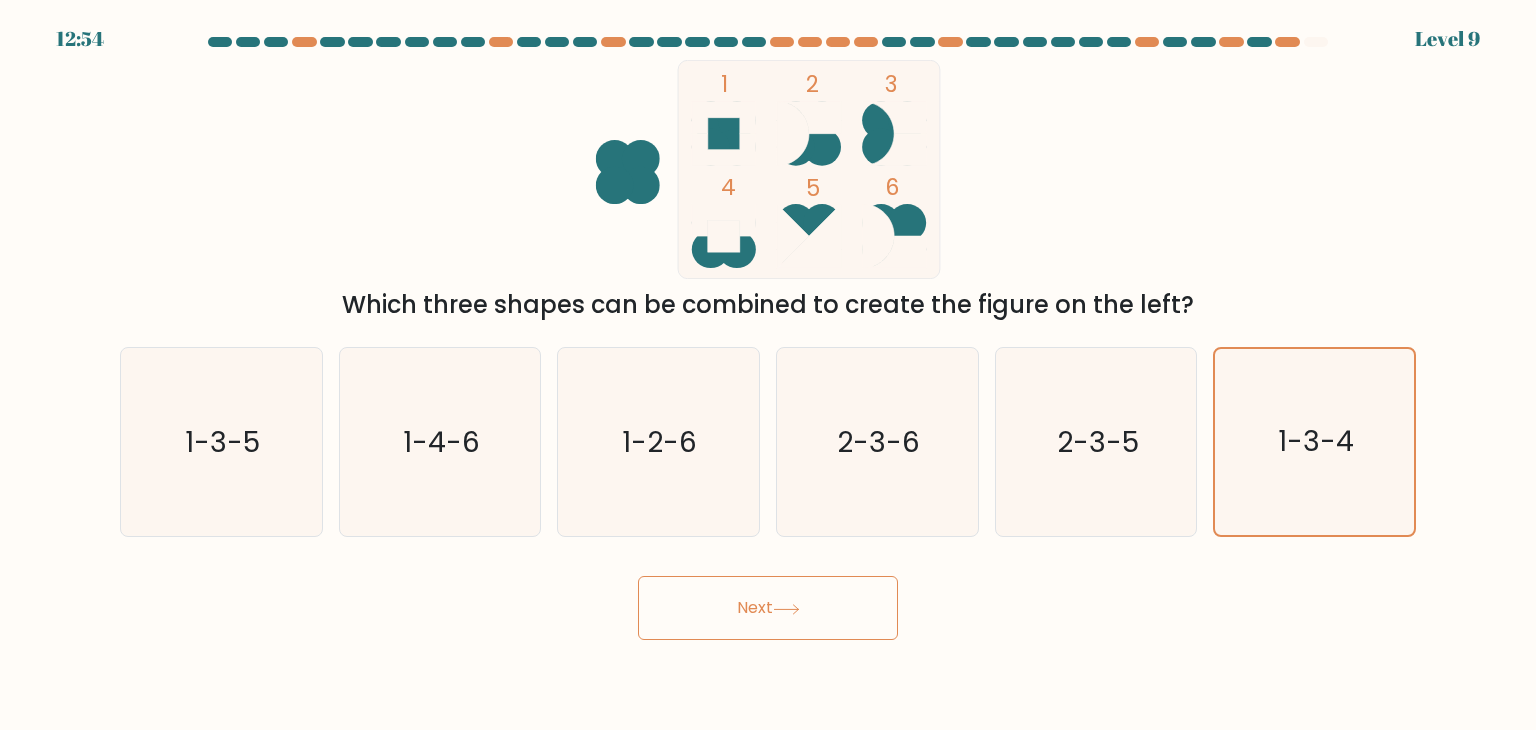 click on "Next" at bounding box center [768, 608] 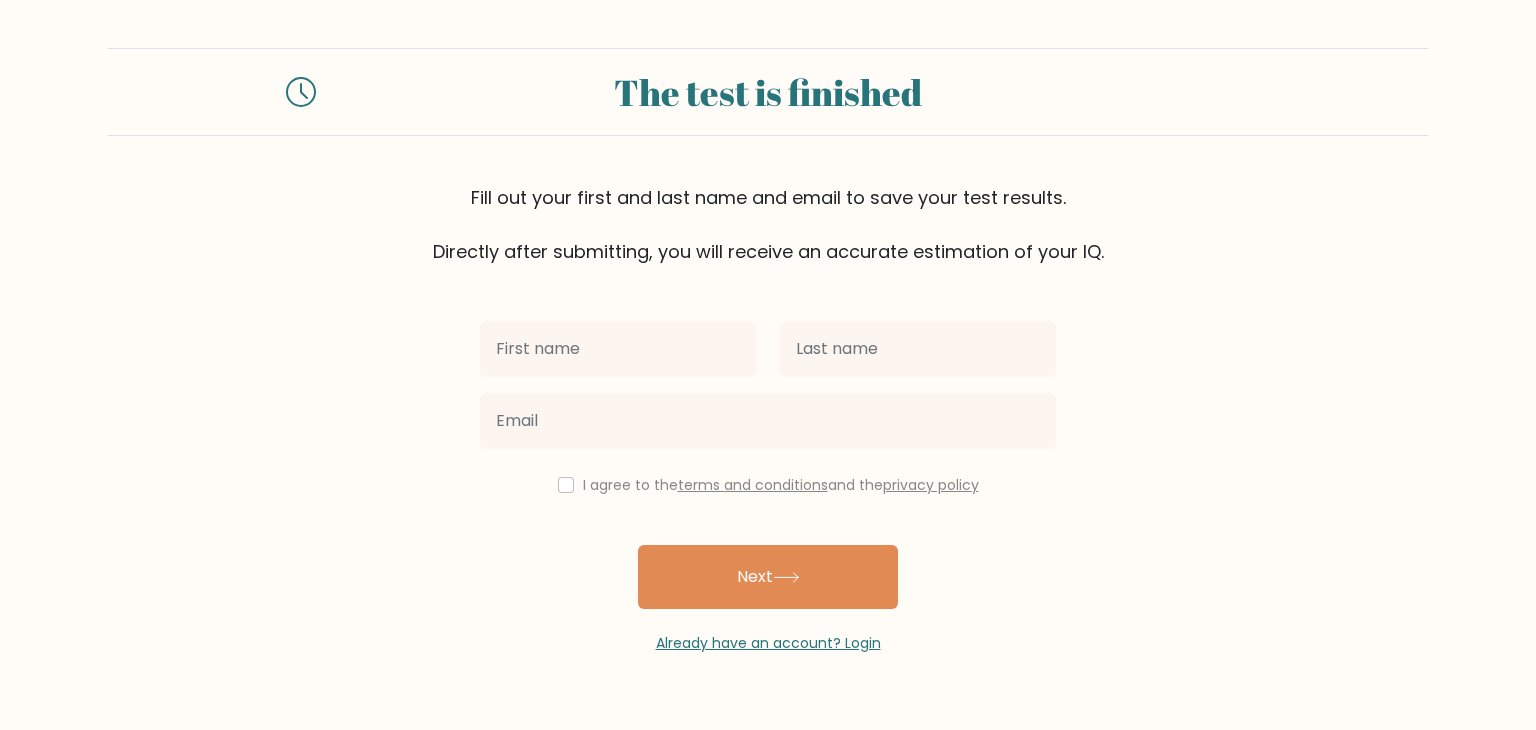 scroll, scrollTop: 0, scrollLeft: 0, axis: both 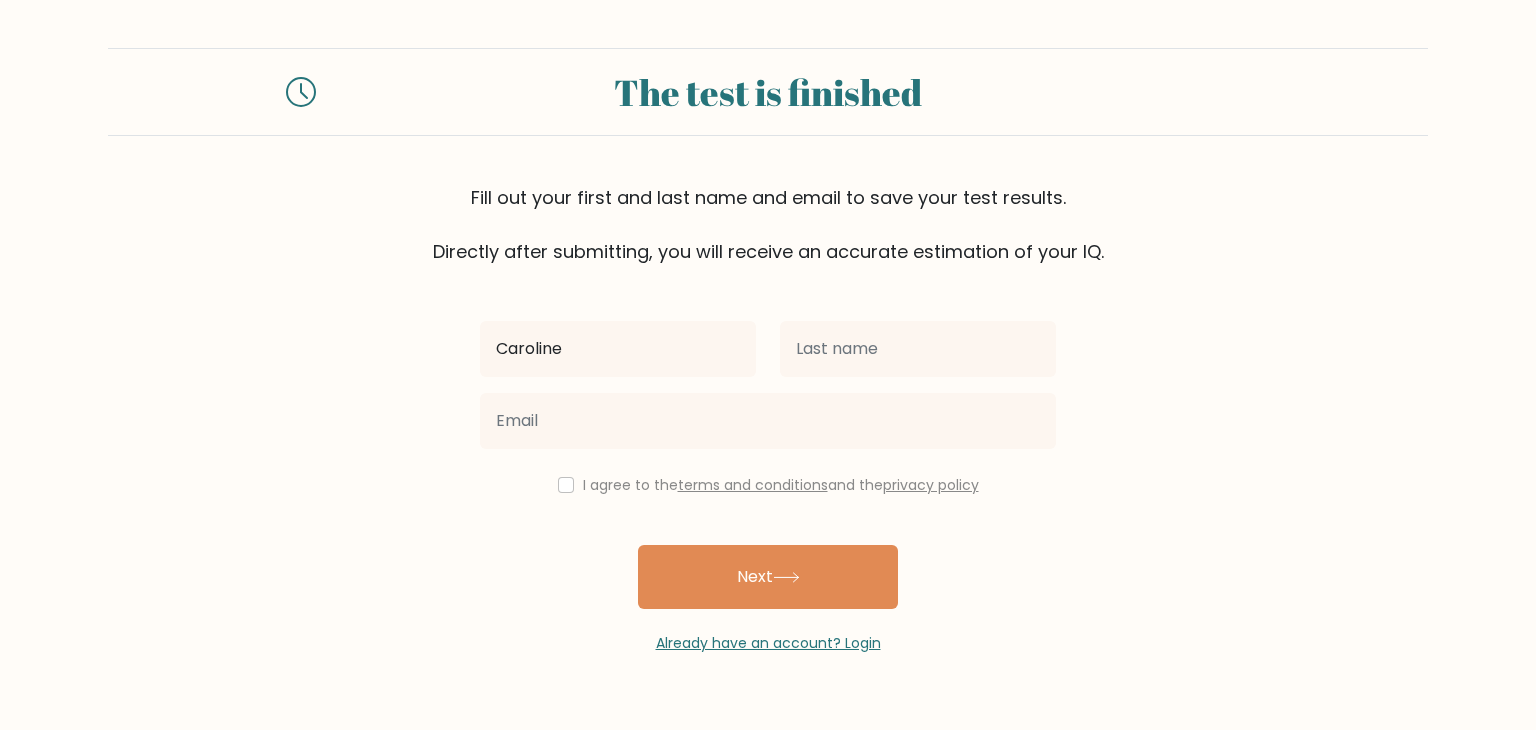 type on "Caroline" 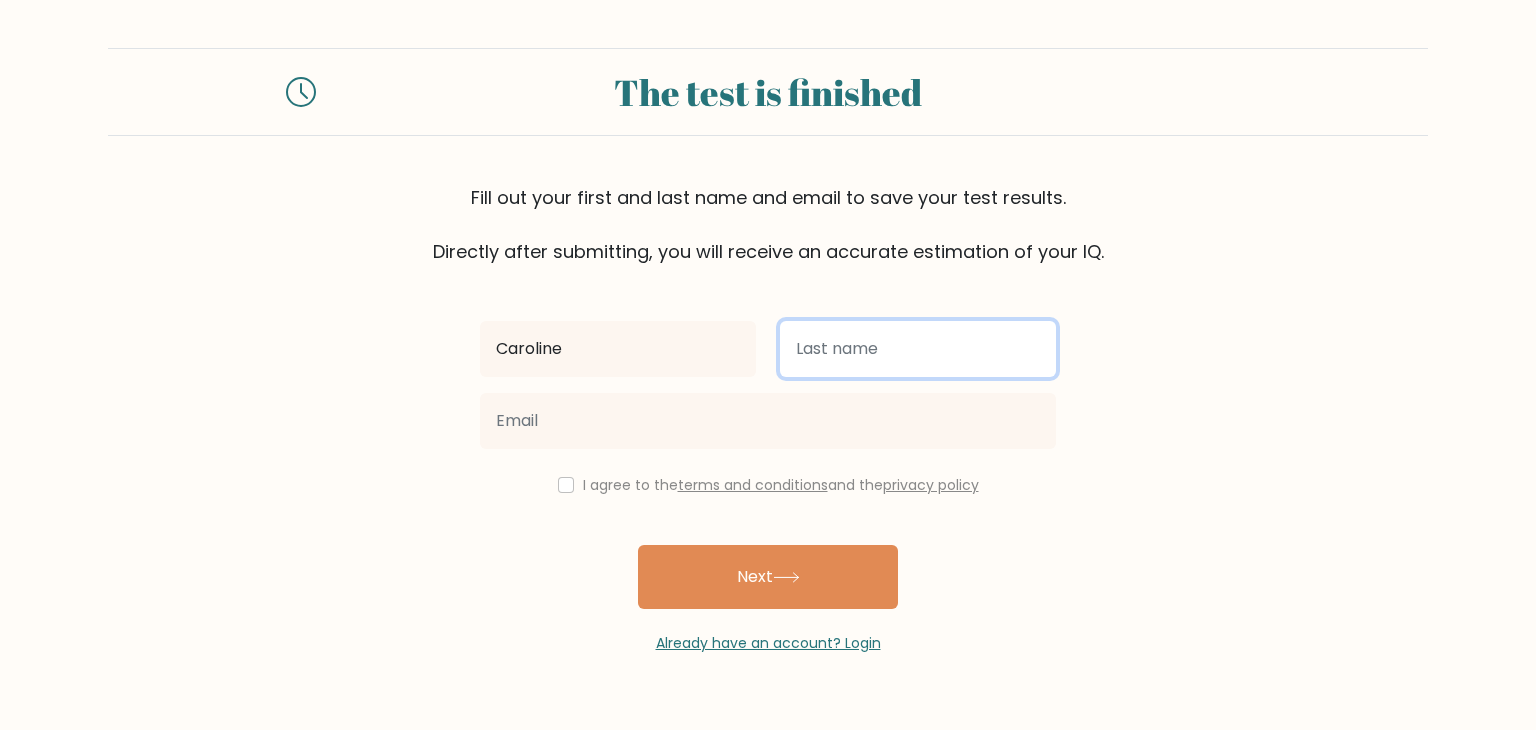 click at bounding box center (918, 349) 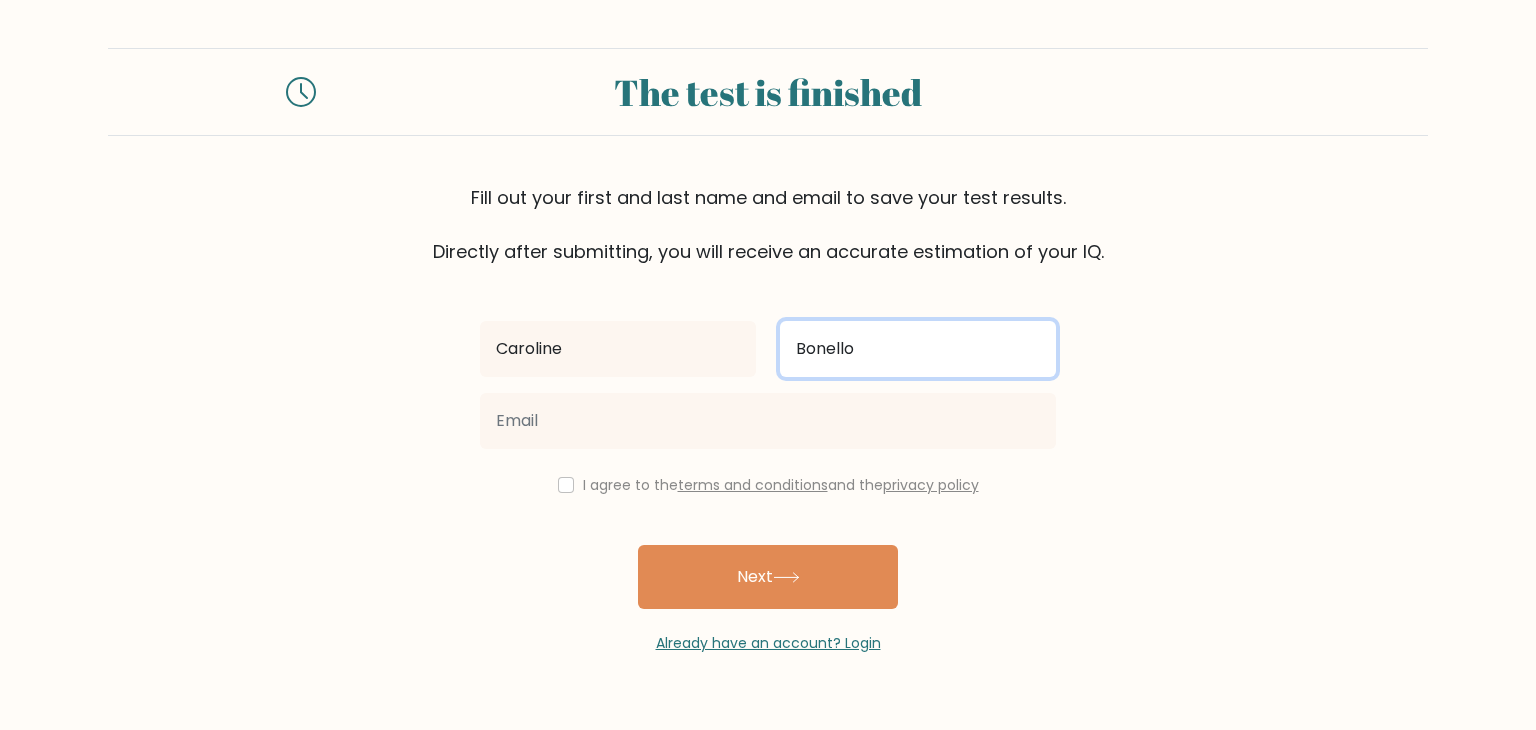 type on "Bonello" 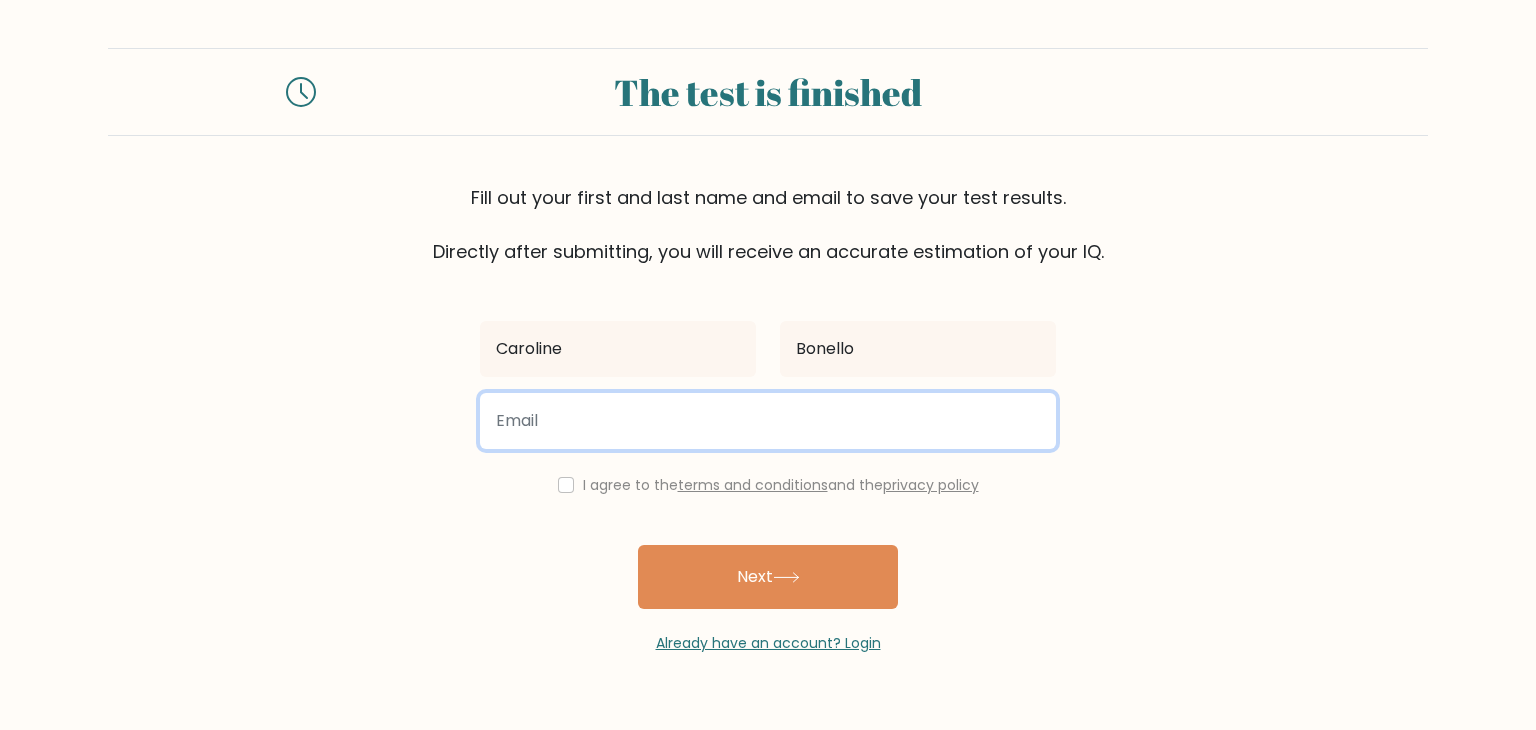 click at bounding box center (768, 421) 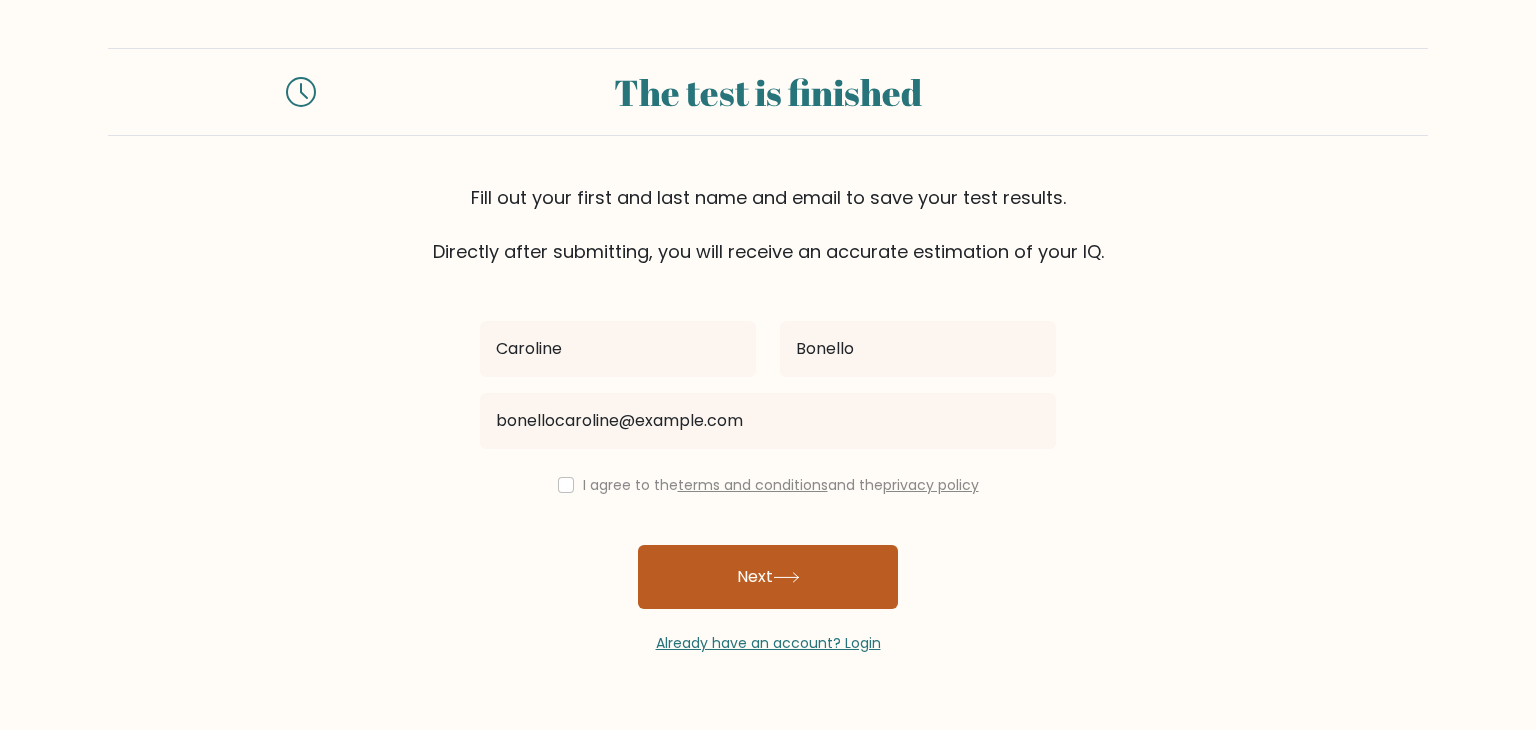 click on "Next" at bounding box center (768, 577) 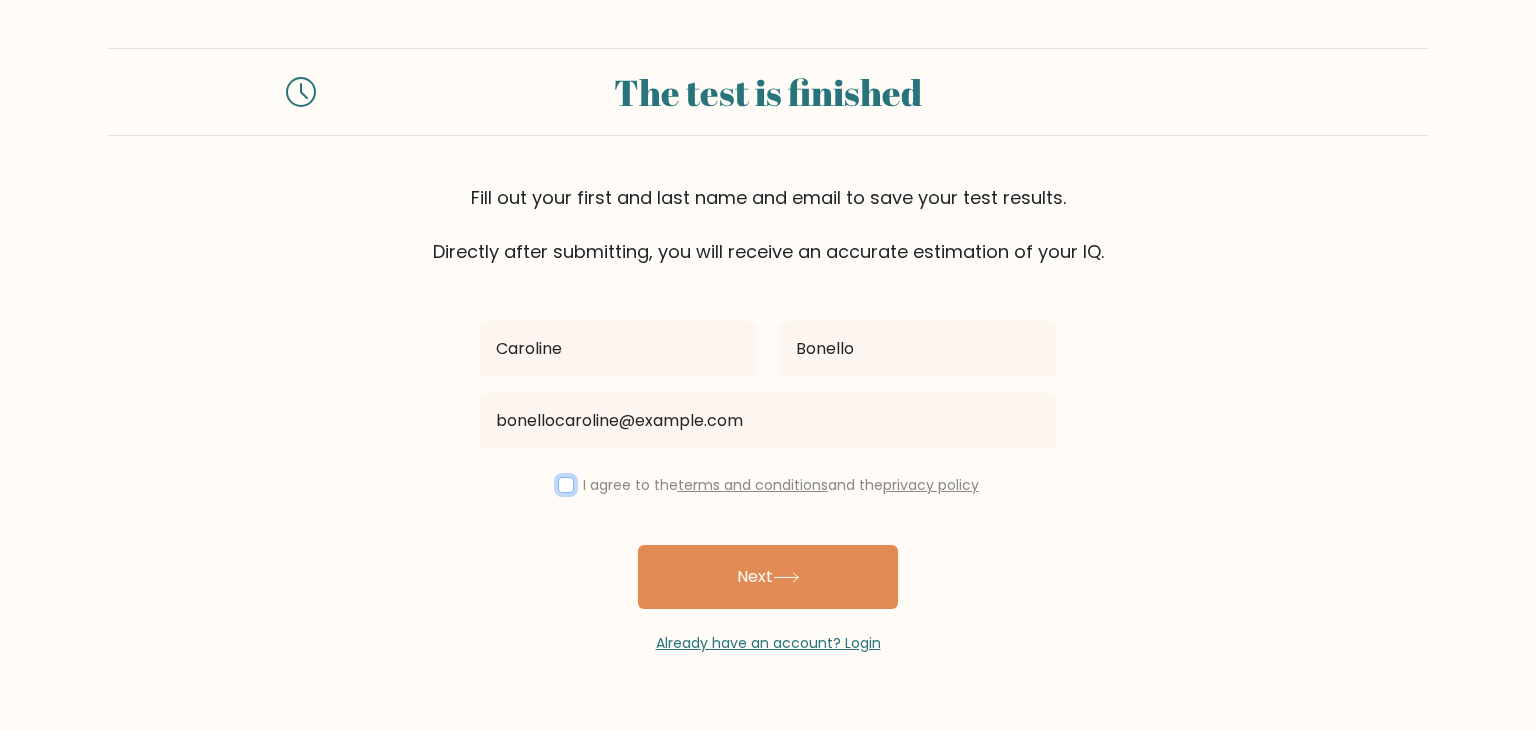 click at bounding box center (566, 485) 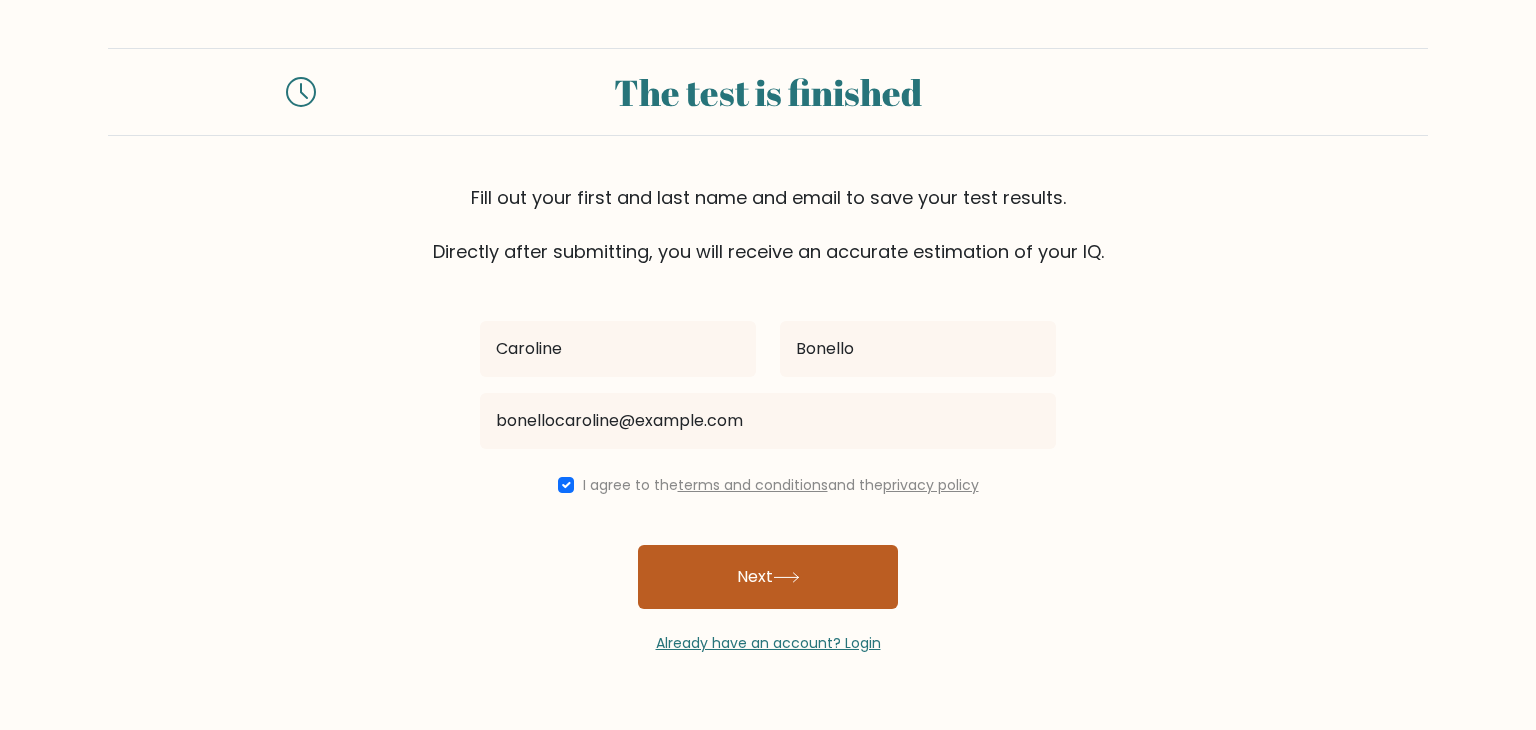 click on "Next" at bounding box center (768, 577) 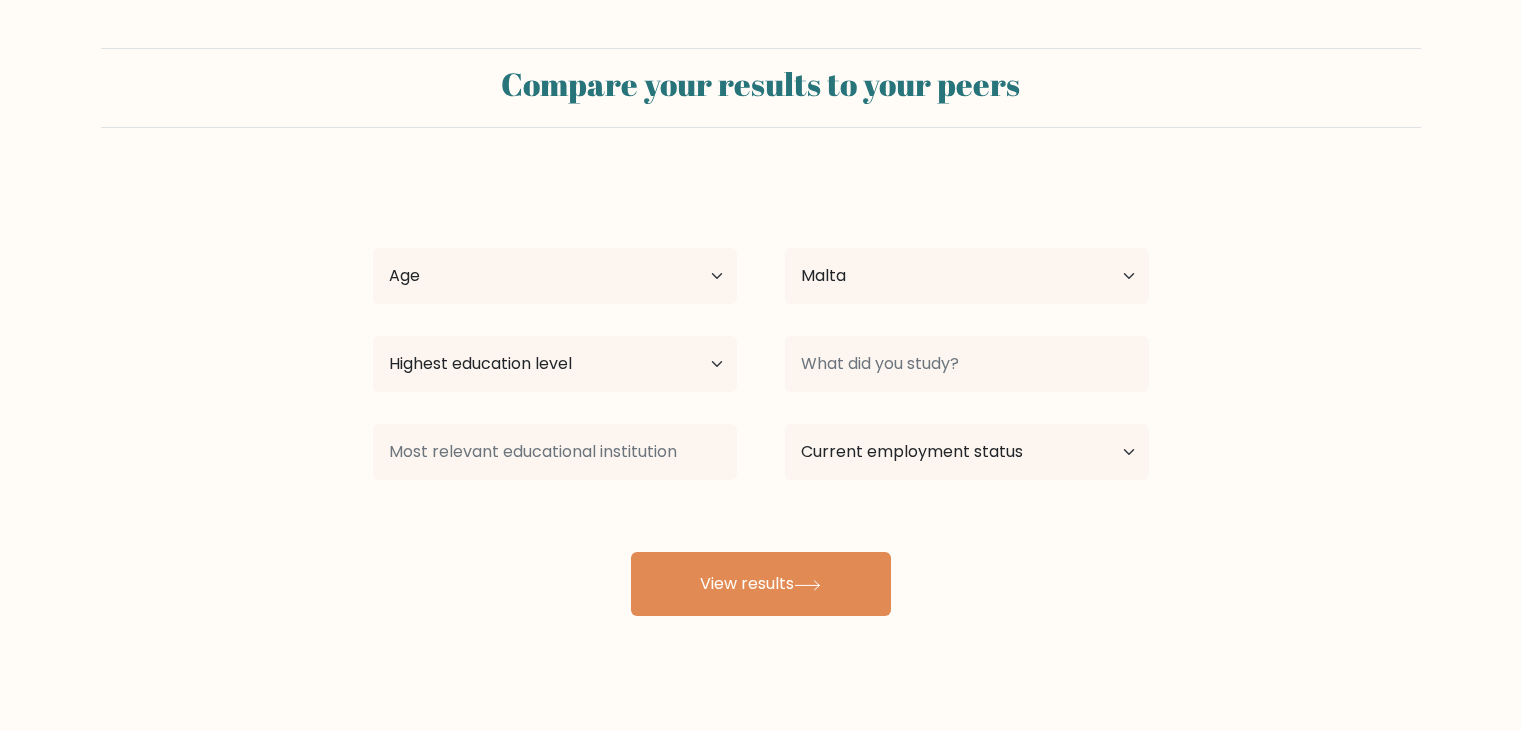 select on "MT" 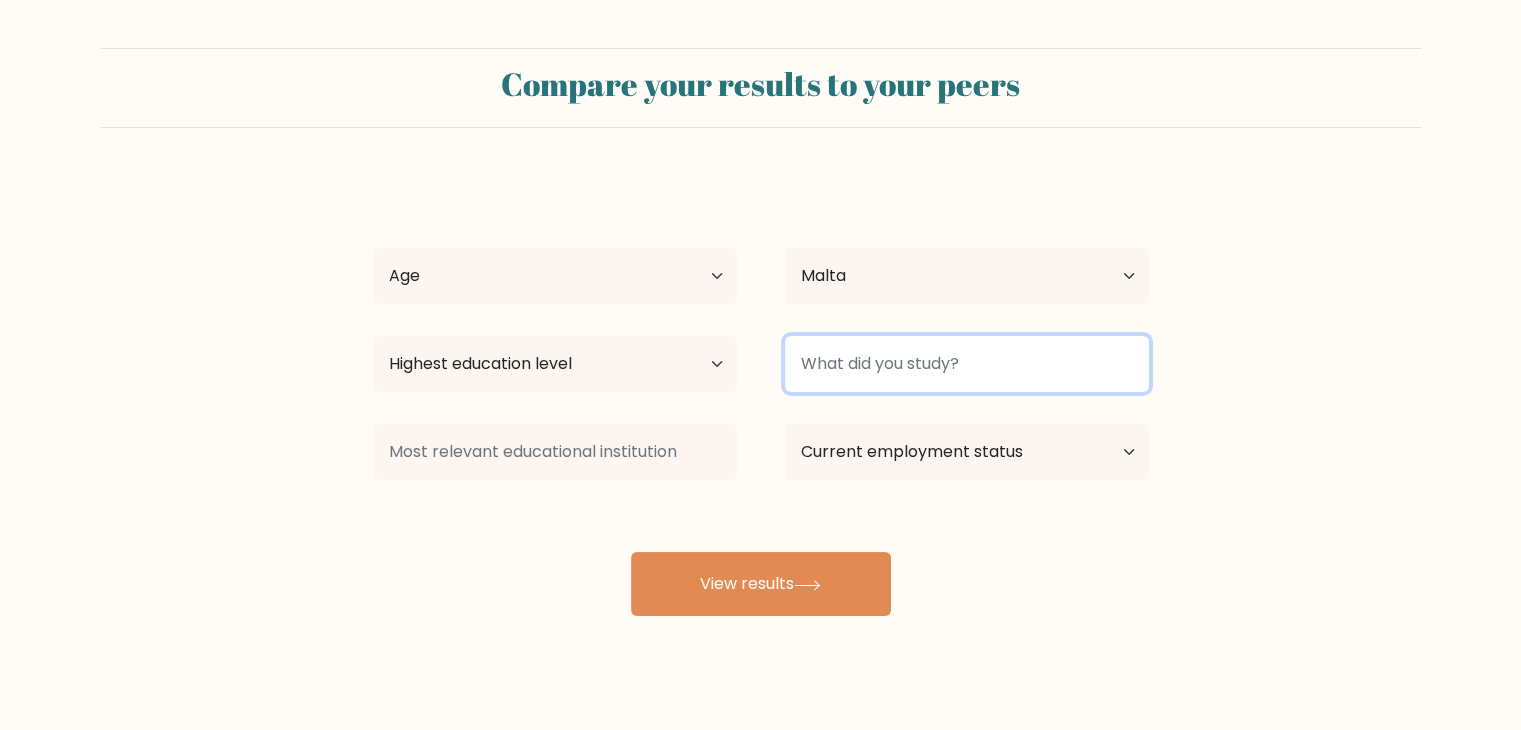 click at bounding box center [967, 364] 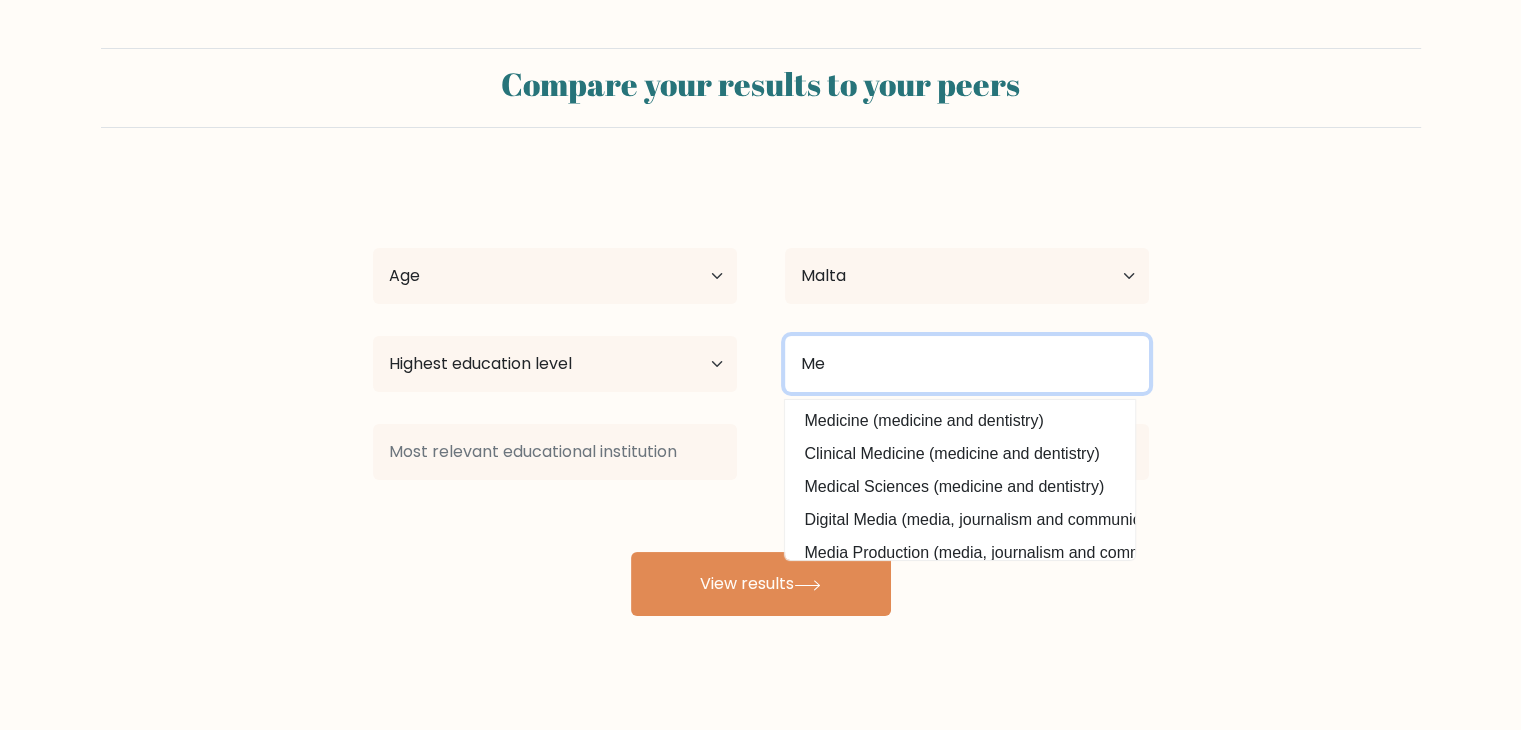 type on "M" 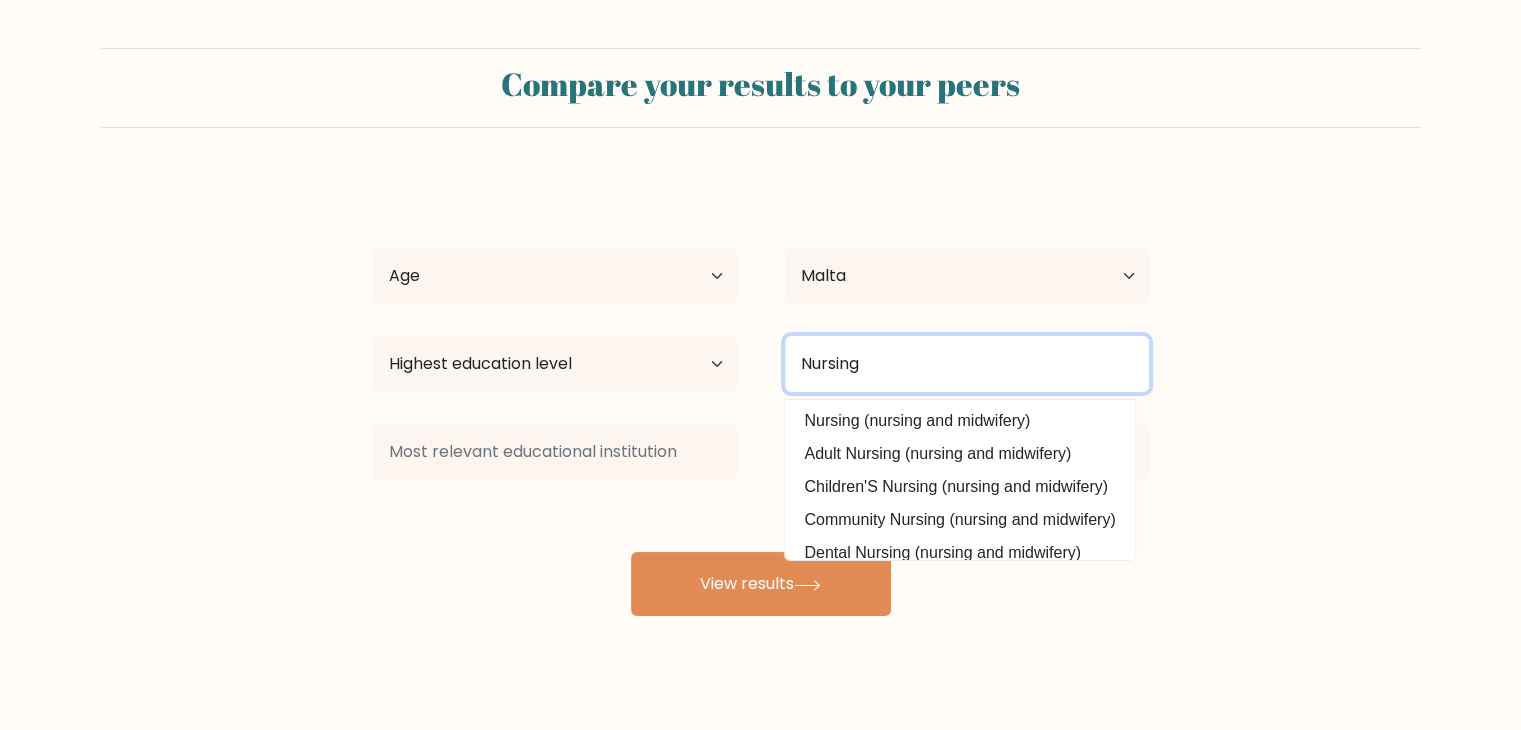 type on "Nursing" 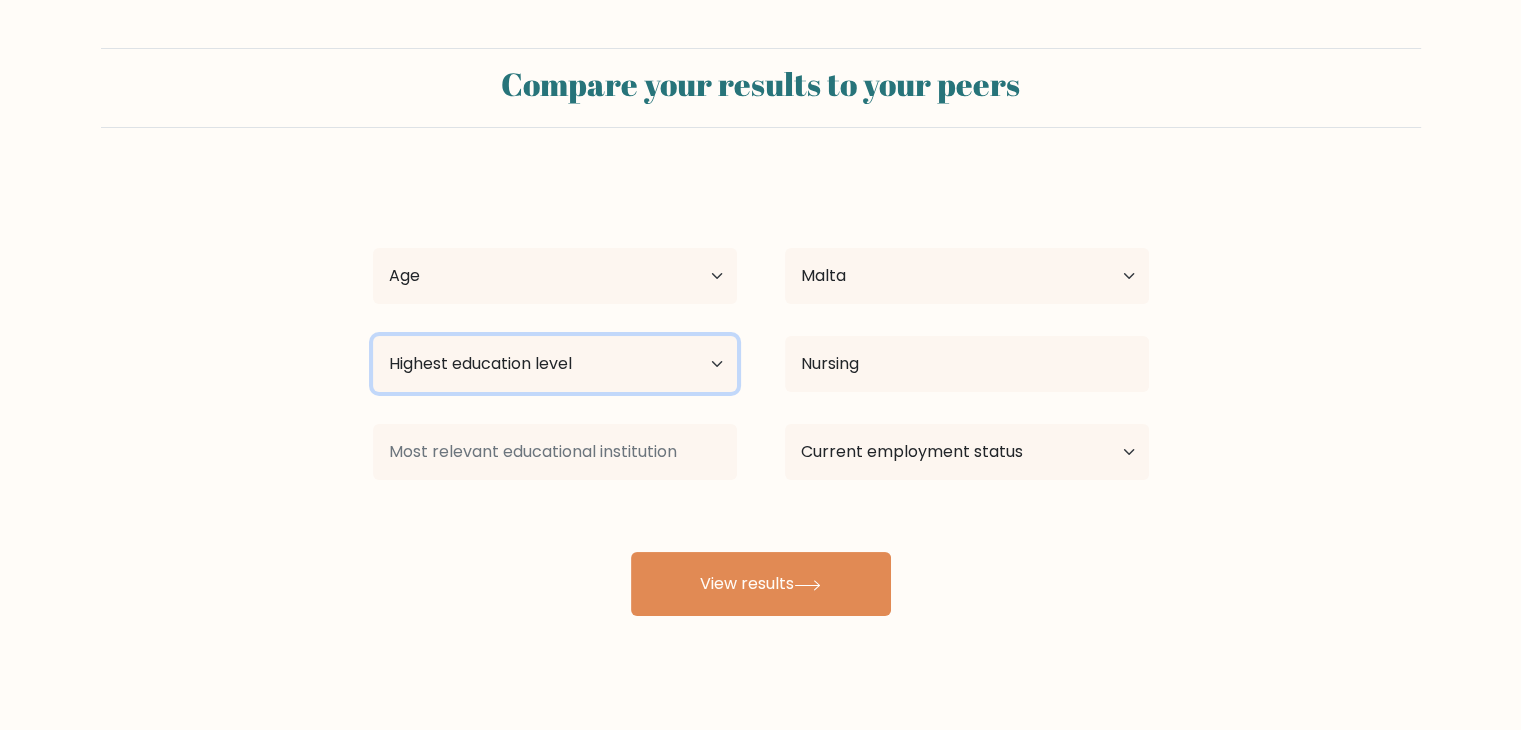 click on "Highest education level
No schooling
Primary
Lower Secondary
Upper Secondary
Occupation Specific
Bachelor's degree
Master's degree
Doctoral degree" at bounding box center [555, 364] 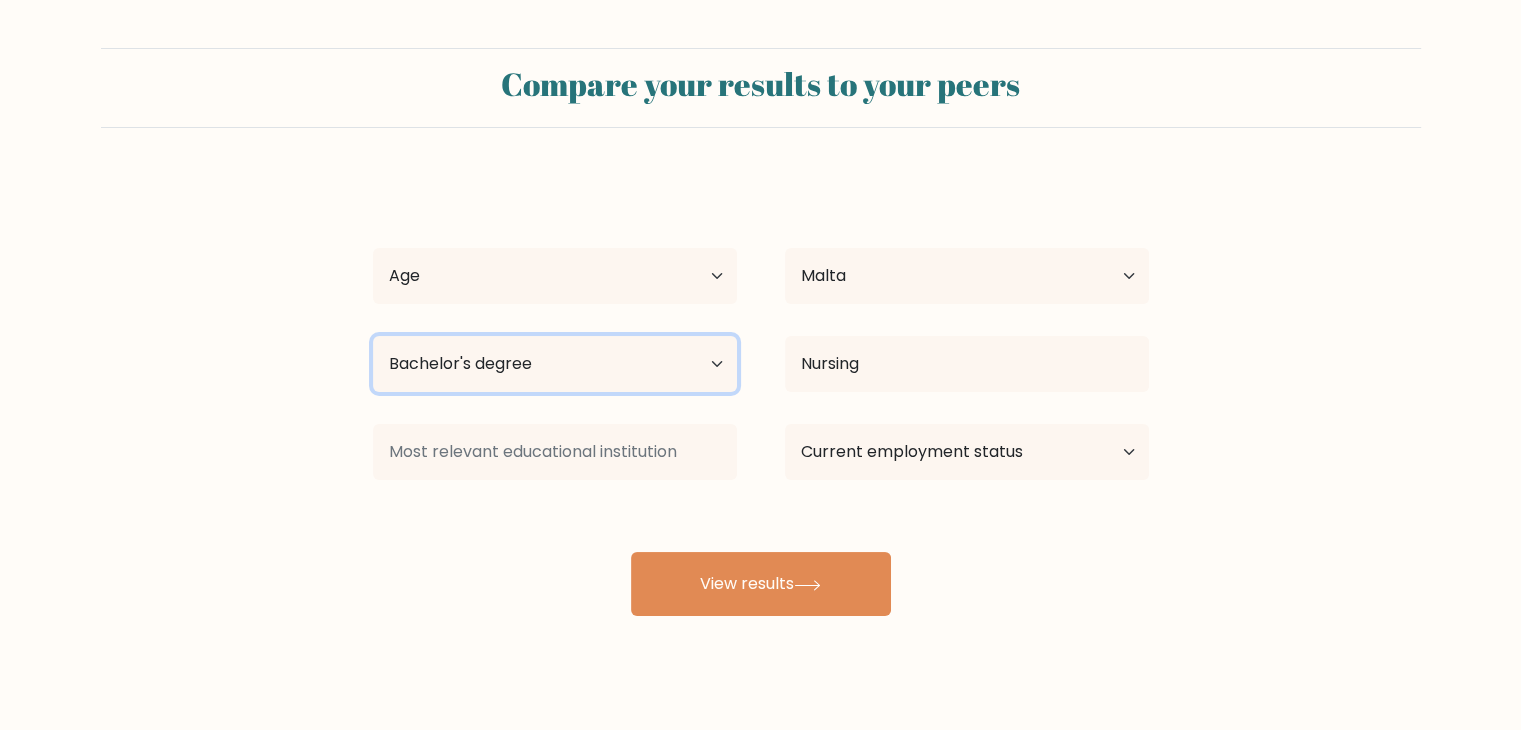 click on "Highest education level
No schooling
Primary
Lower Secondary
Upper Secondary
Occupation Specific
Bachelor's degree
Master's degree
Doctoral degree" at bounding box center (555, 364) 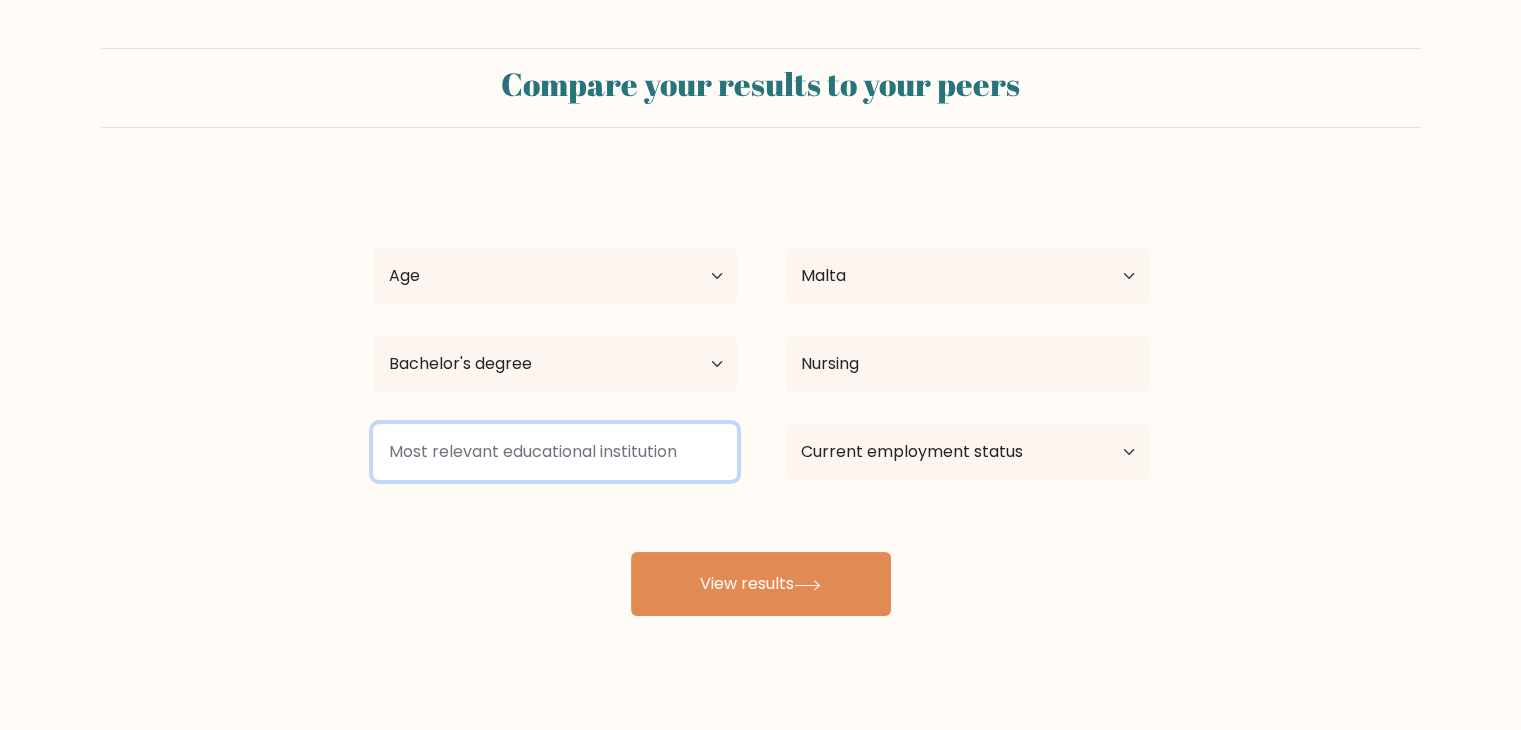 click at bounding box center (555, 452) 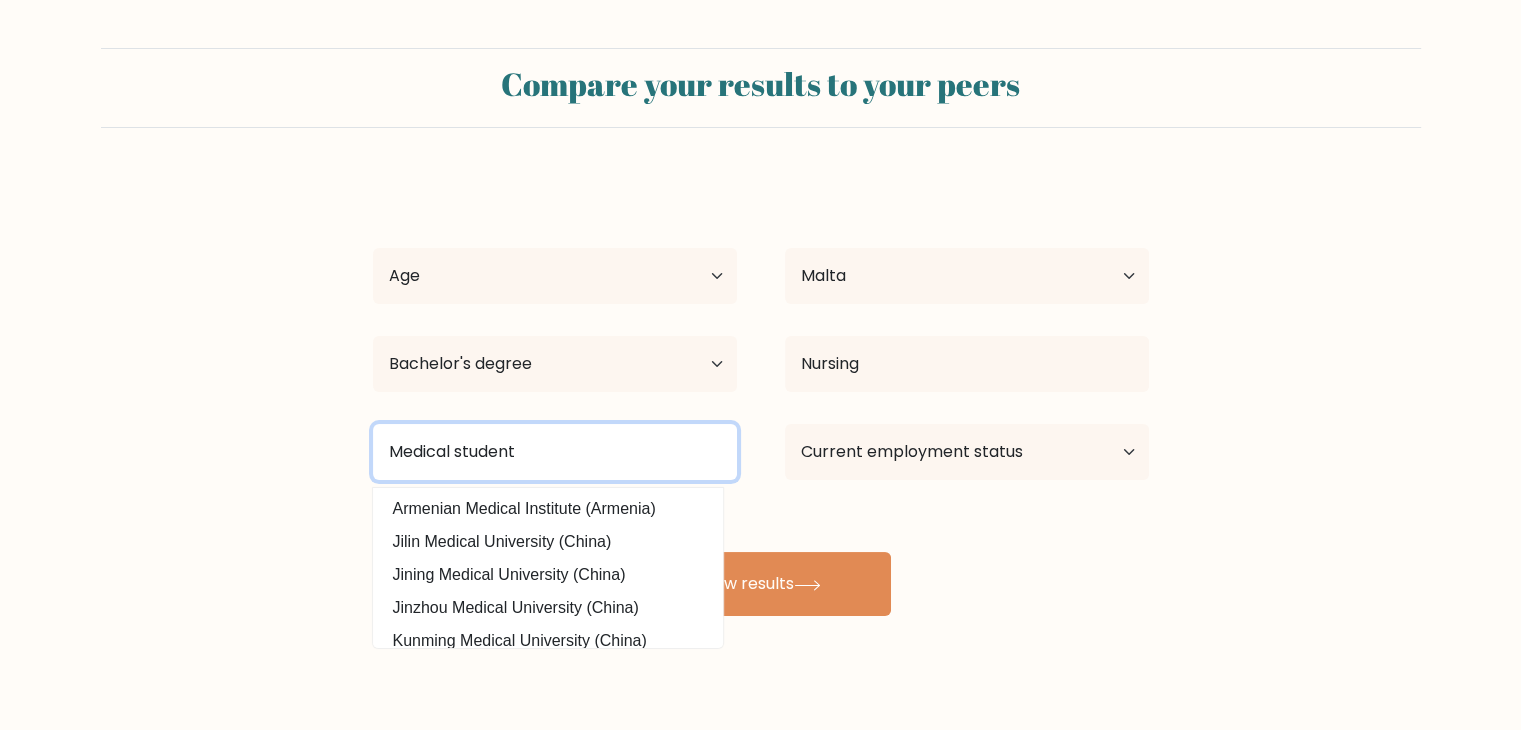 type on "Medical student" 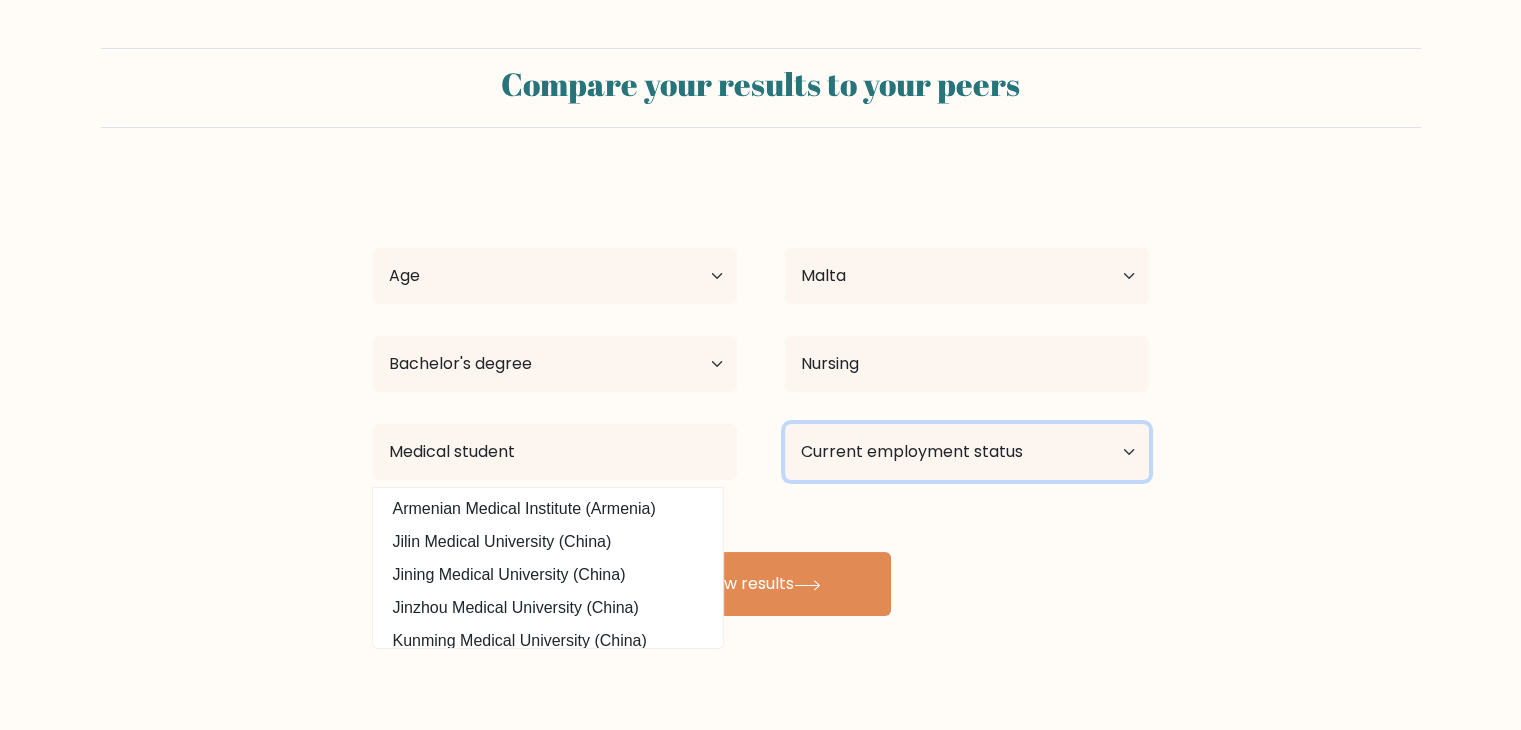 click on "Current employment status
Employed
Student
Retired
Other / prefer not to answer" at bounding box center [967, 452] 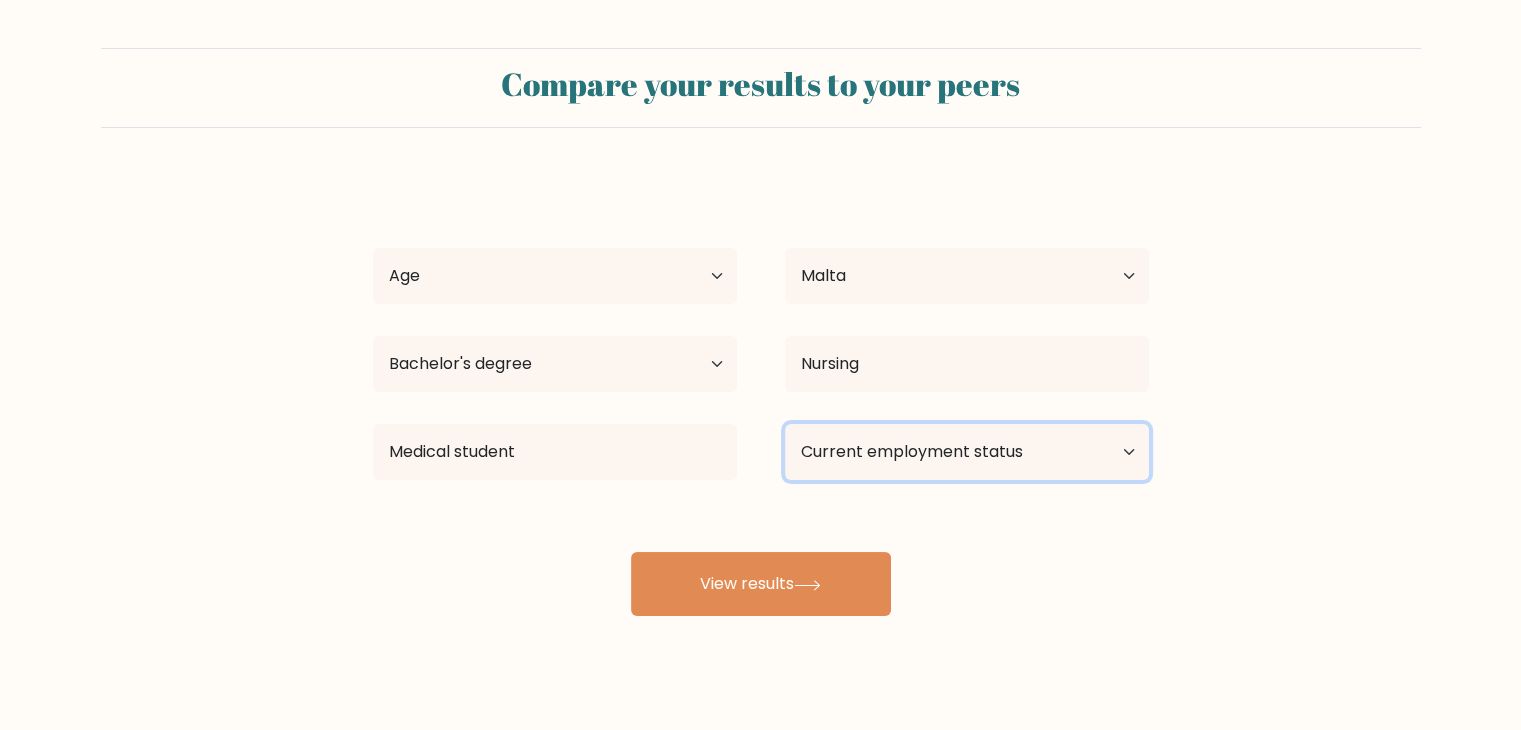 select on "employed" 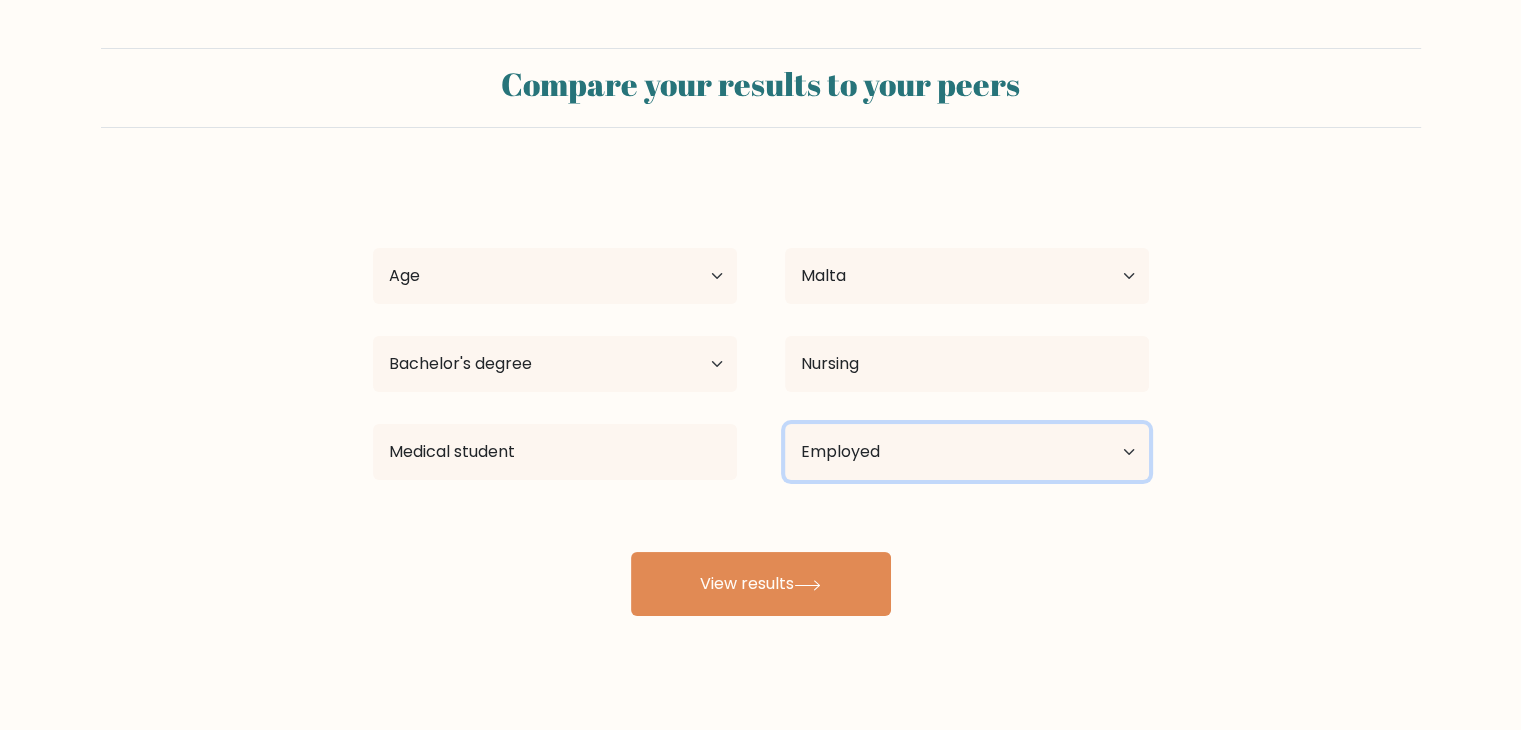 click on "Current employment status
Employed
Student
Retired
Other / prefer not to answer" at bounding box center (967, 452) 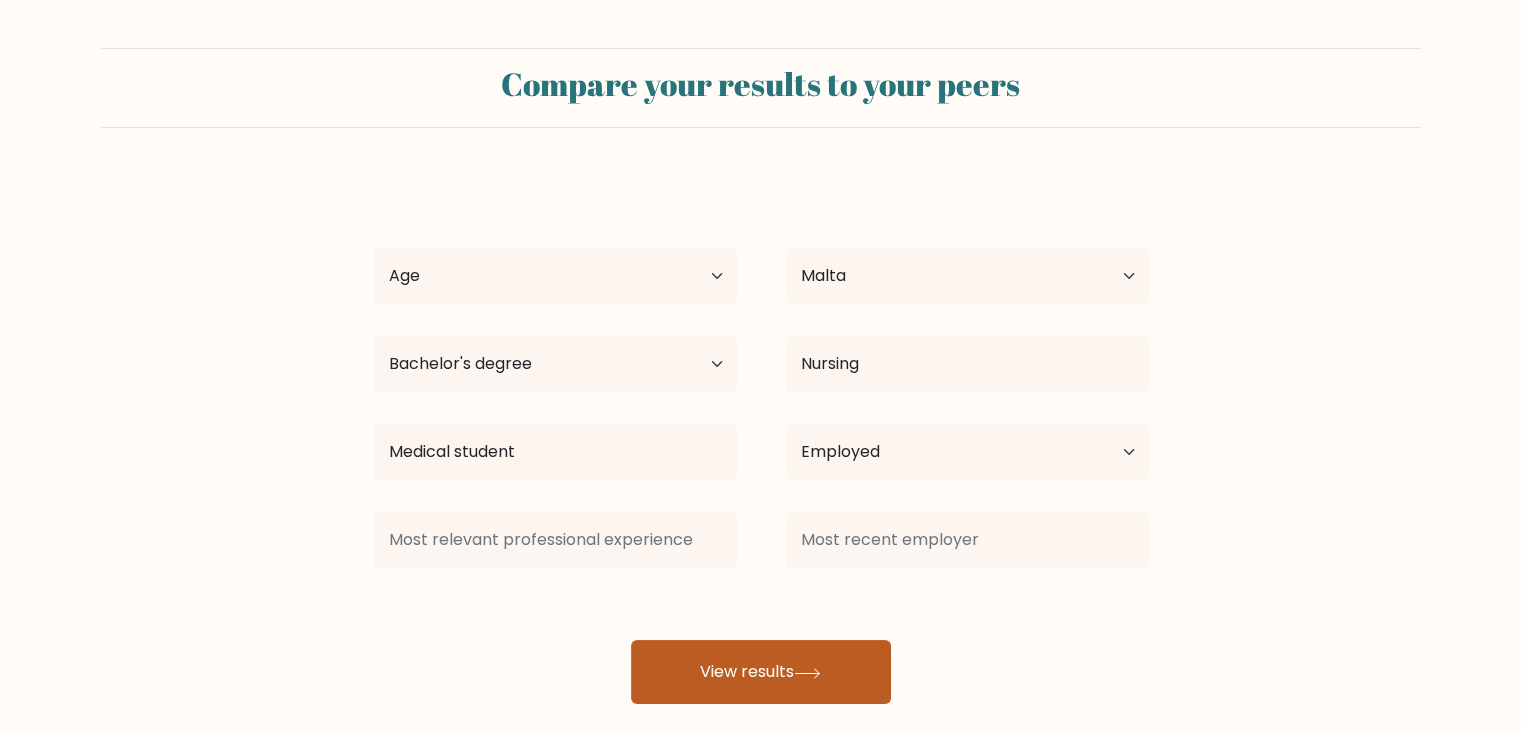 click on "View results" at bounding box center [761, 672] 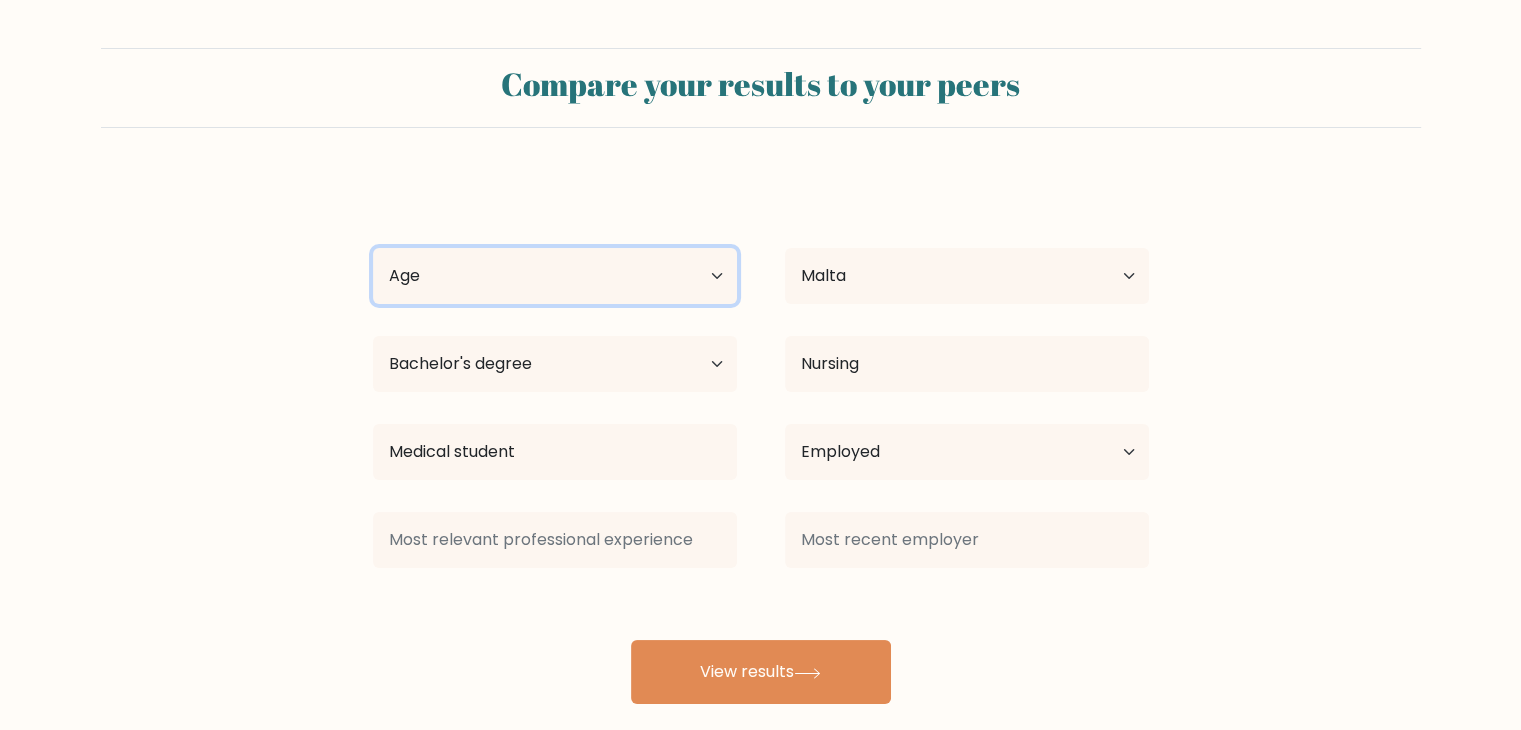 click on "Age
Under 18 years old
18-24 years old
25-34 years old
35-44 years old
45-54 years old
55-64 years old
65 years old and above" at bounding box center (555, 276) 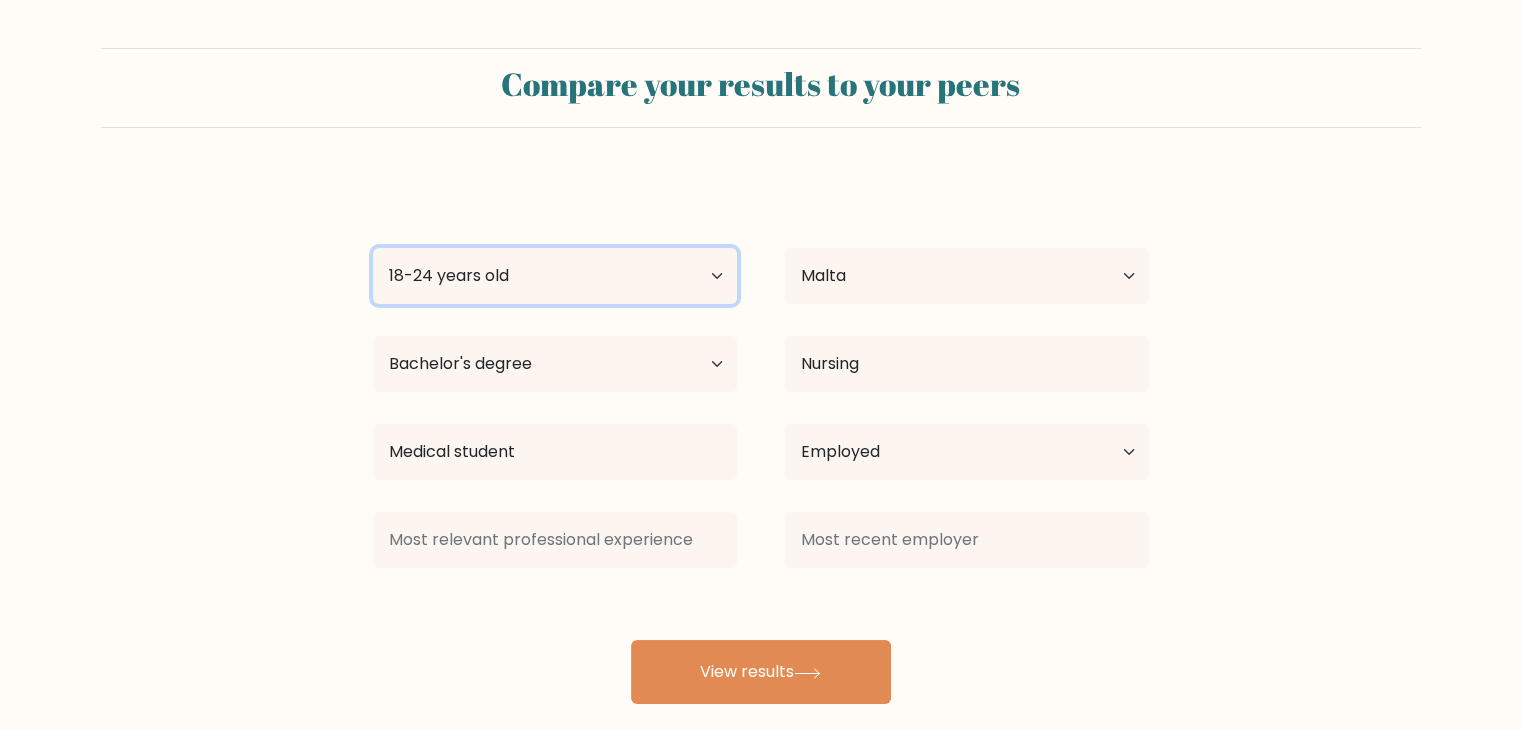 click on "Age
Under 18 years old
18-24 years old
25-34 years old
35-44 years old
45-54 years old
55-64 years old
65 years old and above" at bounding box center [555, 276] 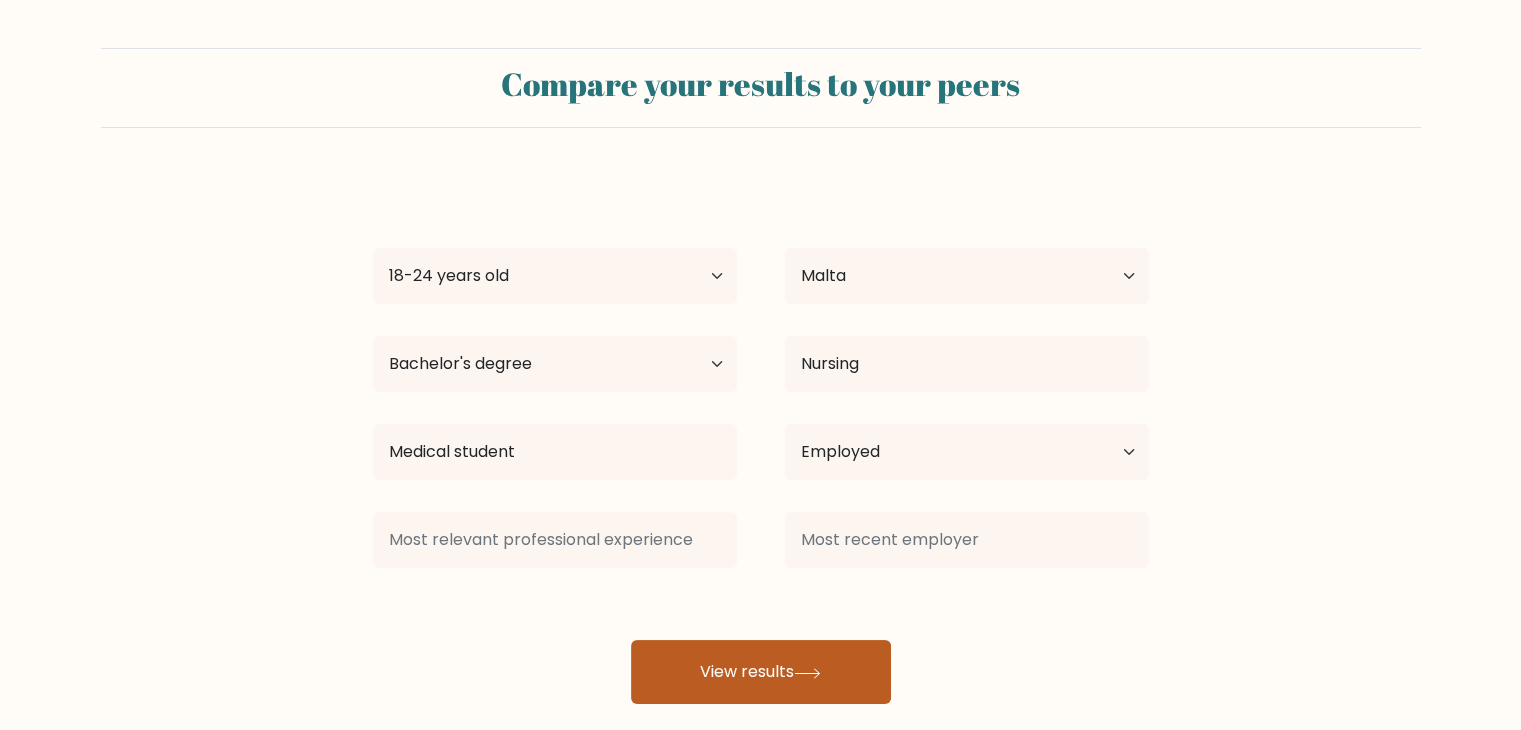 click on "View results" at bounding box center [761, 672] 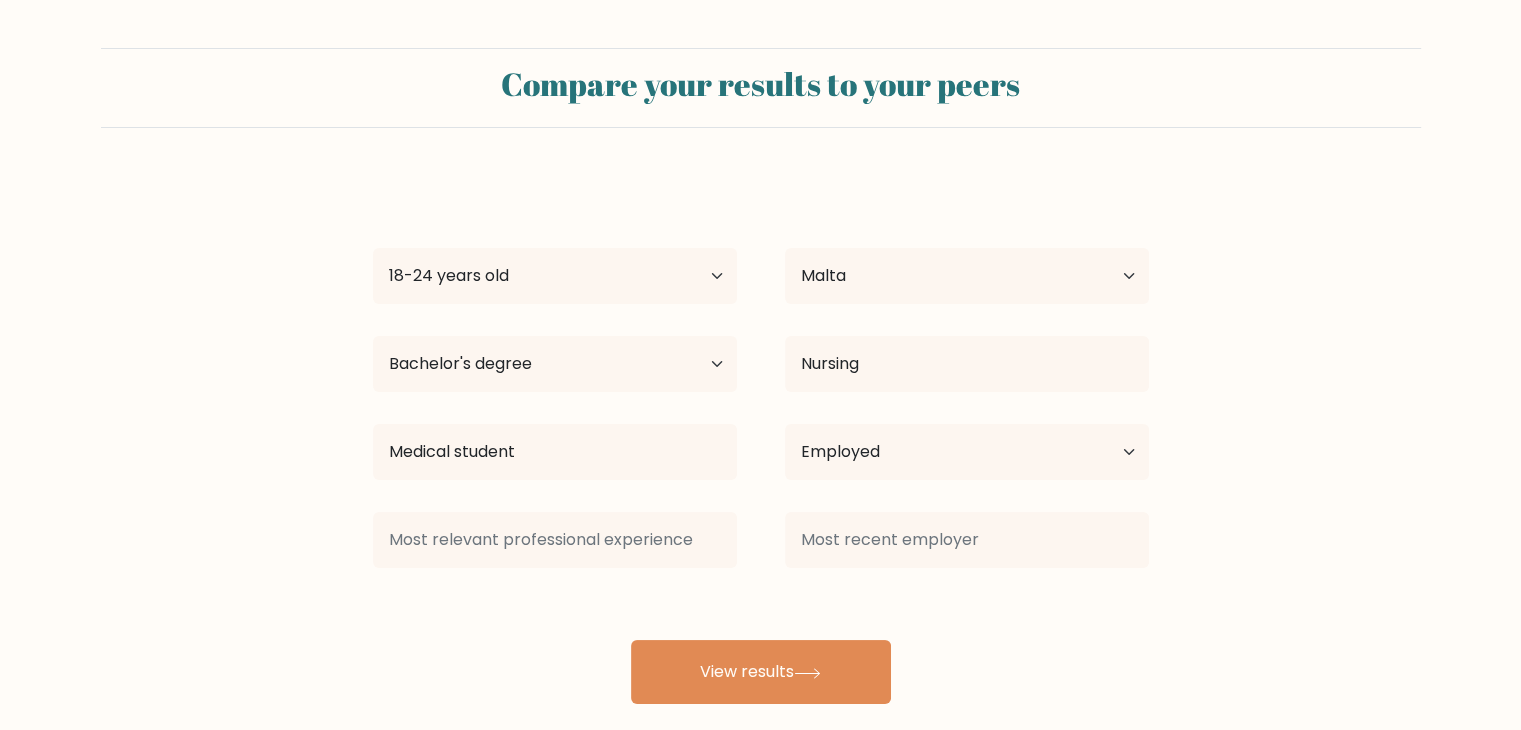 click at bounding box center [555, 540] 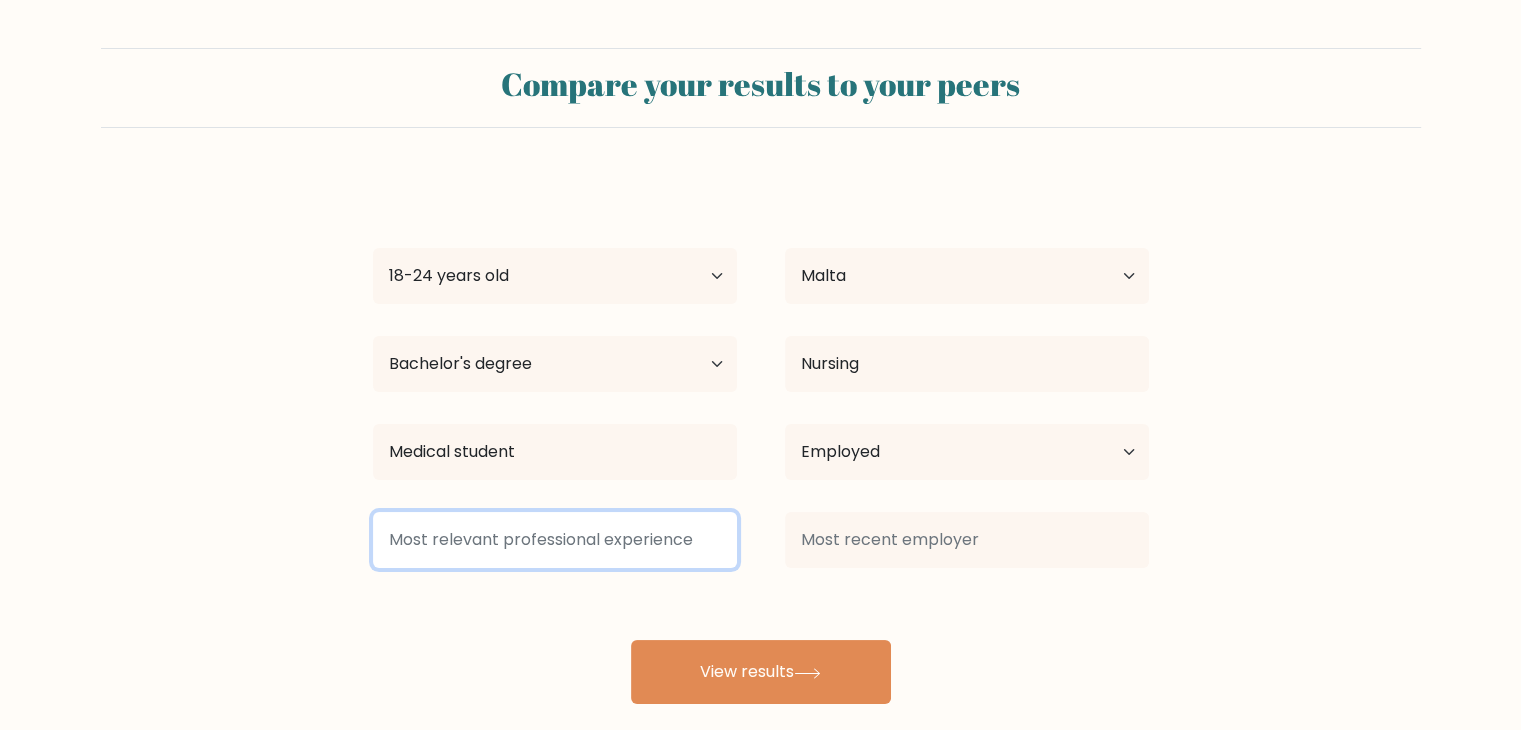 click at bounding box center [555, 540] 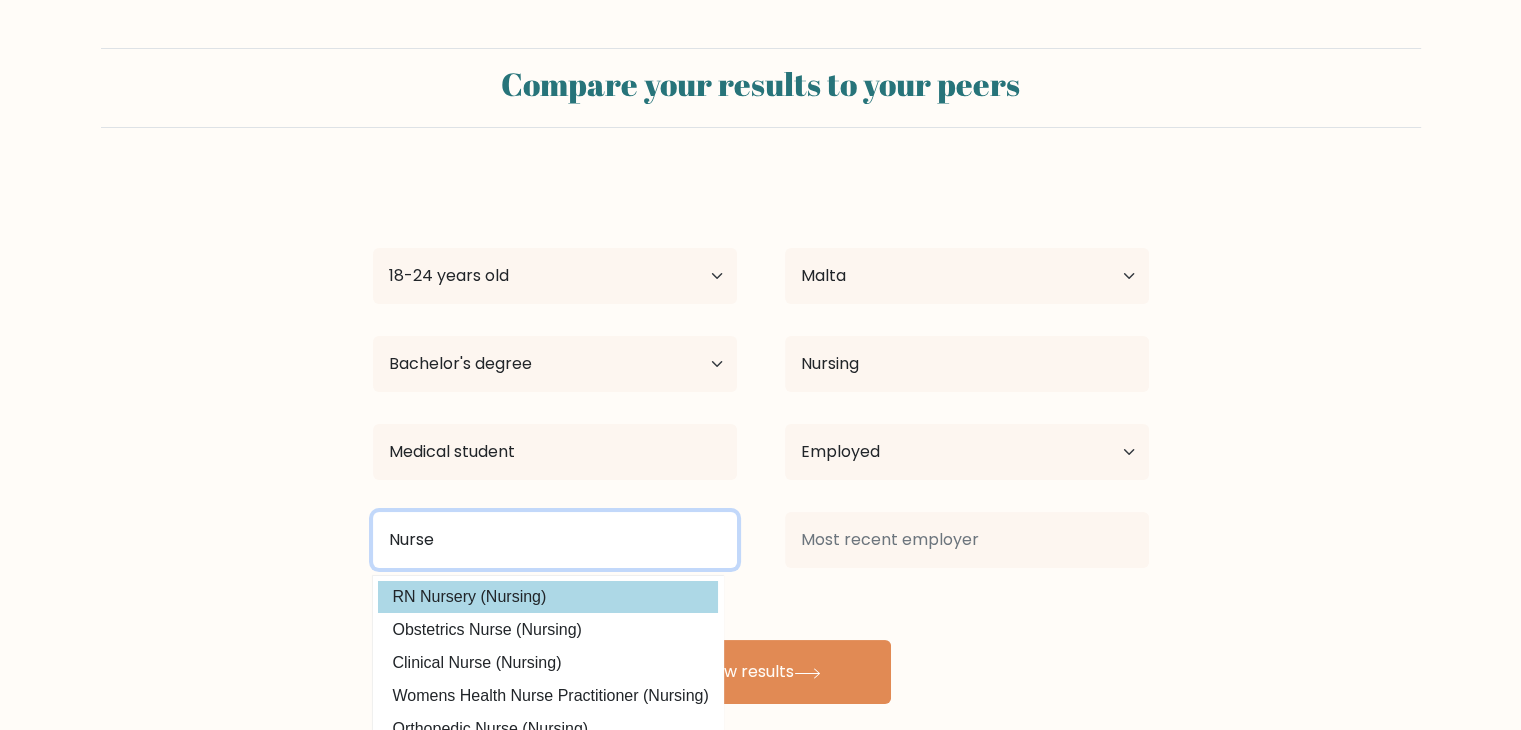 type on "Nurse" 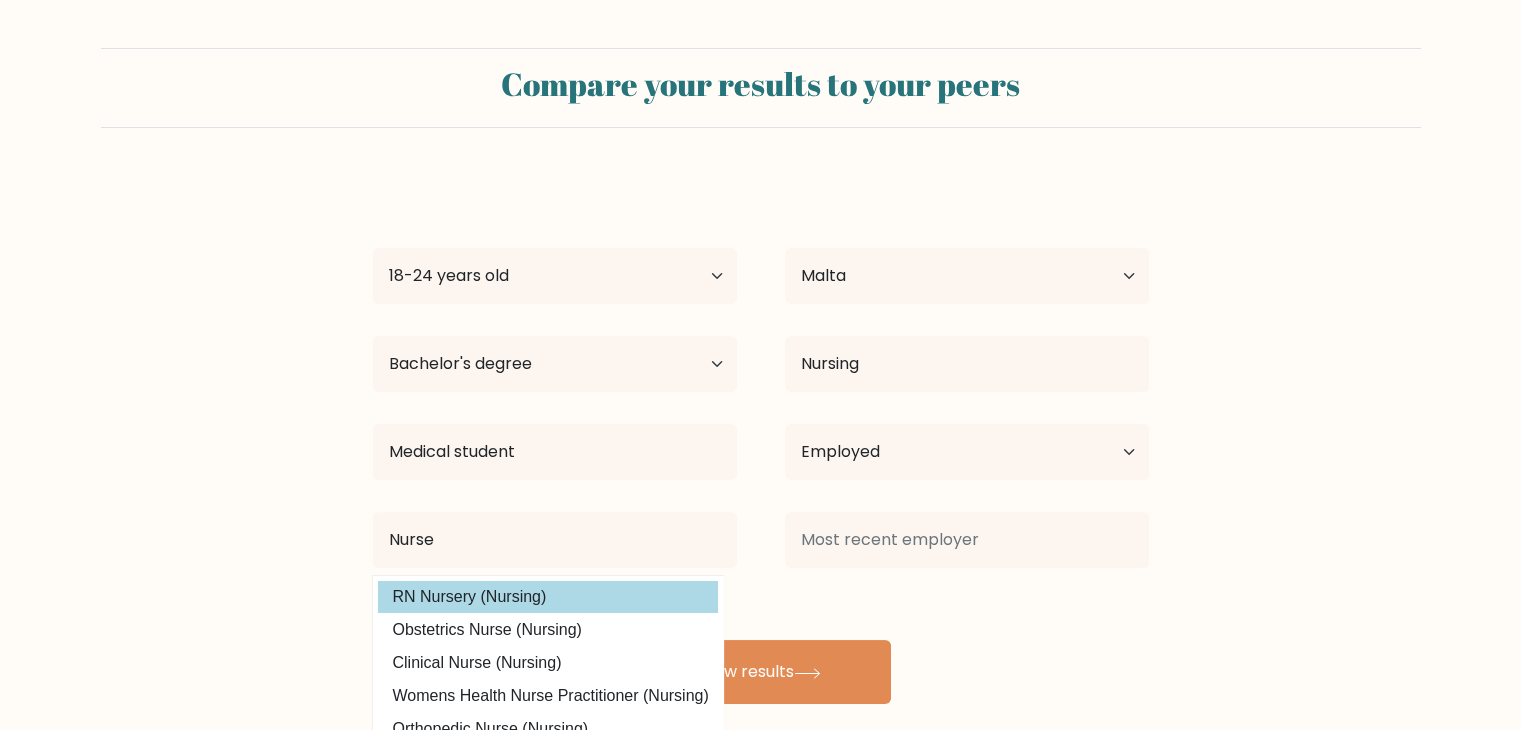 click on "Caroline
Bonello
Age
Under 18 years old
18-24 years old
25-34 years old
35-44 years old
45-54 years old
55-64 years old
65 years old and above
Country
Afghanistan
Albania
Algeria
American Samoa
Andorra
Angola
Anguilla
Antarctica
Antigua and Barbuda
Argentina
Armenia
Aruba
Australia
Austria
Azerbaijan
Bahamas
Bahrain
Bangladesh
Barbados
Belarus
Belgium
Belize
Benin
Bermuda
Bhutan
Bolivia
Bonaire, Sint Eustatius and Saba
Bosnia and Herzegovina
Botswana
Bouvet Island
Brazil
Brunei" at bounding box center [761, 440] 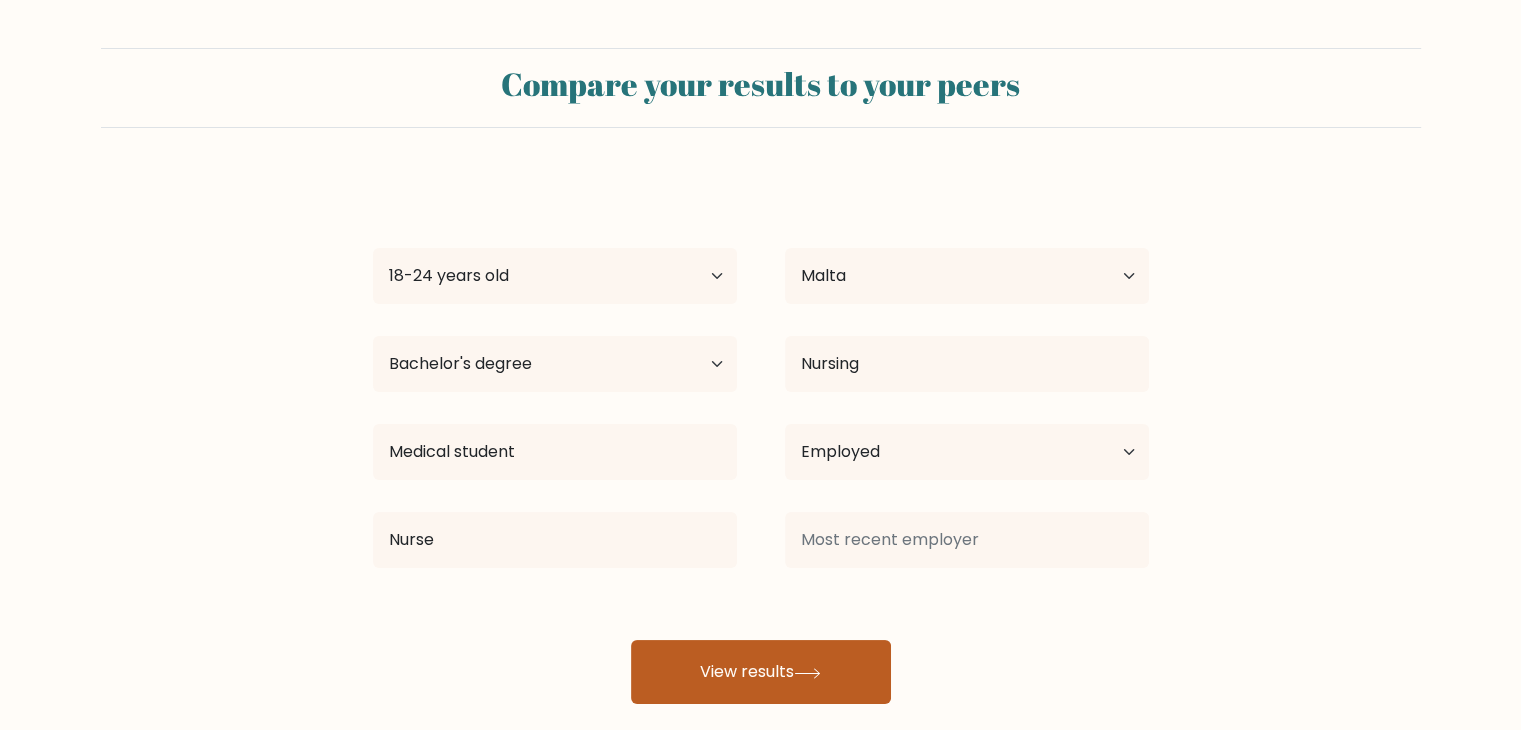 click on "View results" at bounding box center (761, 672) 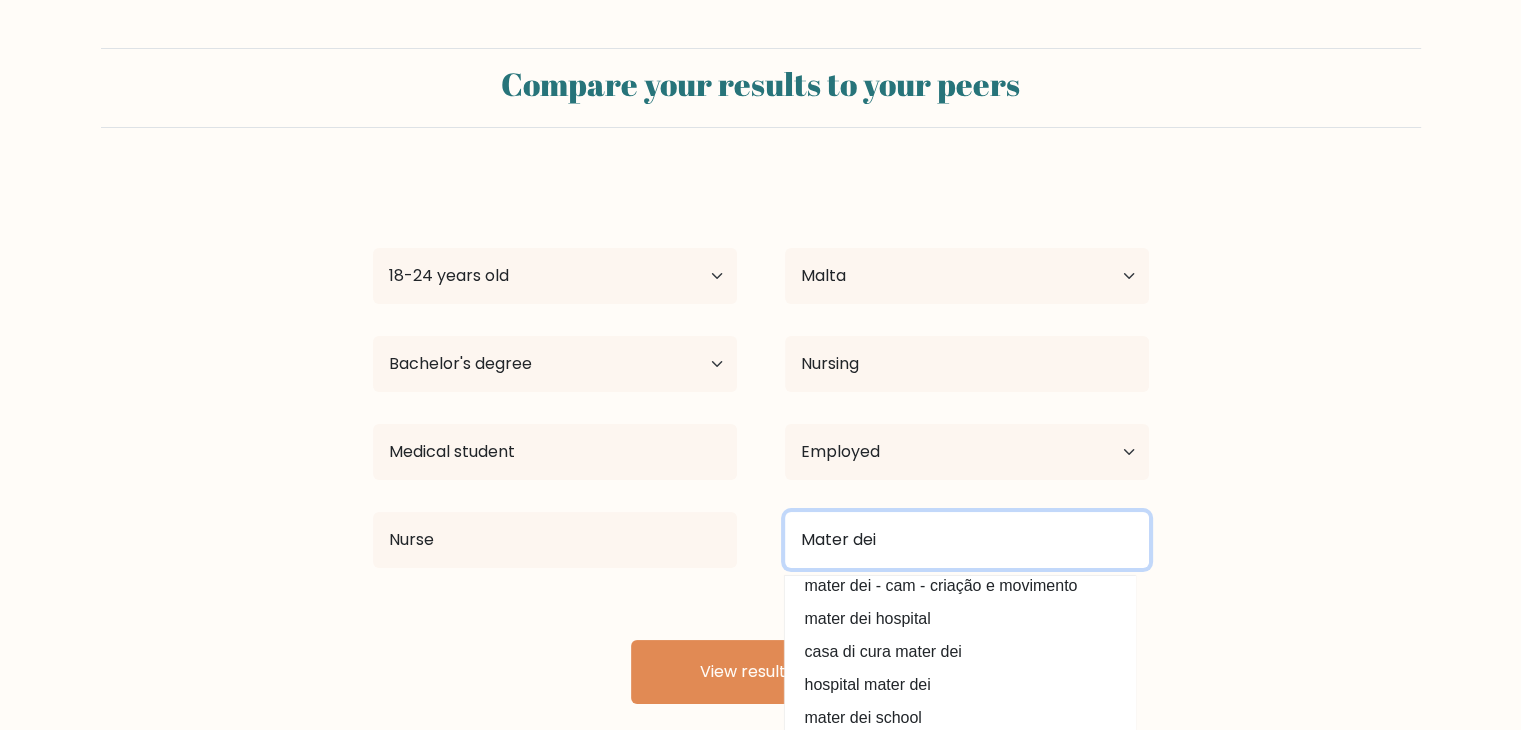 scroll, scrollTop: 108, scrollLeft: 0, axis: vertical 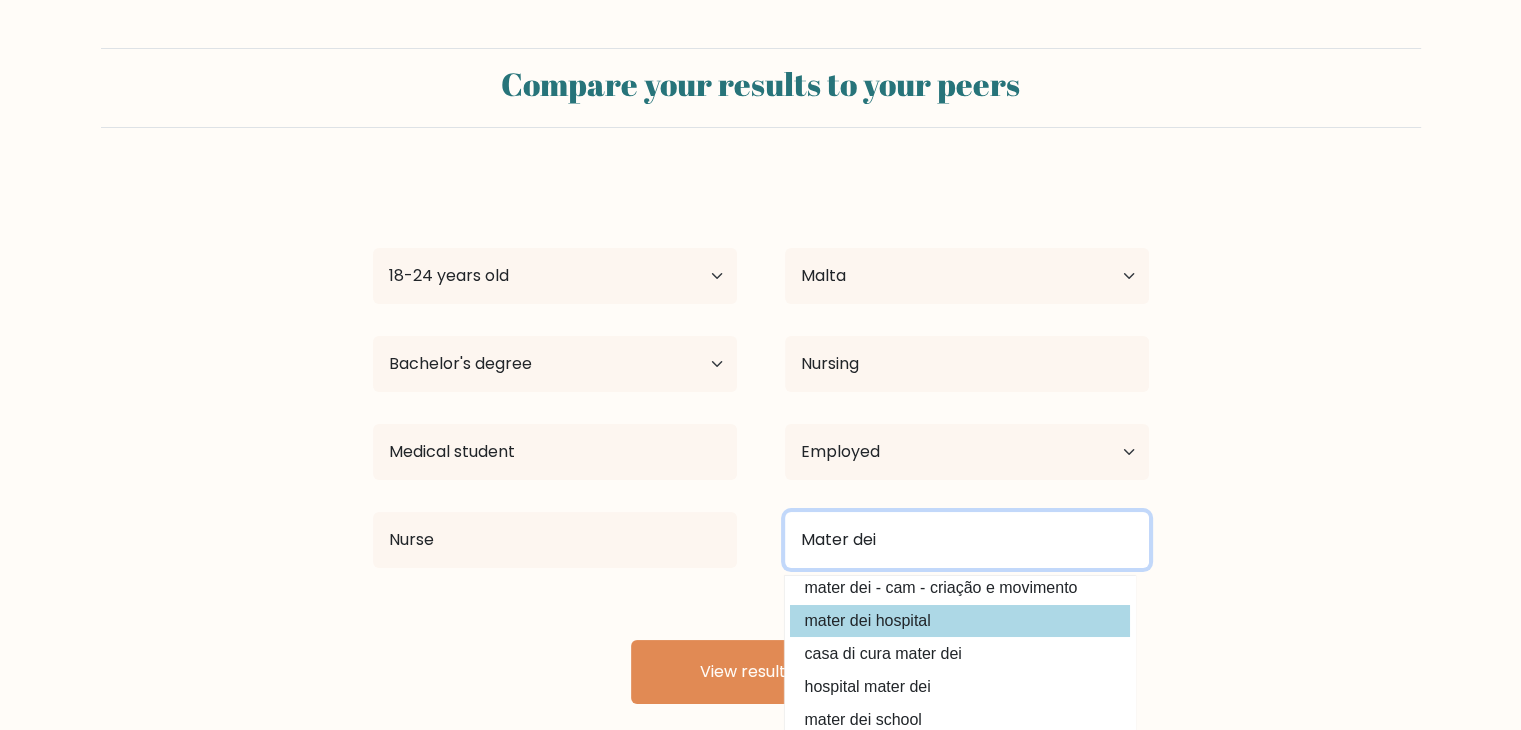 type on "Mater dei" 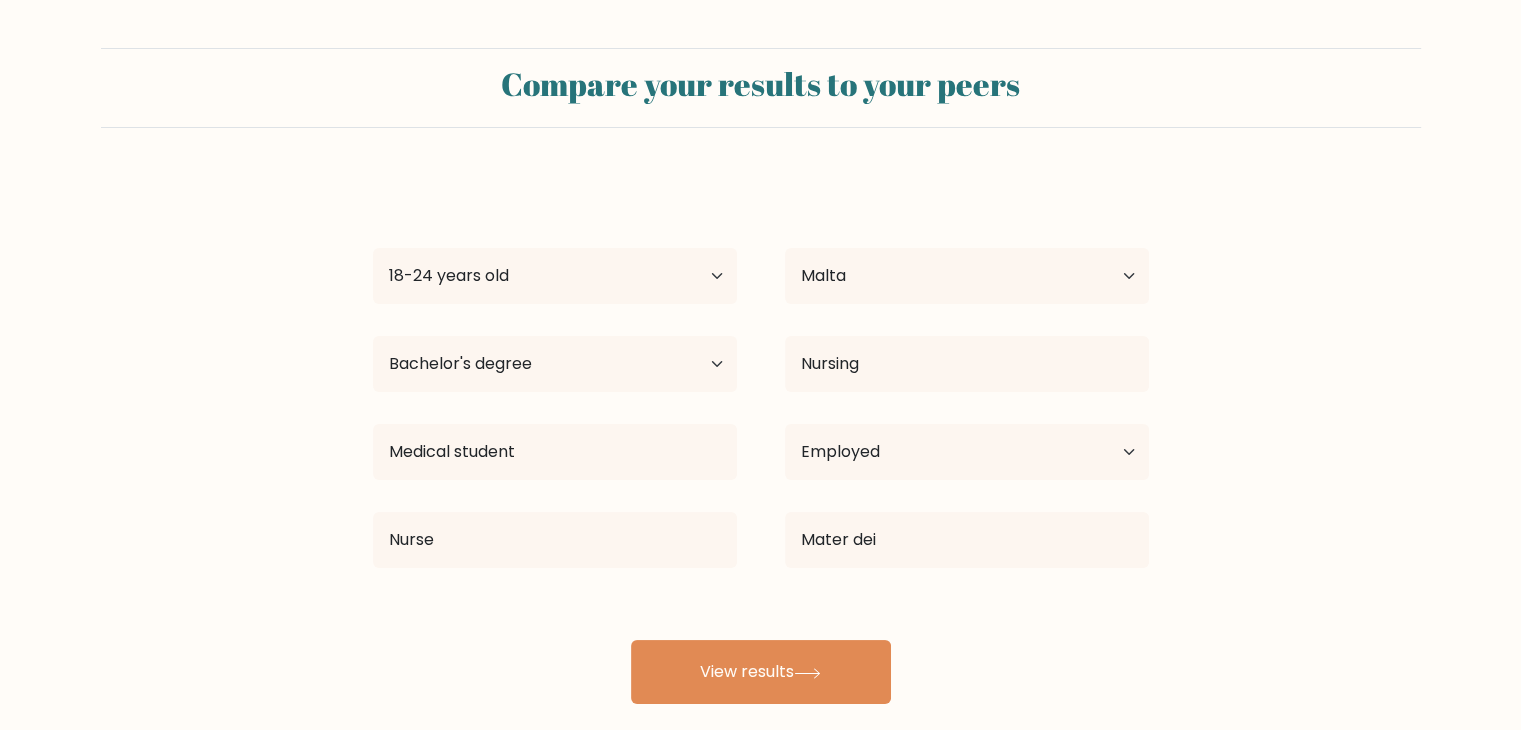 click on "Caroline
Bonello
Age
Under 18 years old
18-24 years old
25-34 years old
35-44 years old
45-54 years old
55-64 years old
65 years old and above
Country
Afghanistan
Albania
Algeria
American Samoa
Andorra
Angola
Anguilla
Antarctica
Antigua and Barbuda
Argentina
Armenia
Aruba
Australia
Austria
Azerbaijan
Bahamas
Bahrain
Bangladesh
Barbados
Belarus
Belgium
Belize
Benin
Bermuda
Bhutan
Bolivia
Bonaire, Sint Eustatius and Saba
Bosnia and Herzegovina
Botswana
Bouvet Island
Brazil
Brunei" at bounding box center [761, 440] 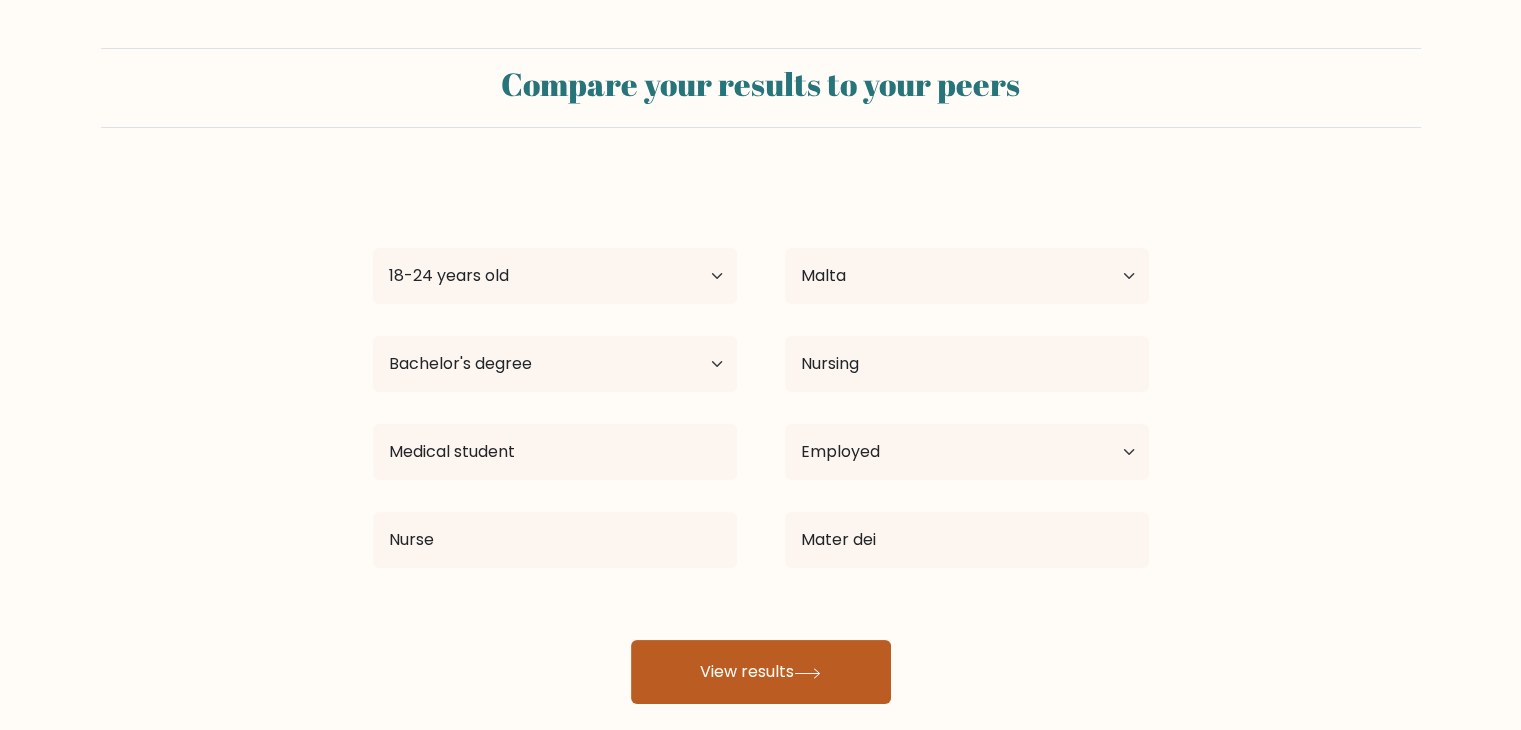 click on "View results" at bounding box center (761, 672) 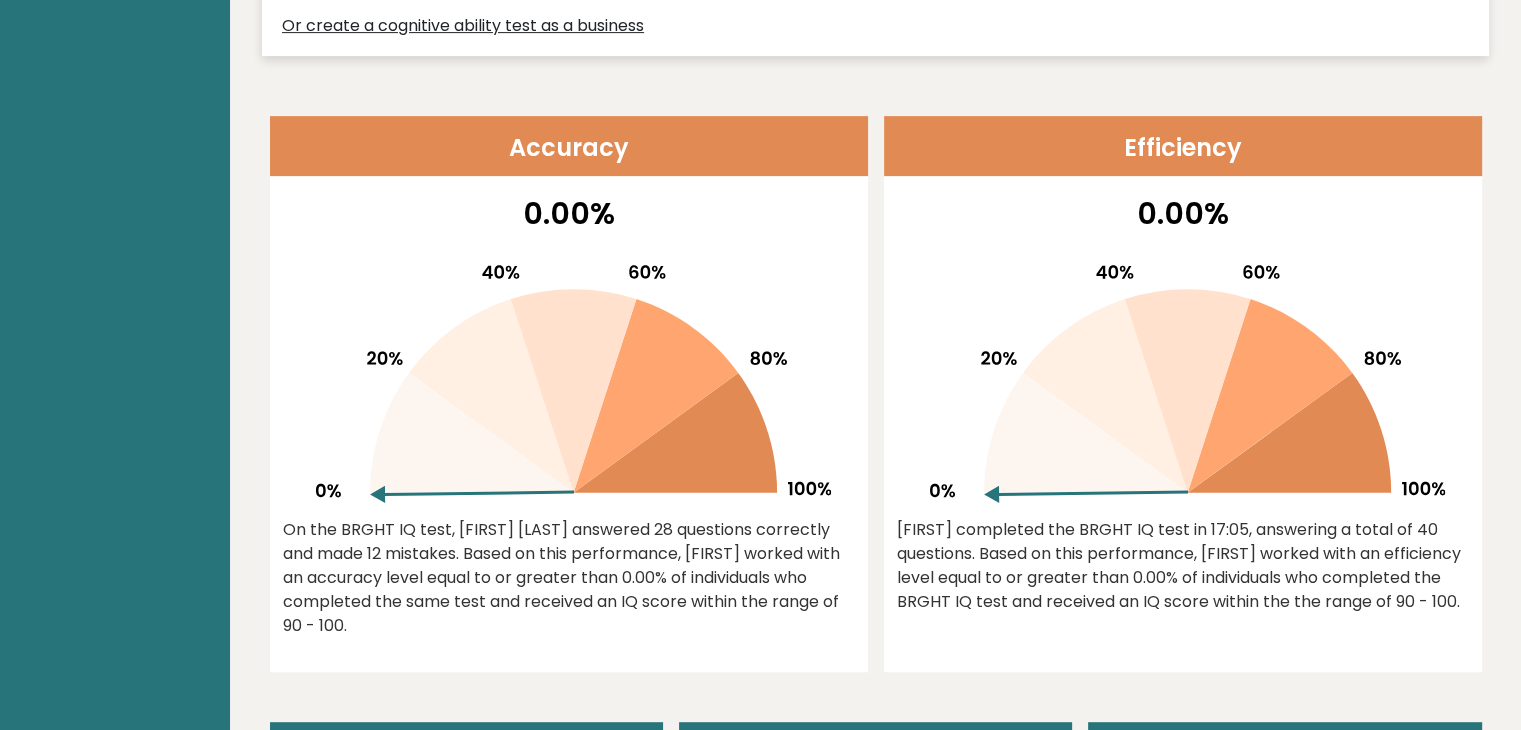 scroll, scrollTop: 0, scrollLeft: 0, axis: both 